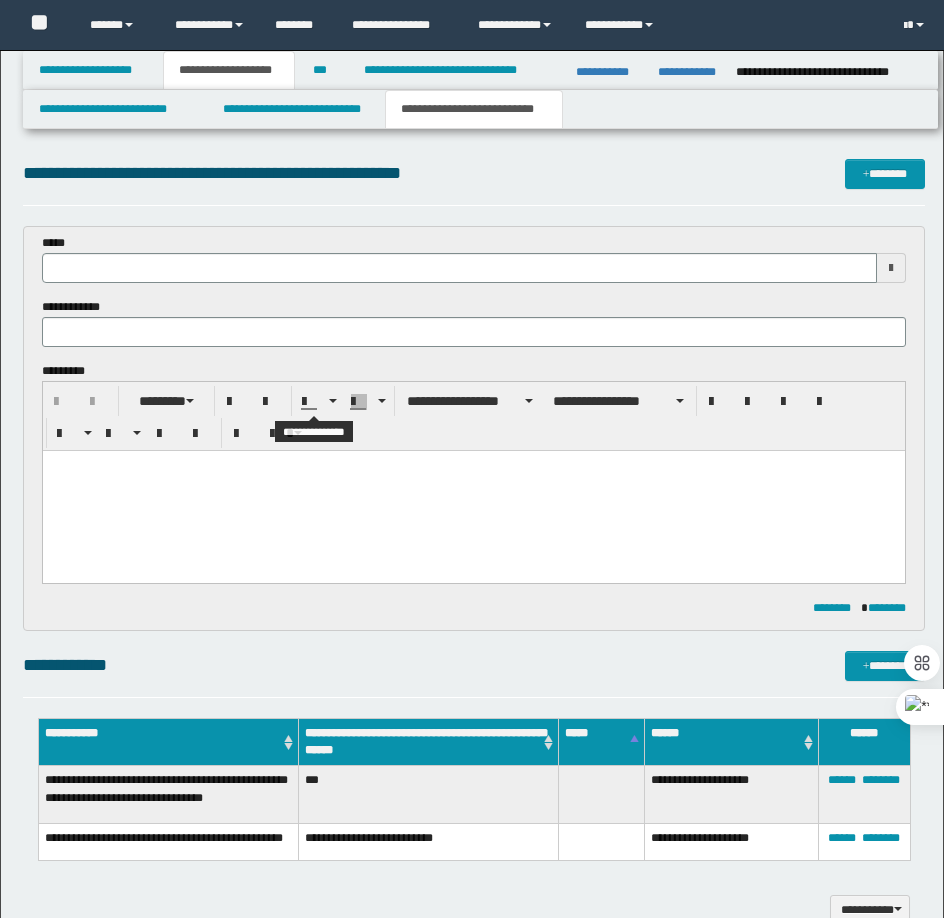 scroll, scrollTop: 0, scrollLeft: 0, axis: both 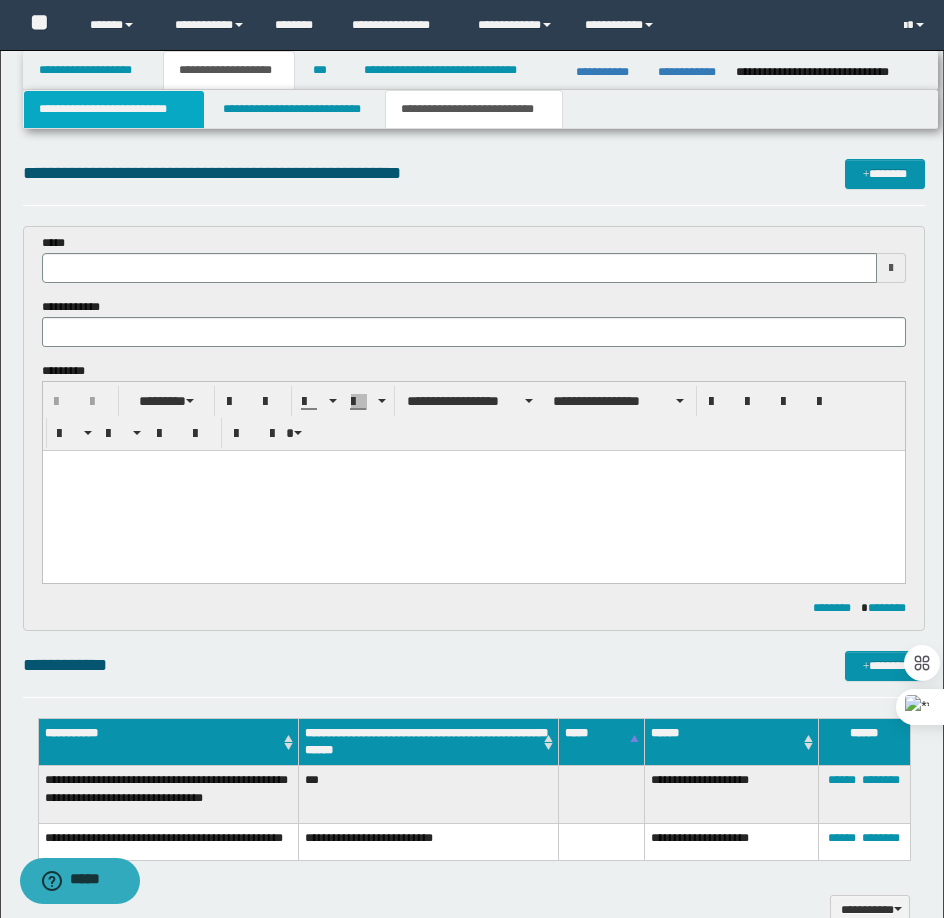 click on "**********" at bounding box center [114, 109] 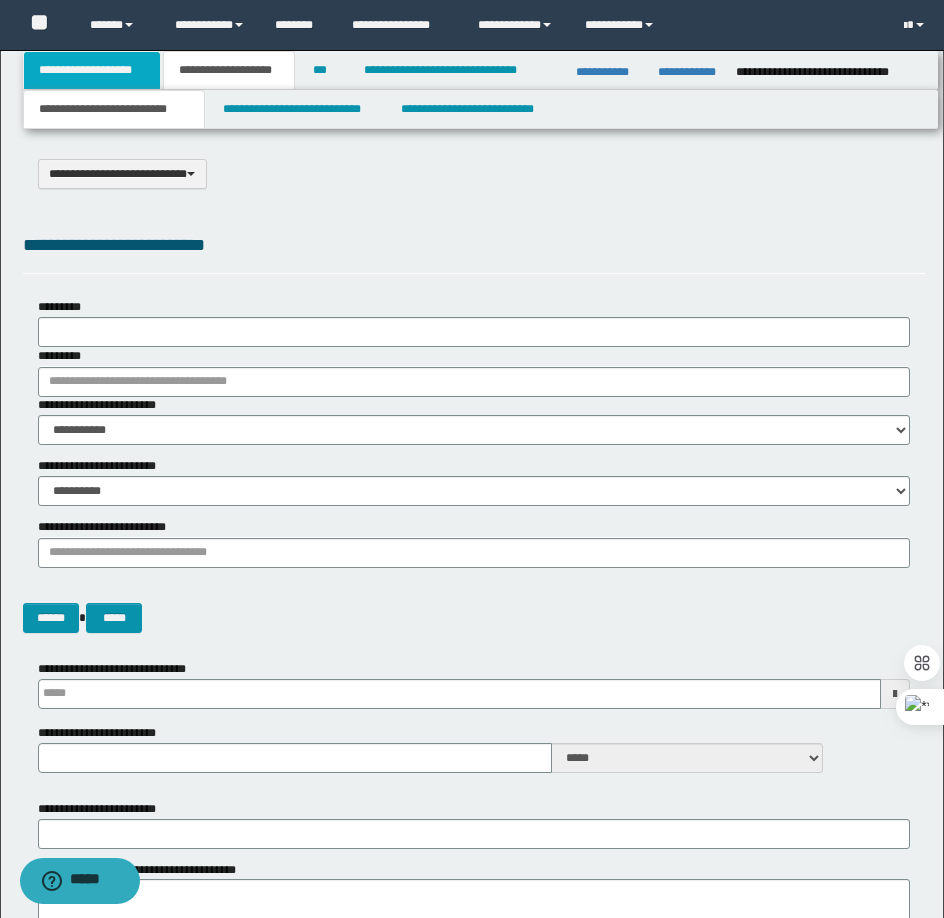 click on "**********" at bounding box center (92, 70) 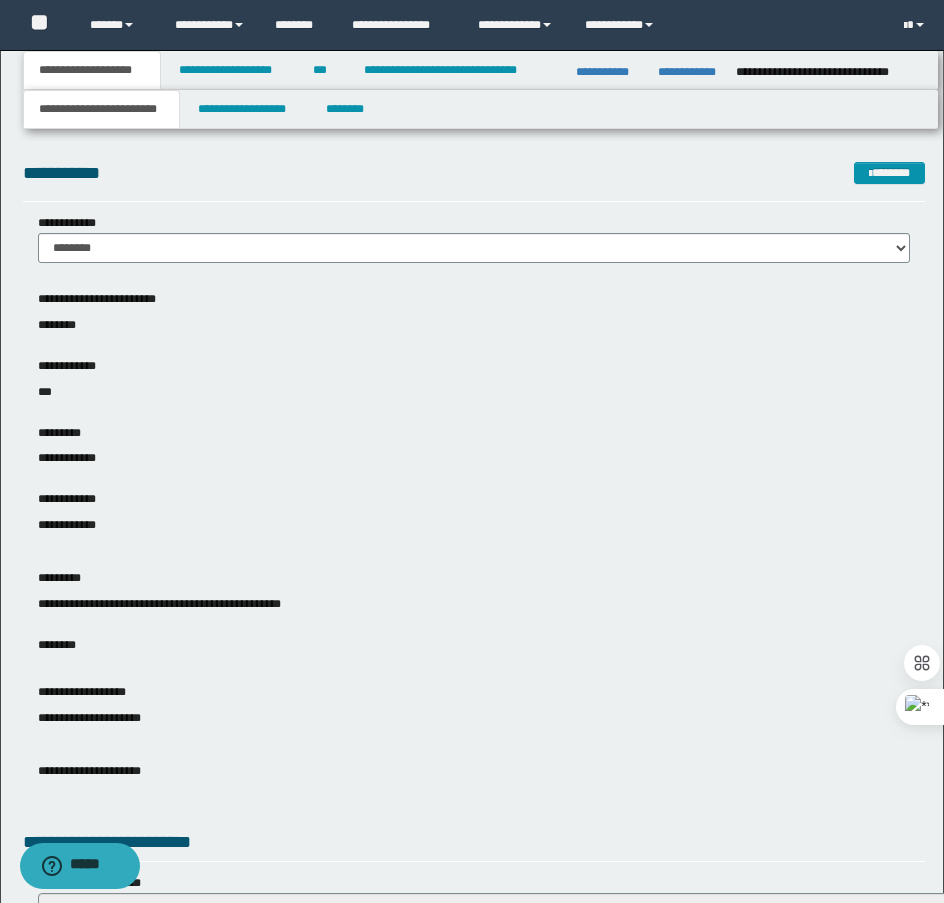 click on "**********" at bounding box center (472, 809) 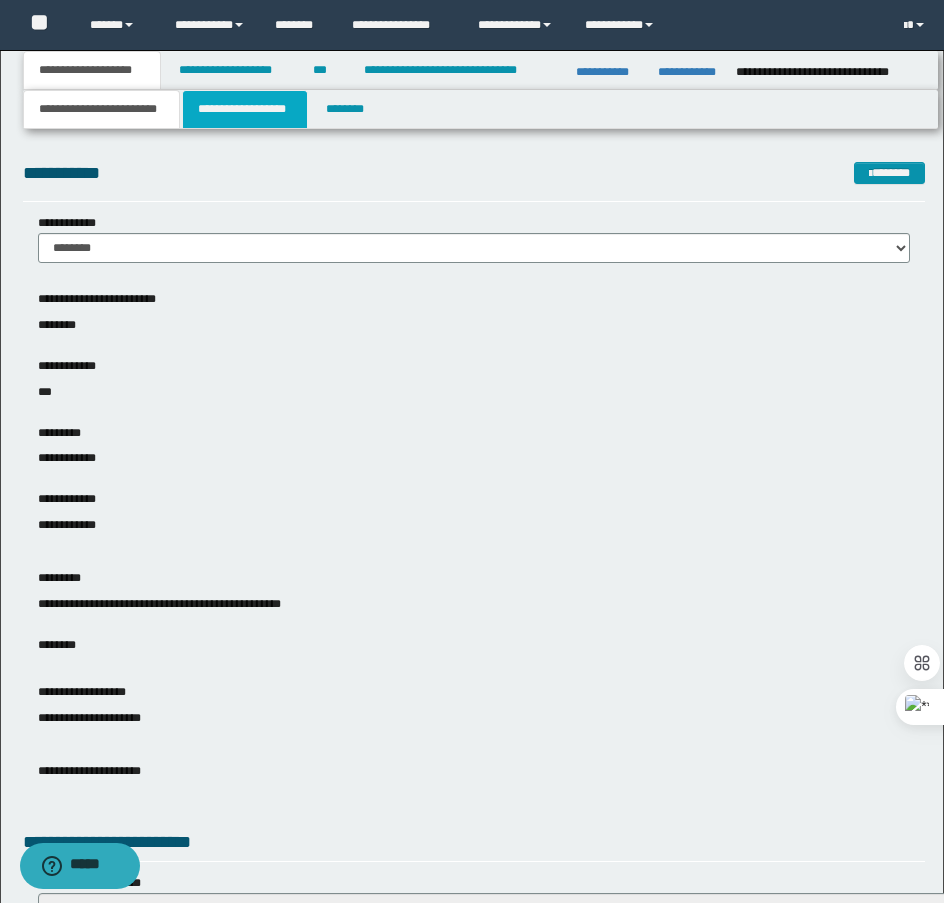 click on "**********" at bounding box center (245, 109) 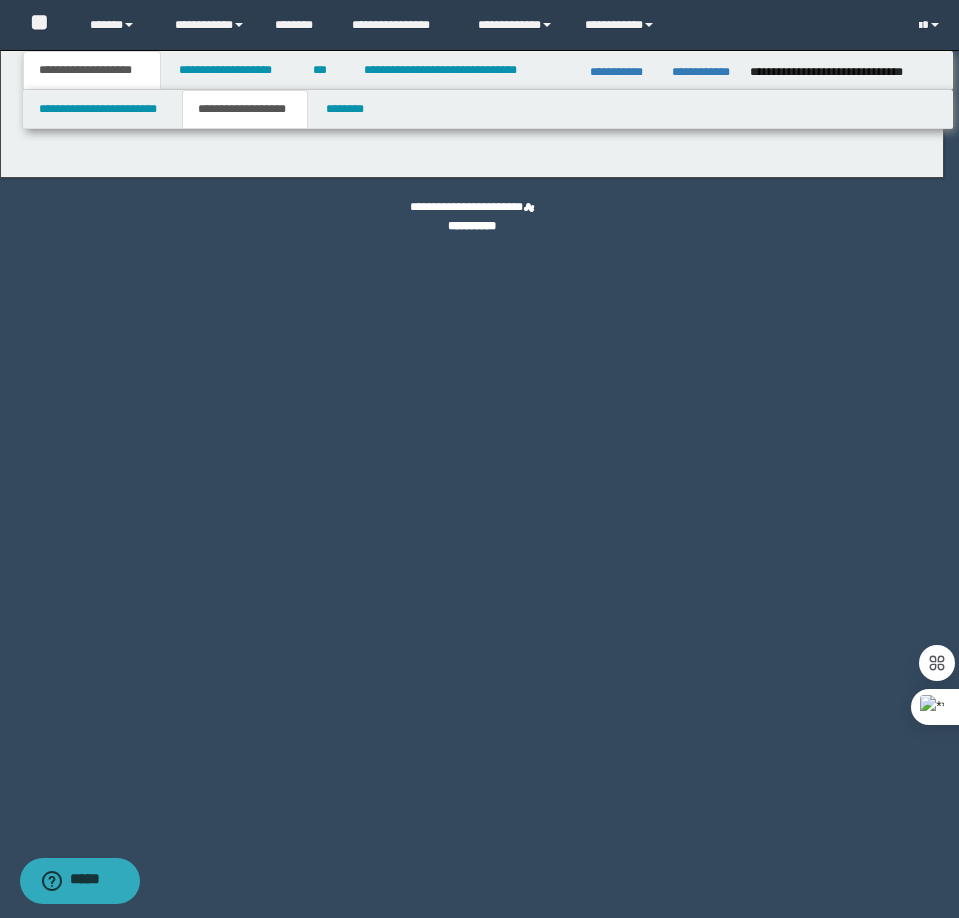 type on "**********" 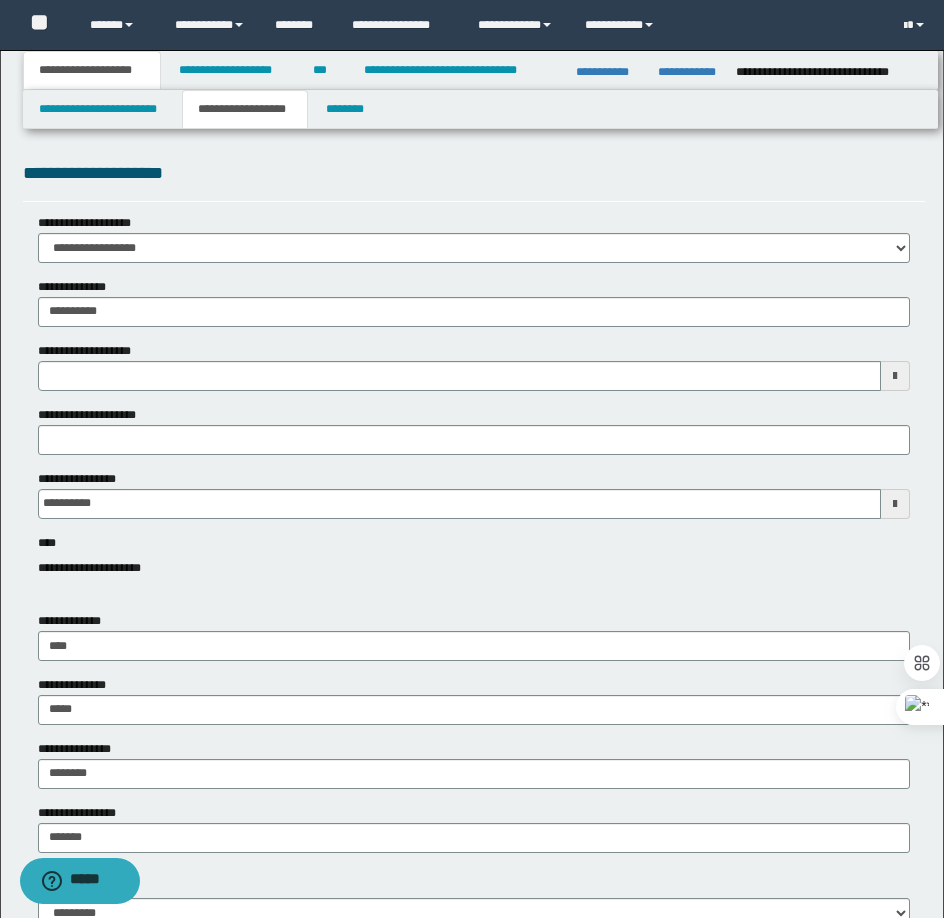 type 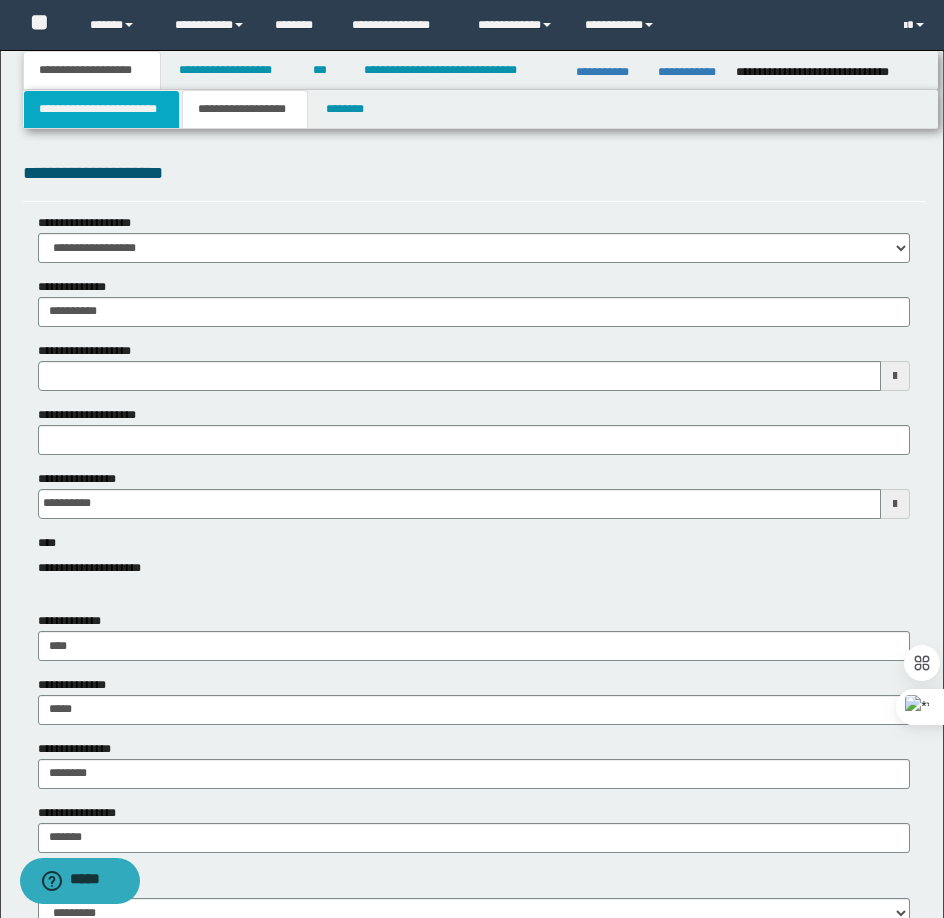 click on "**********" at bounding box center [101, 109] 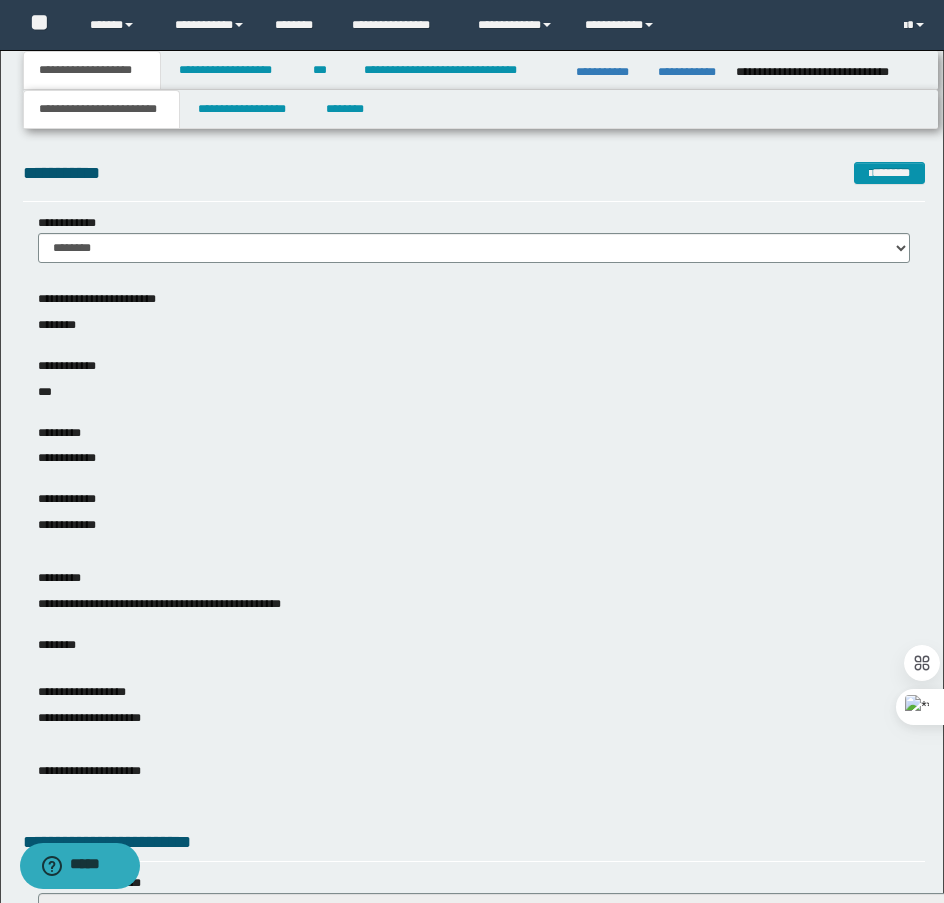 click on "**********" at bounding box center [474, 383] 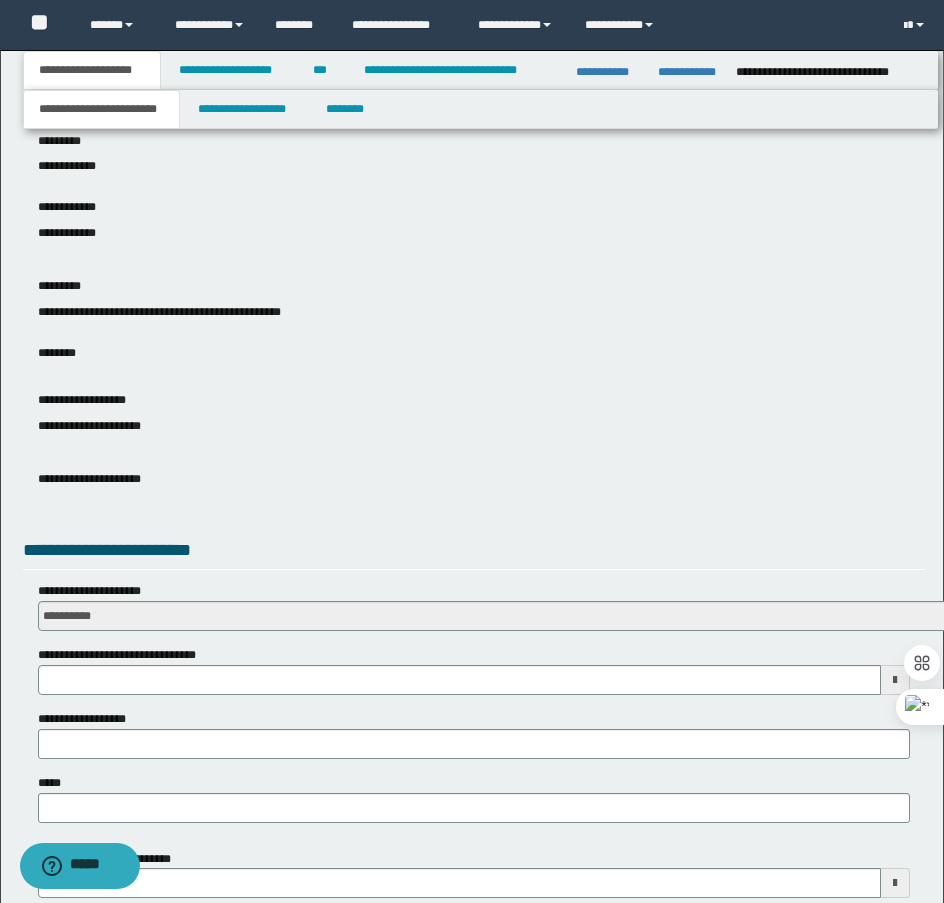 scroll, scrollTop: 600, scrollLeft: 0, axis: vertical 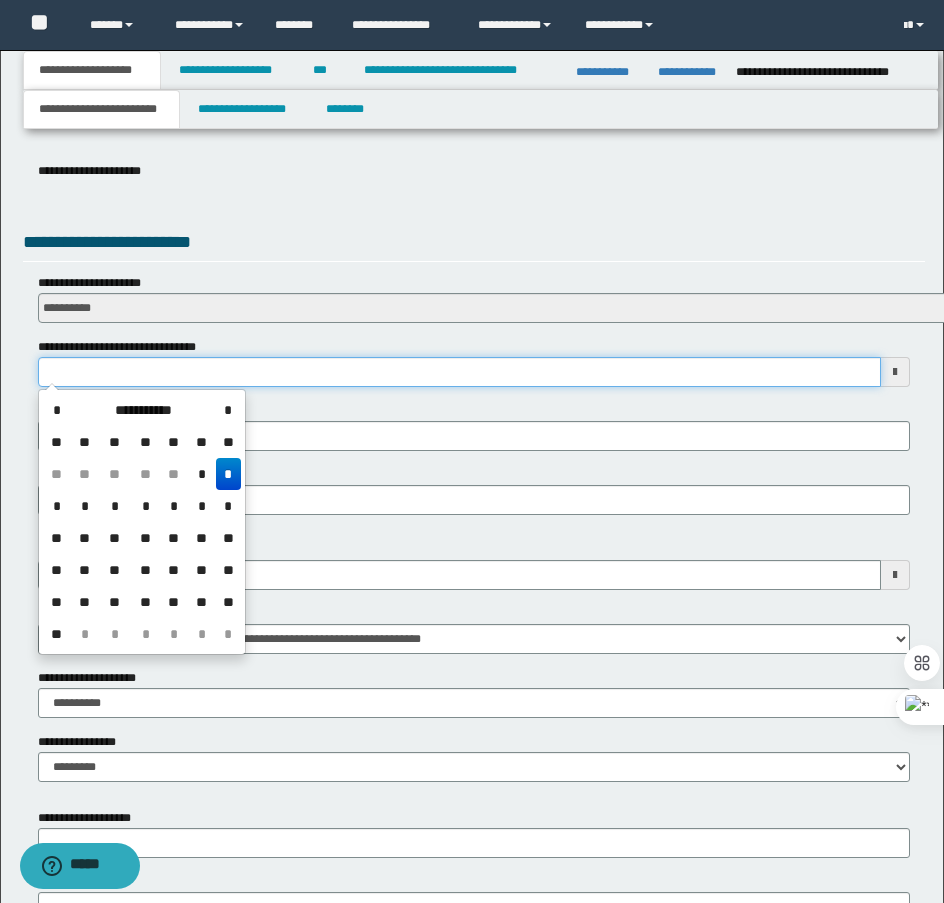 click on "**********" at bounding box center [459, 372] 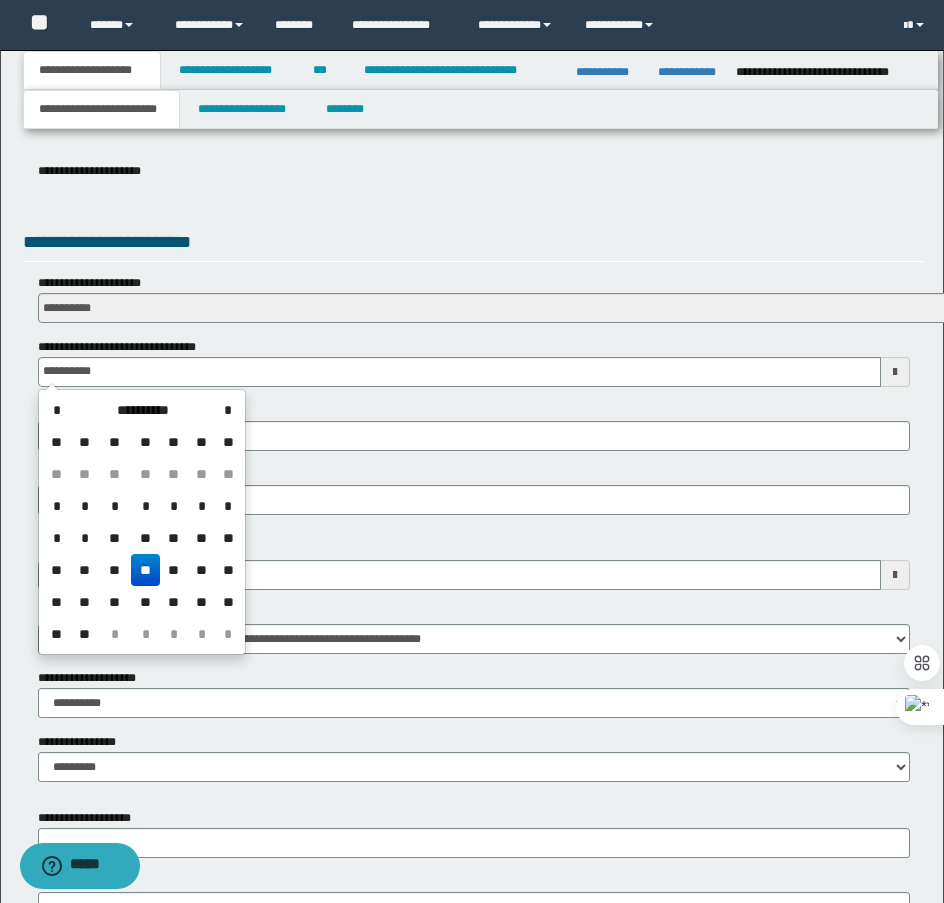 click on "**********" at bounding box center [474, 248] 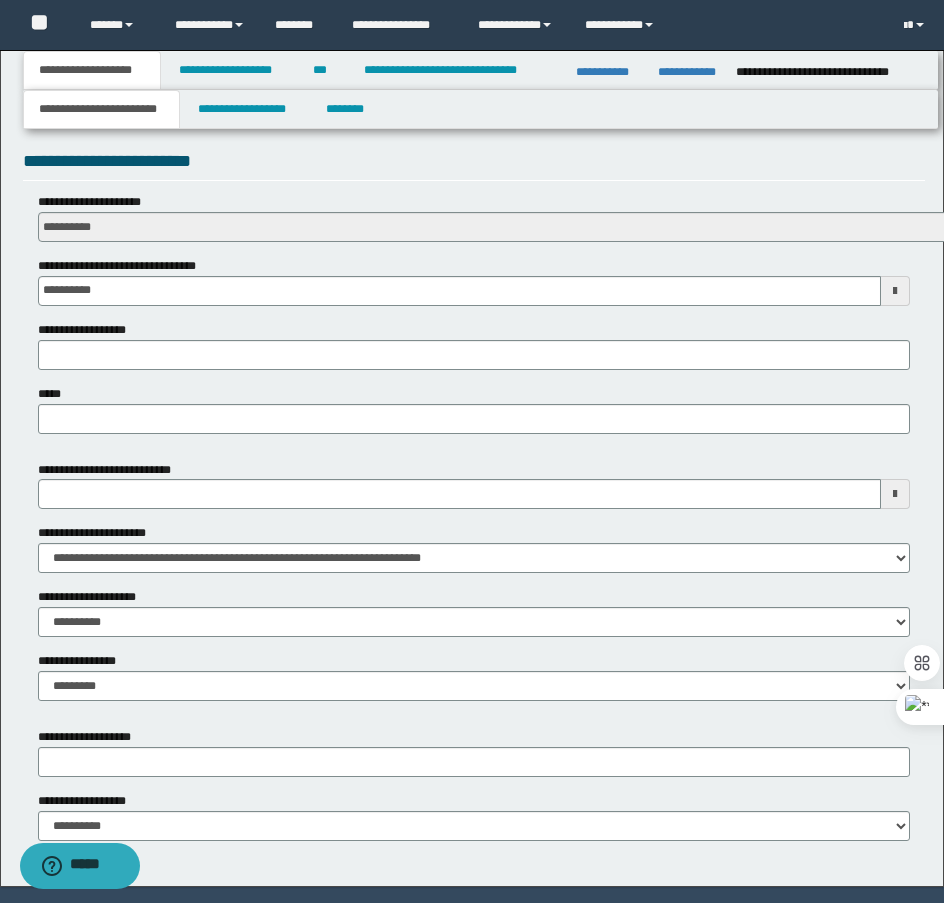 scroll, scrollTop: 742, scrollLeft: 0, axis: vertical 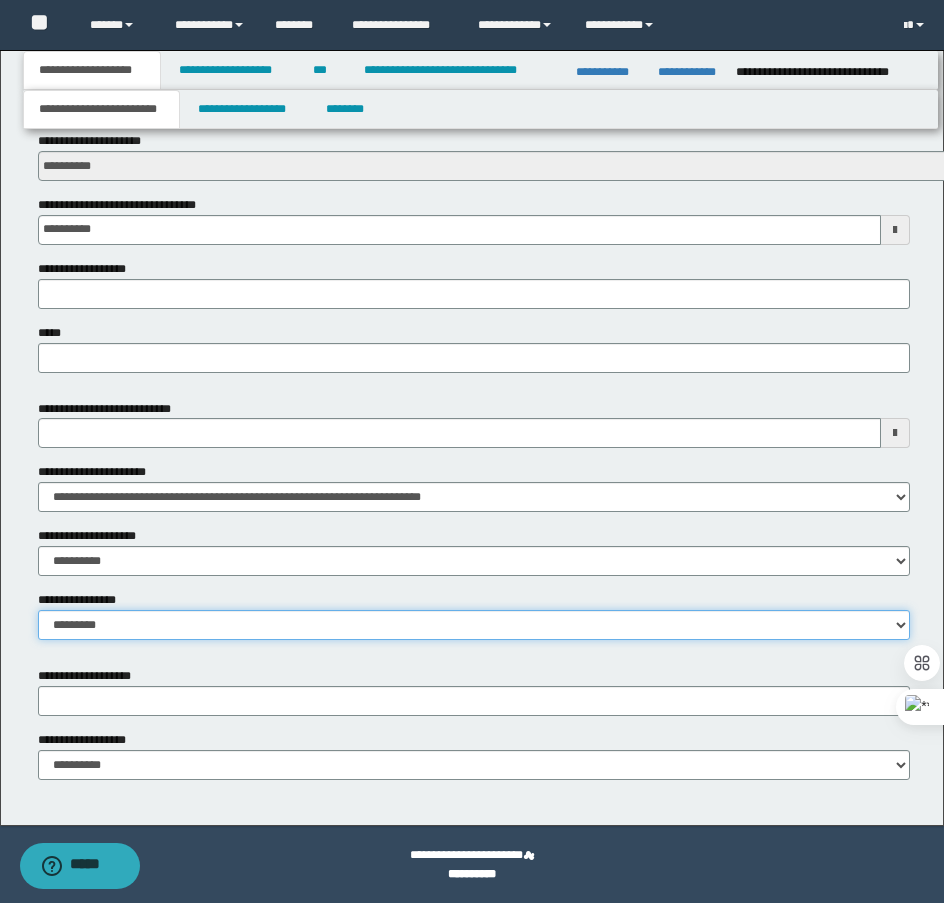 click on "**********" at bounding box center (474, 625) 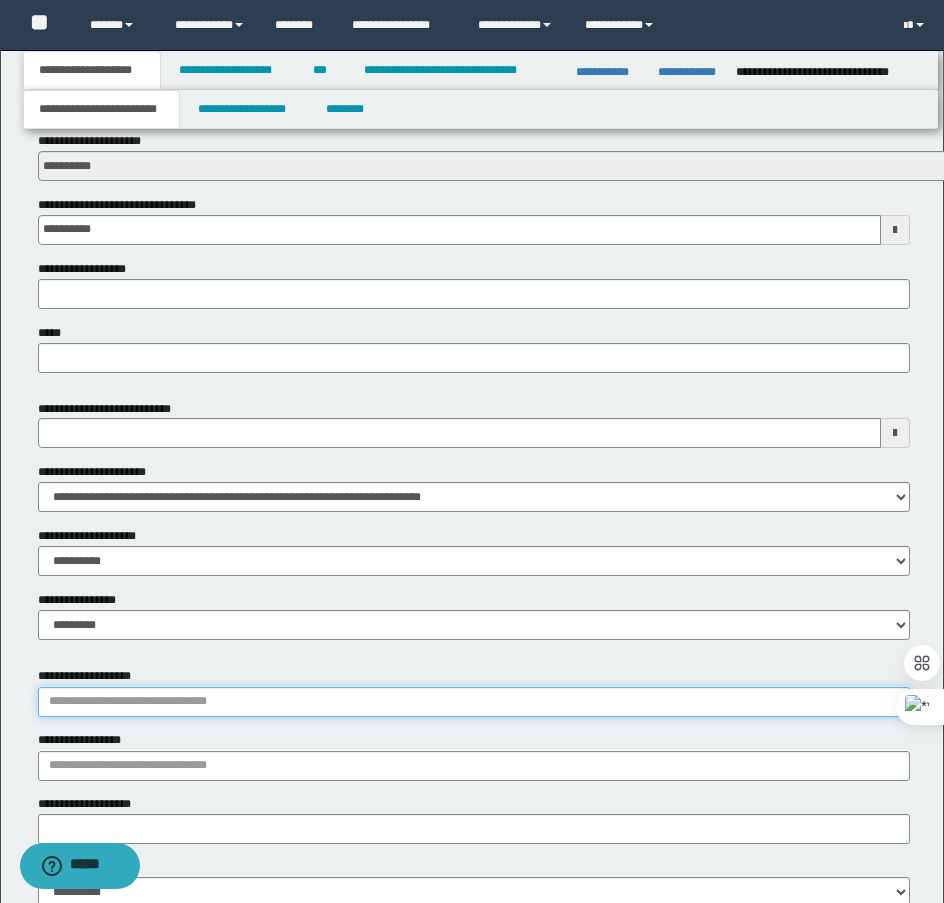 click on "**********" at bounding box center [474, 702] 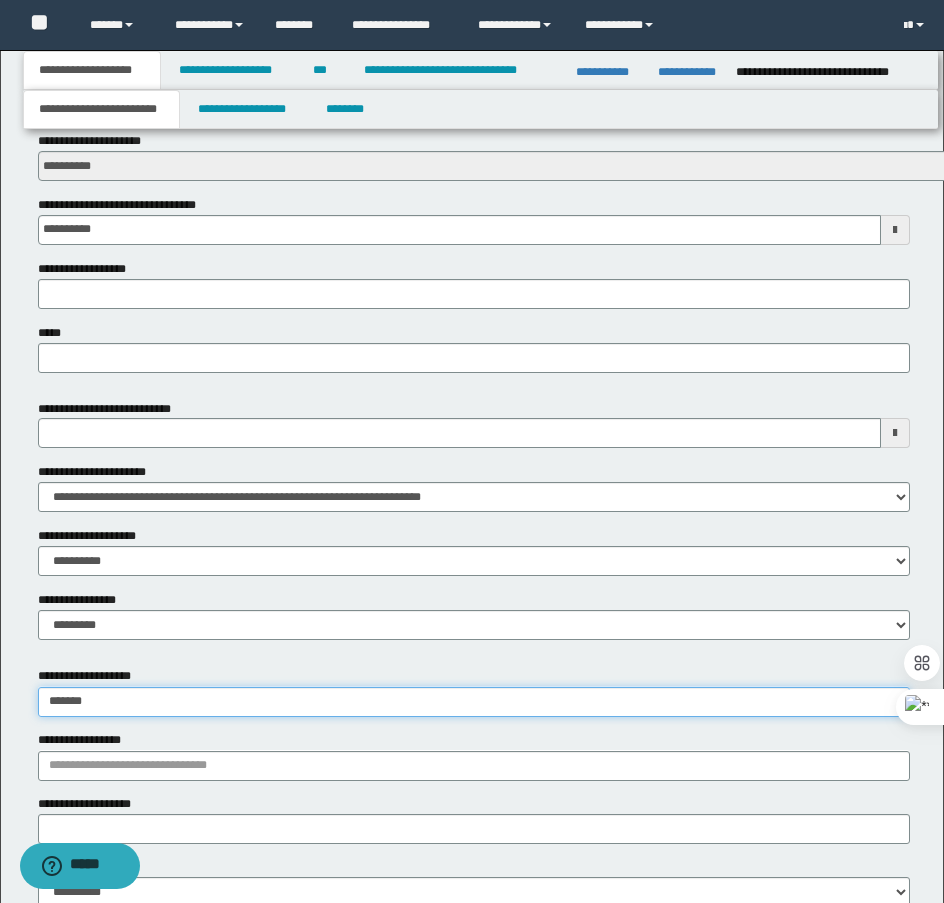 type on "********" 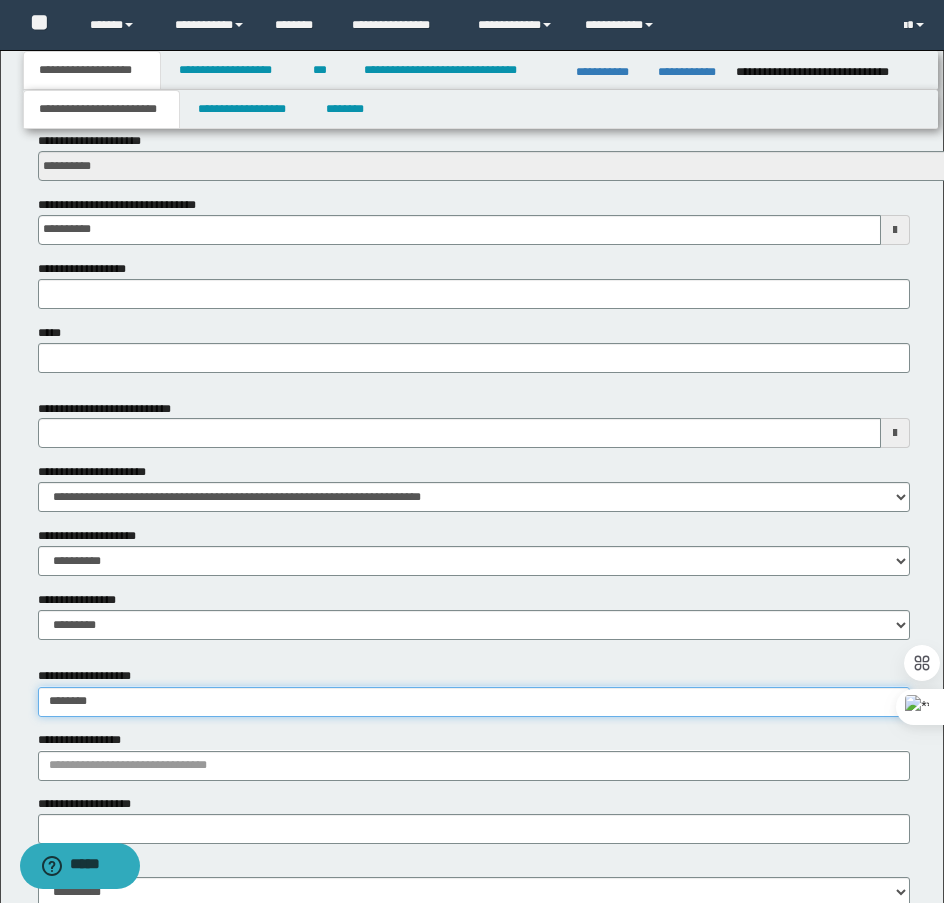 type on "********" 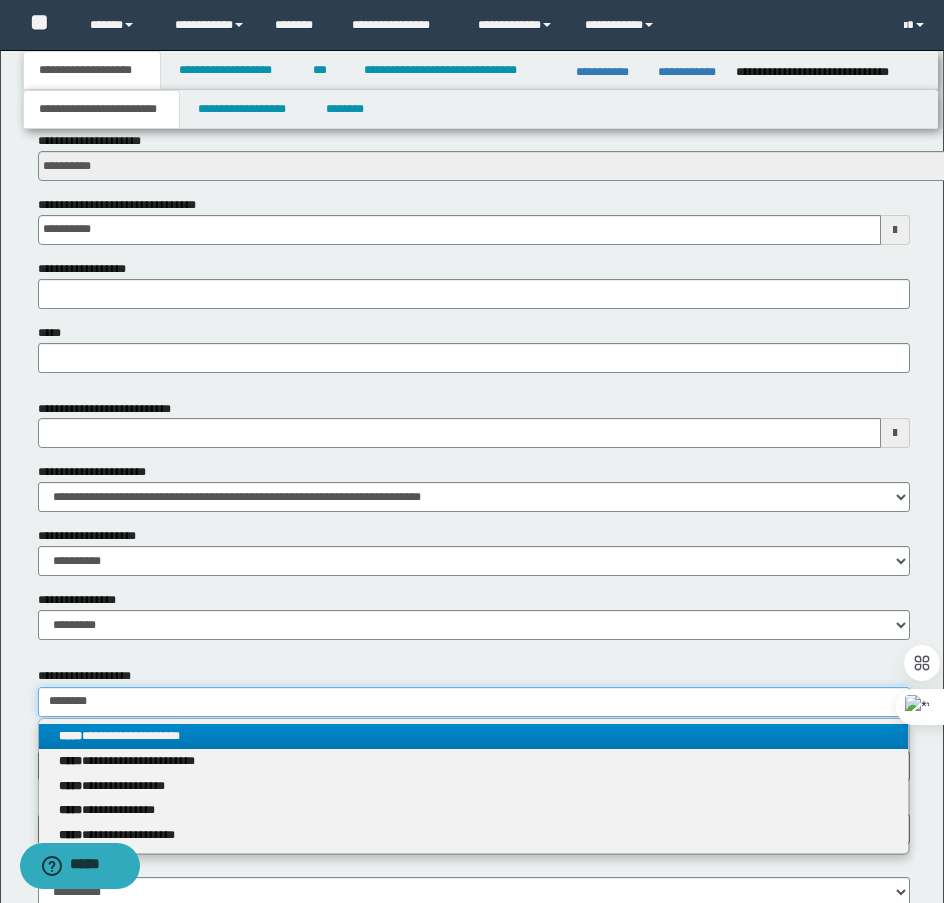 type on "********" 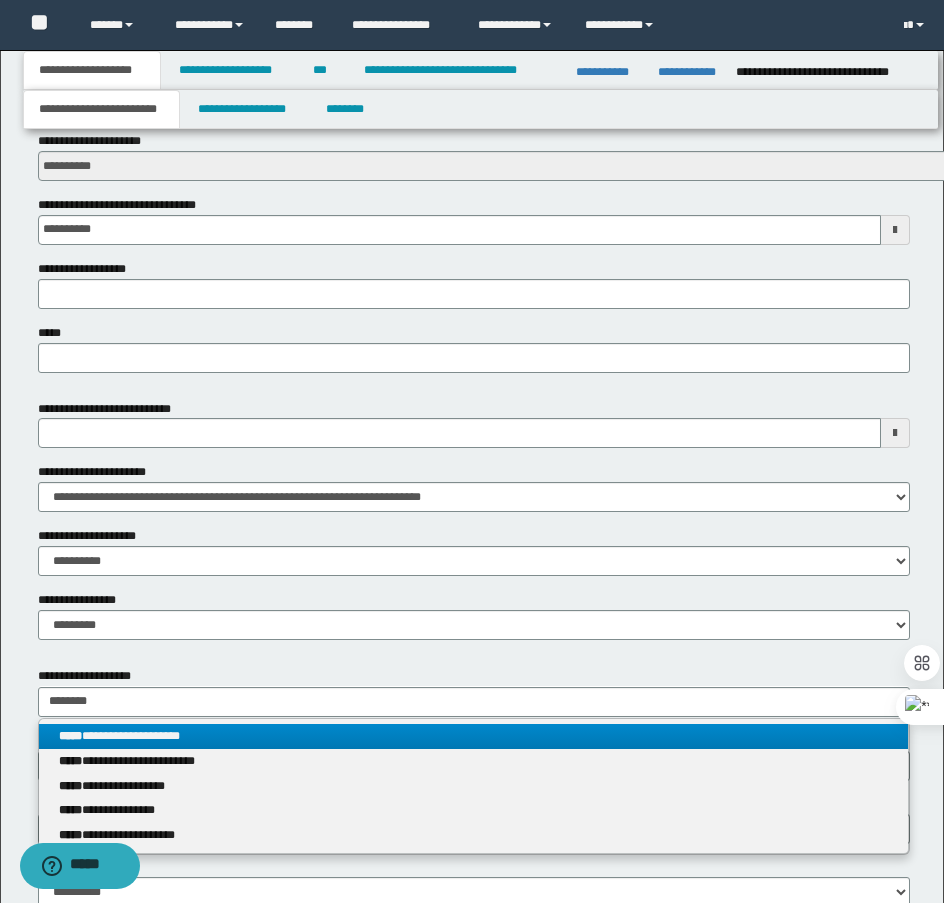 click on "**********" at bounding box center (473, 736) 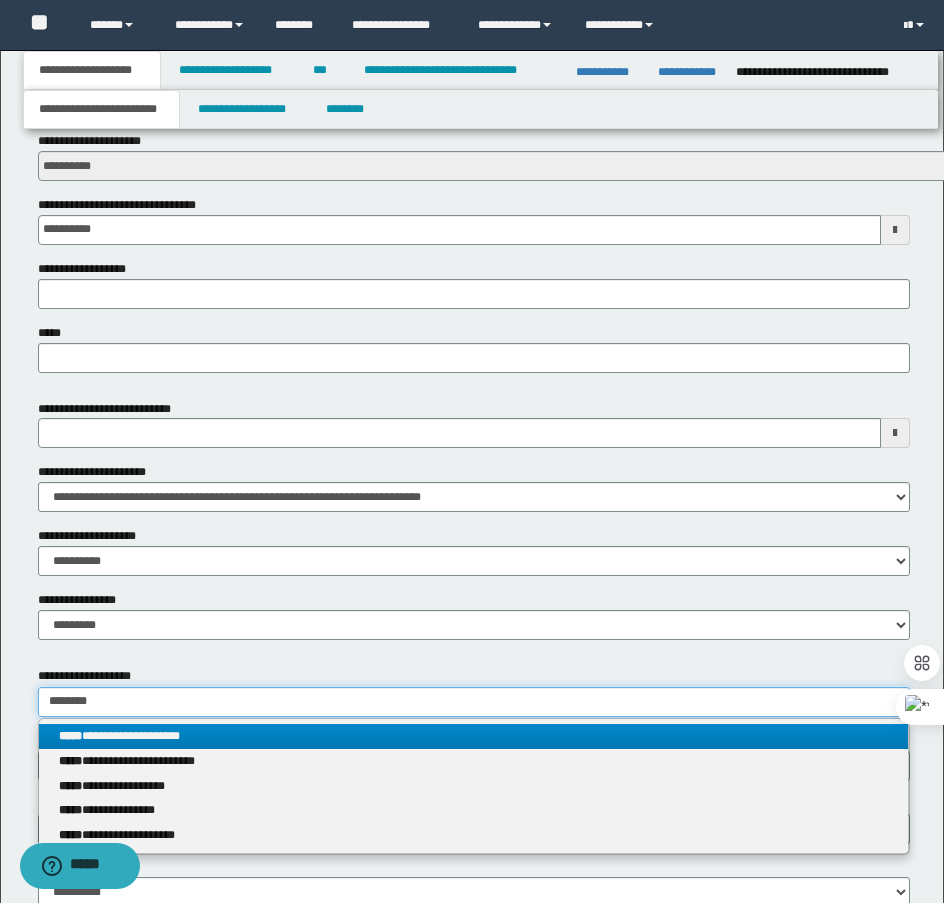 type 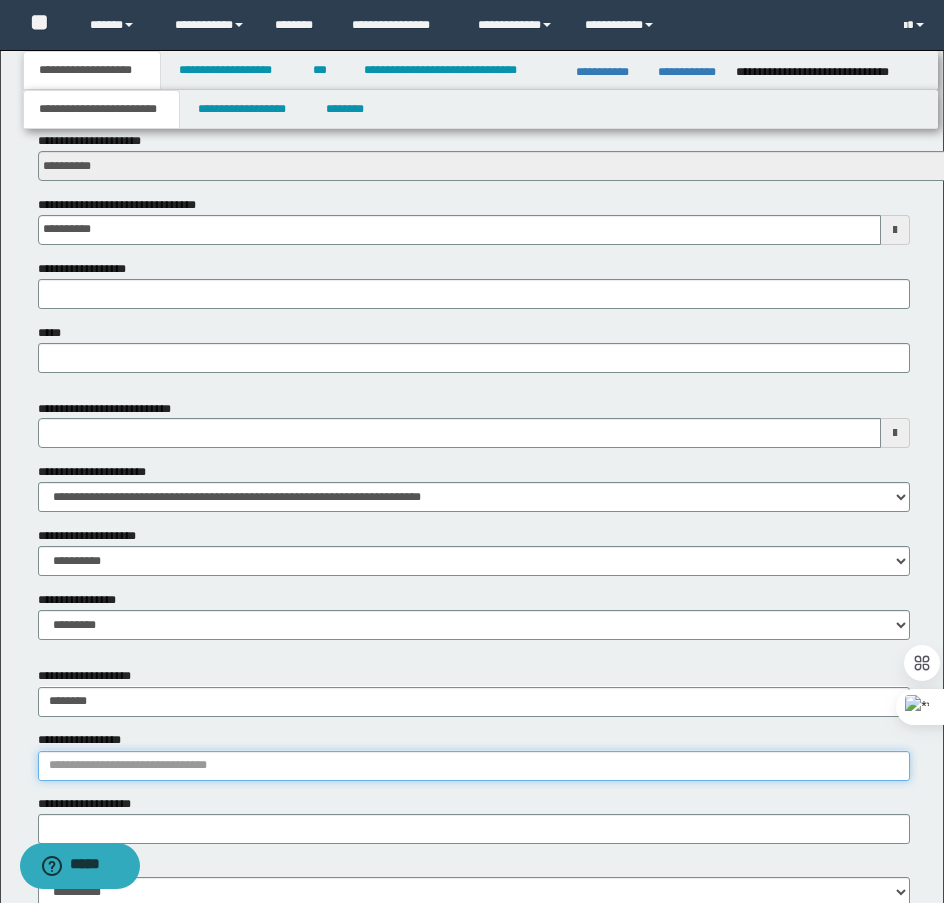click on "**********" at bounding box center [474, 766] 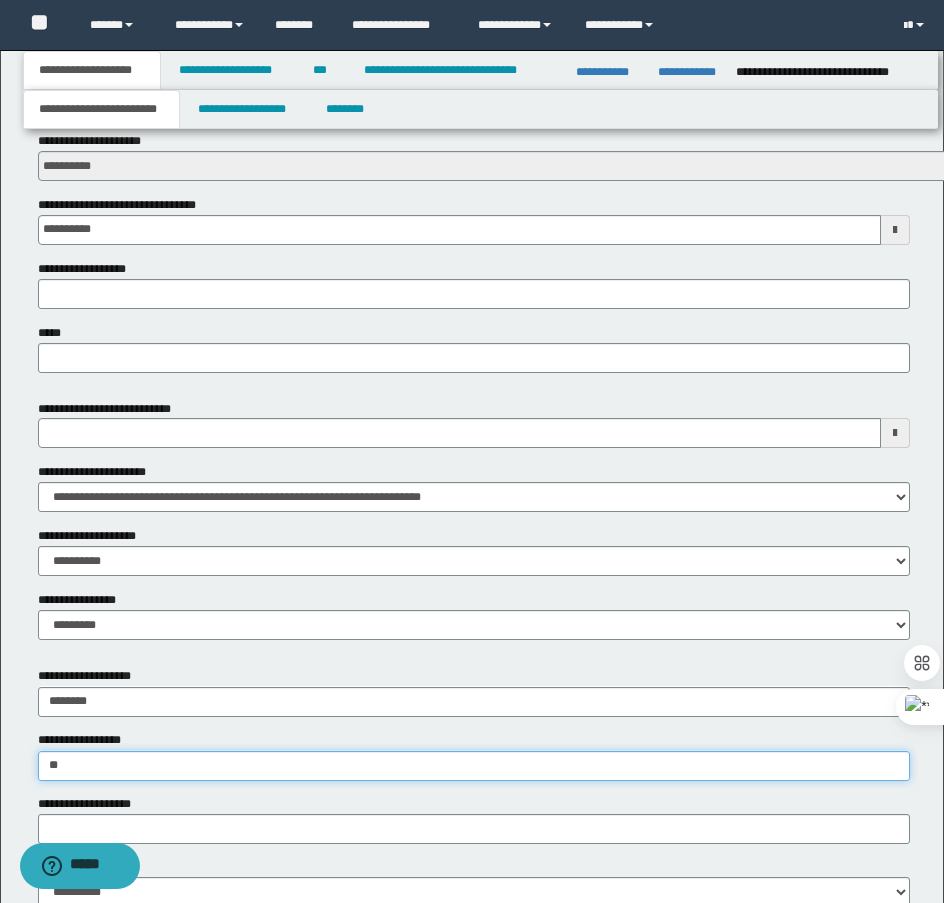 type on "*" 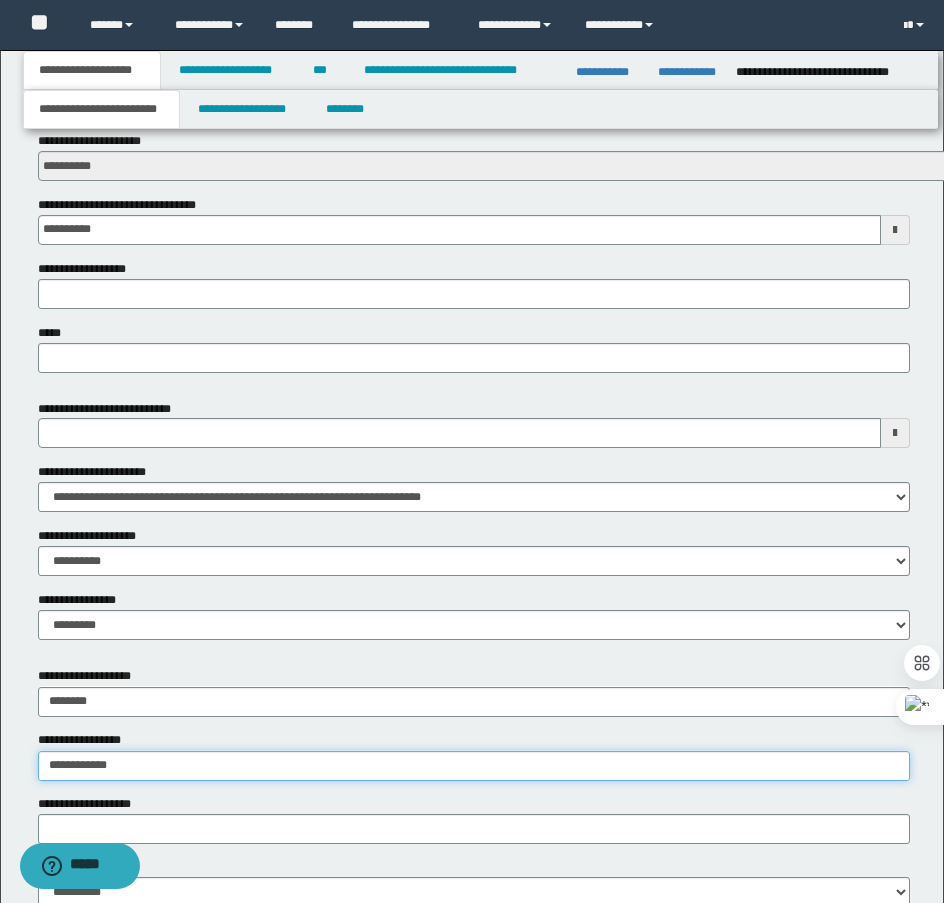 type on "**********" 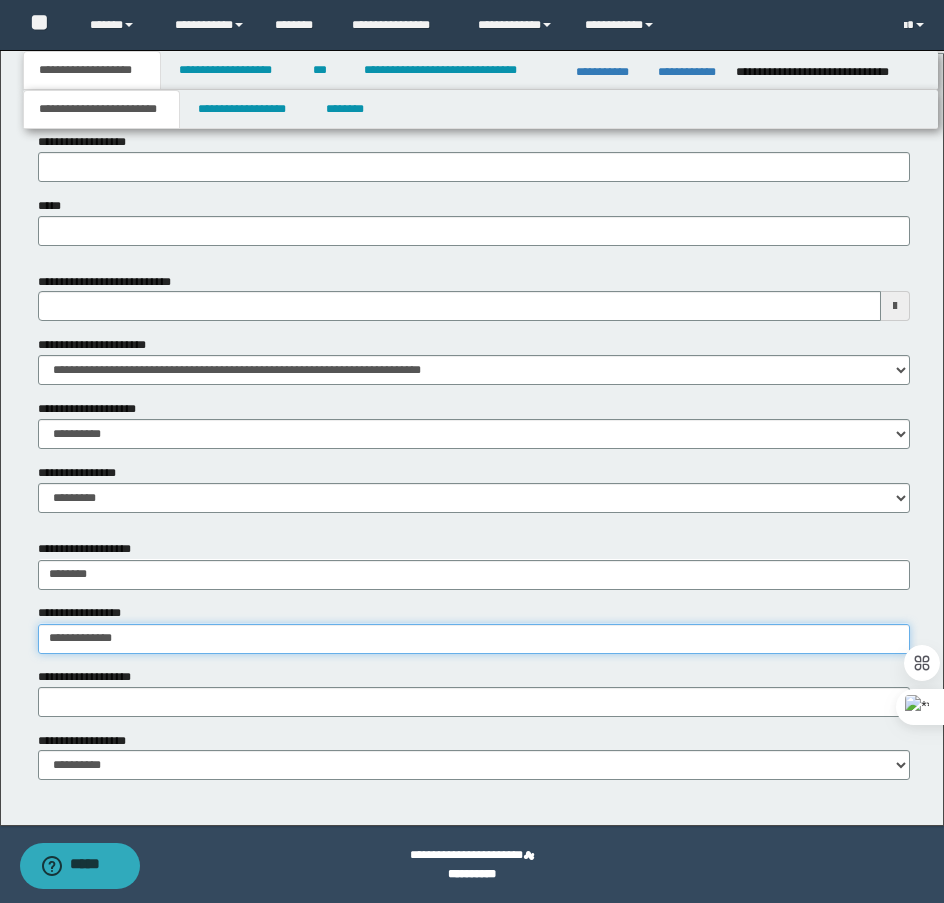 scroll, scrollTop: 870, scrollLeft: 0, axis: vertical 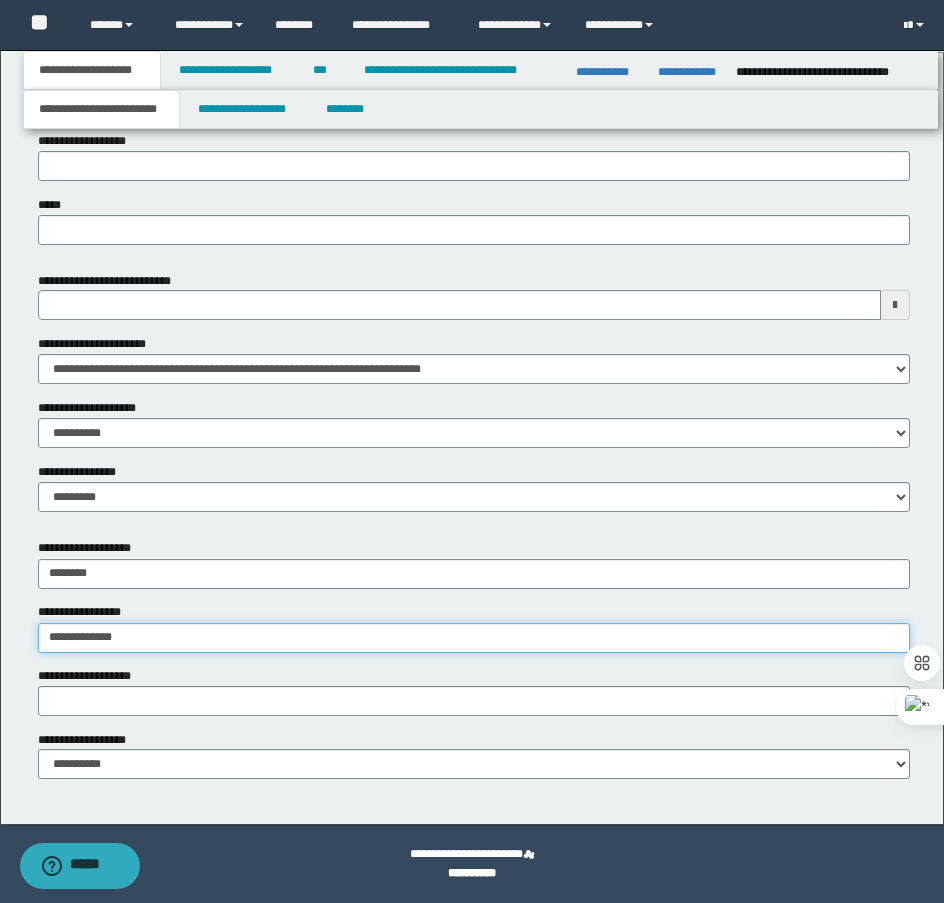 type on "**********" 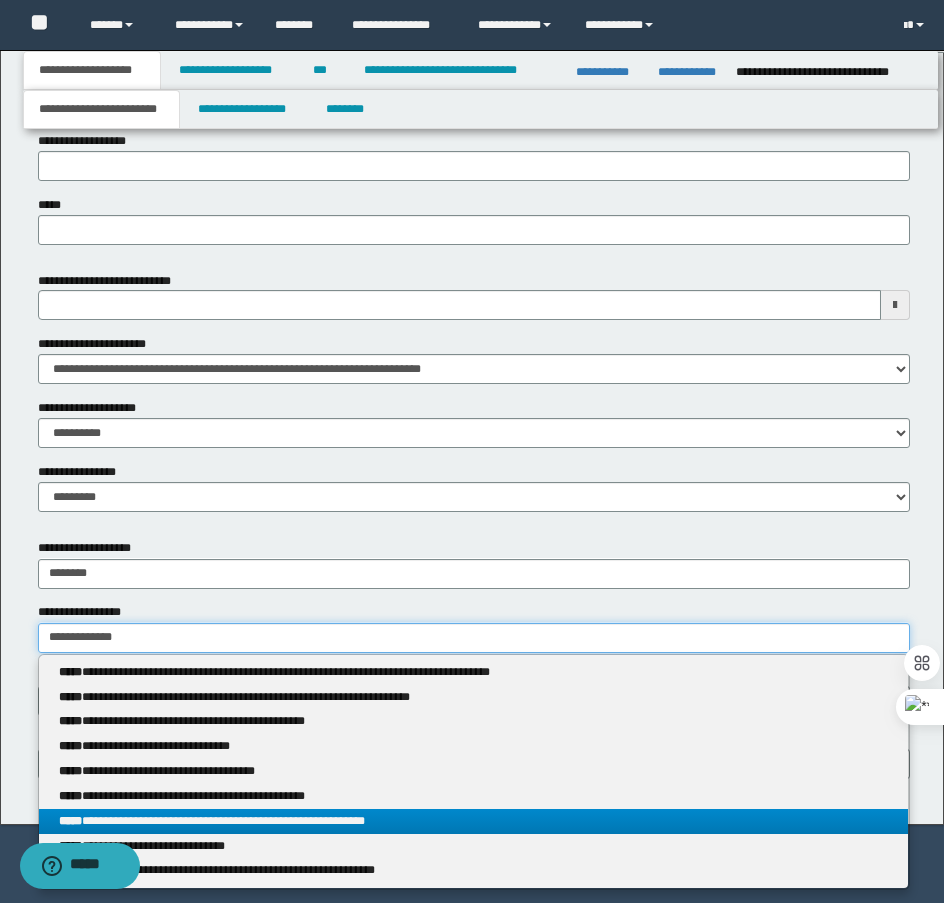 type on "**********" 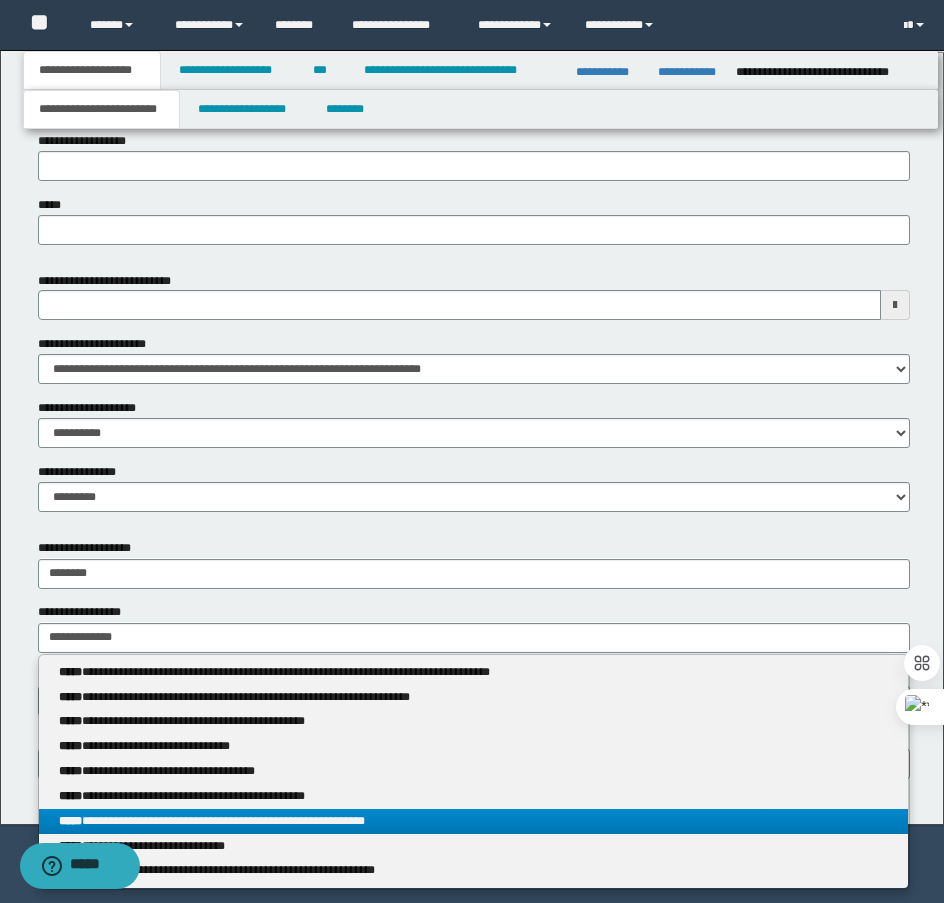 click on "**********" at bounding box center [473, 821] 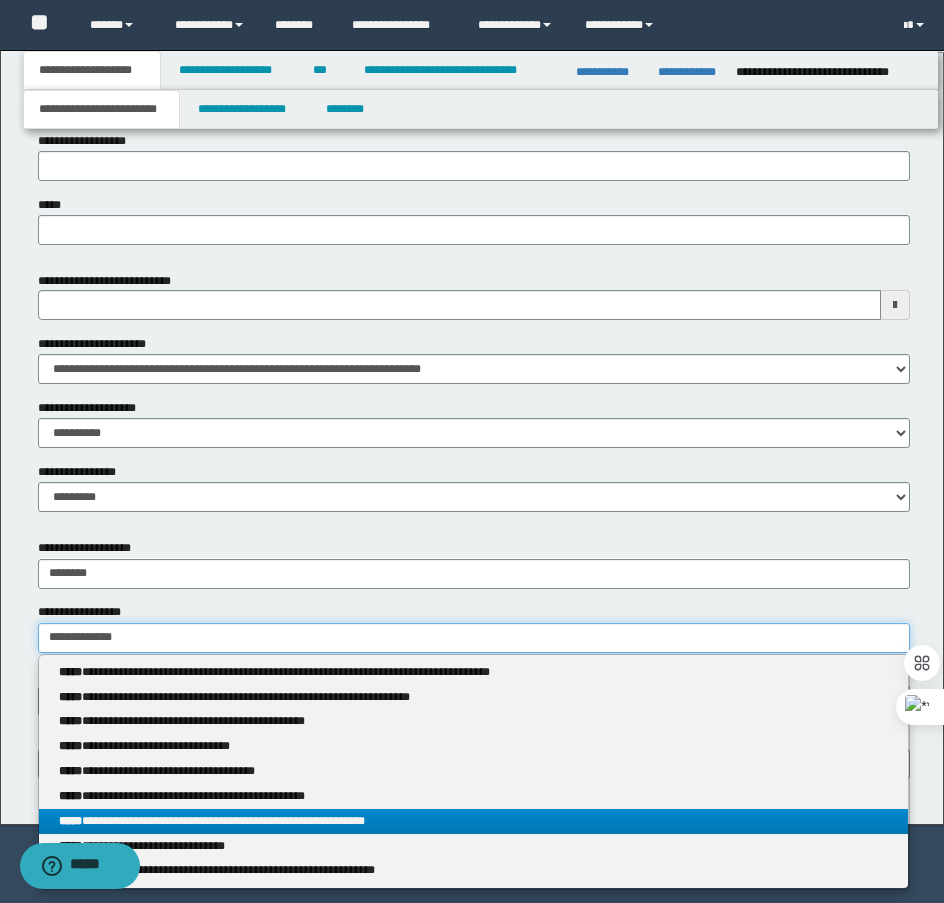 type 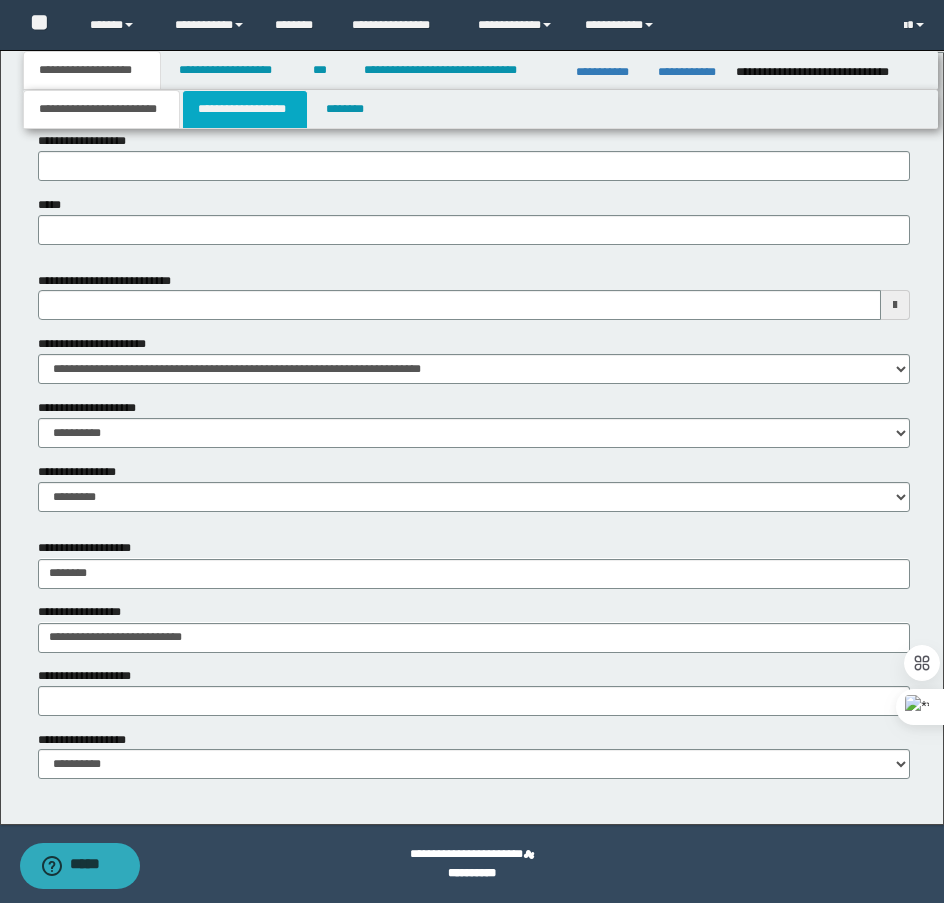 click on "**********" at bounding box center (245, 109) 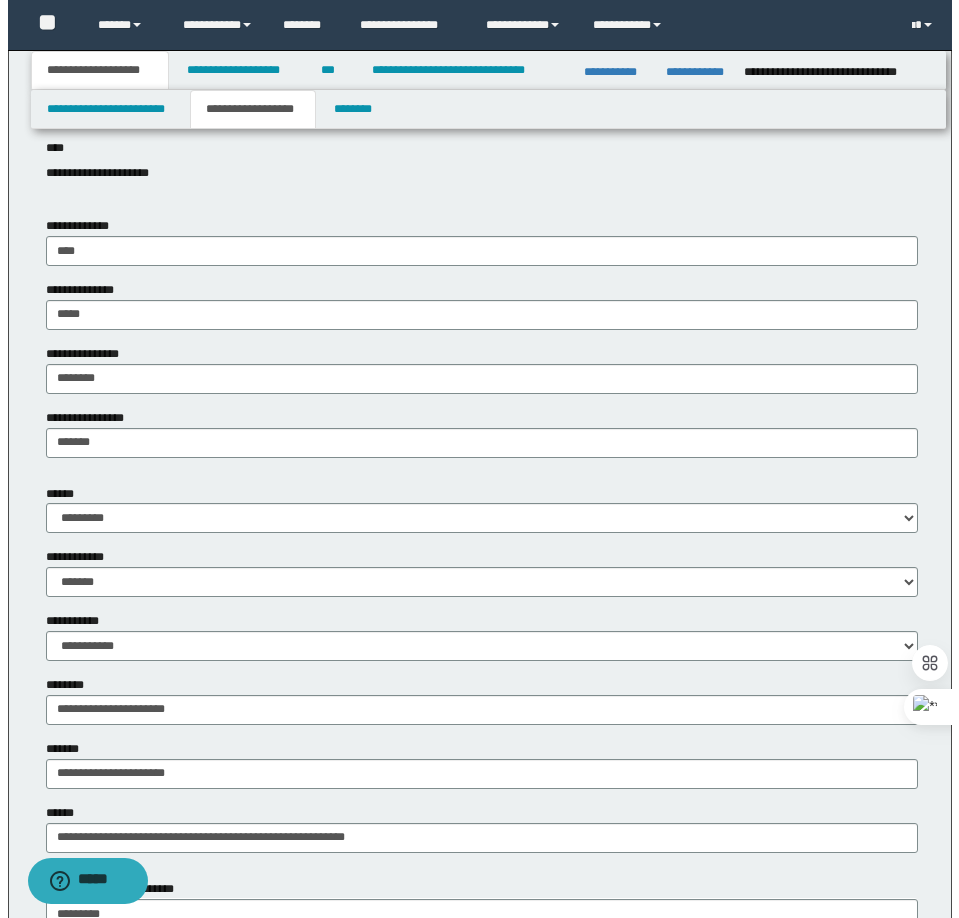 scroll, scrollTop: 0, scrollLeft: 0, axis: both 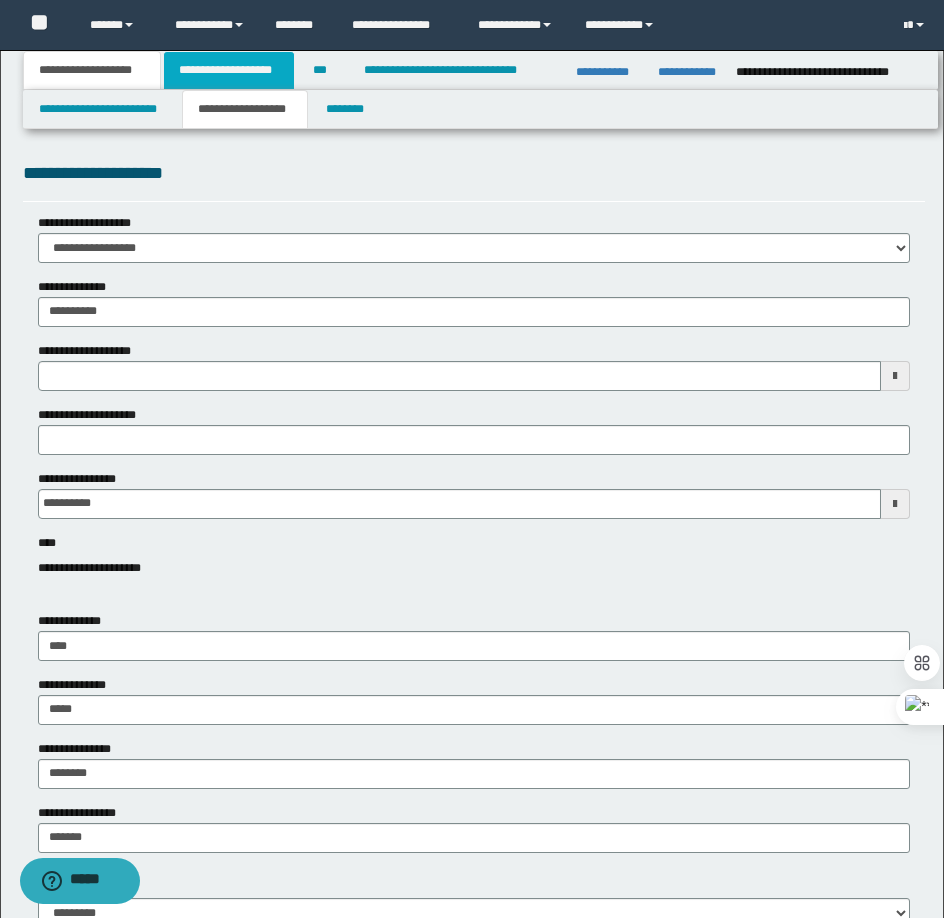 click on "**********" at bounding box center [229, 70] 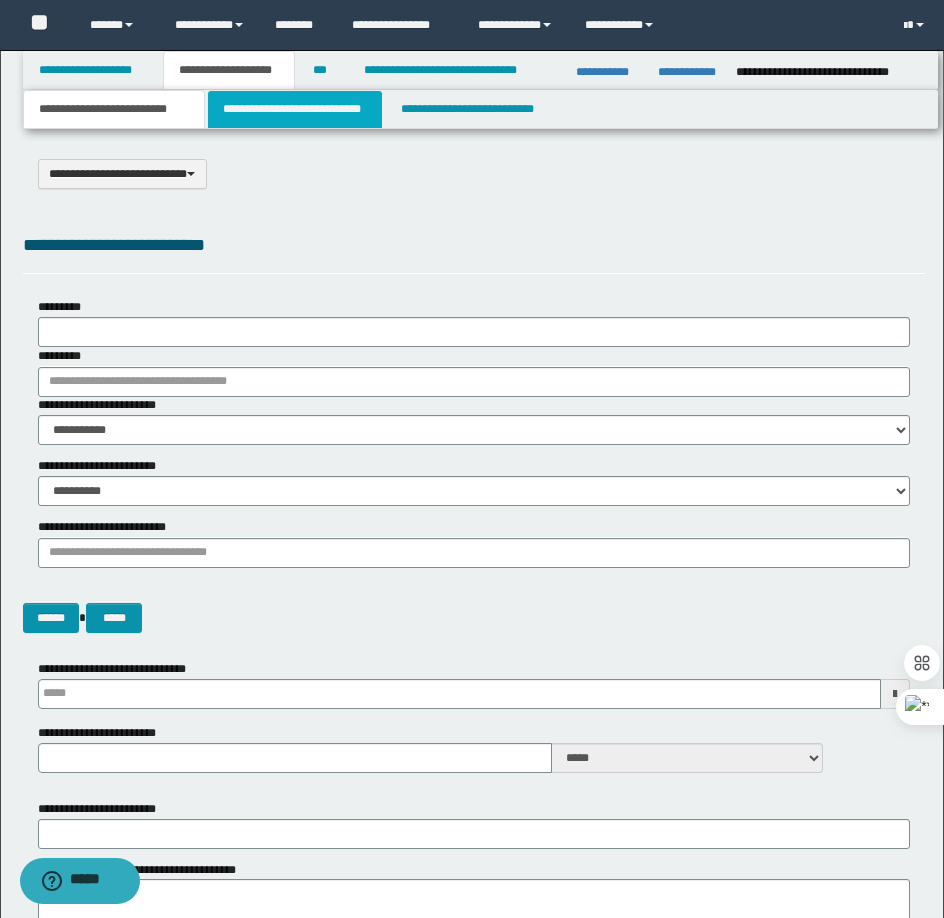click on "**********" at bounding box center (295, 109) 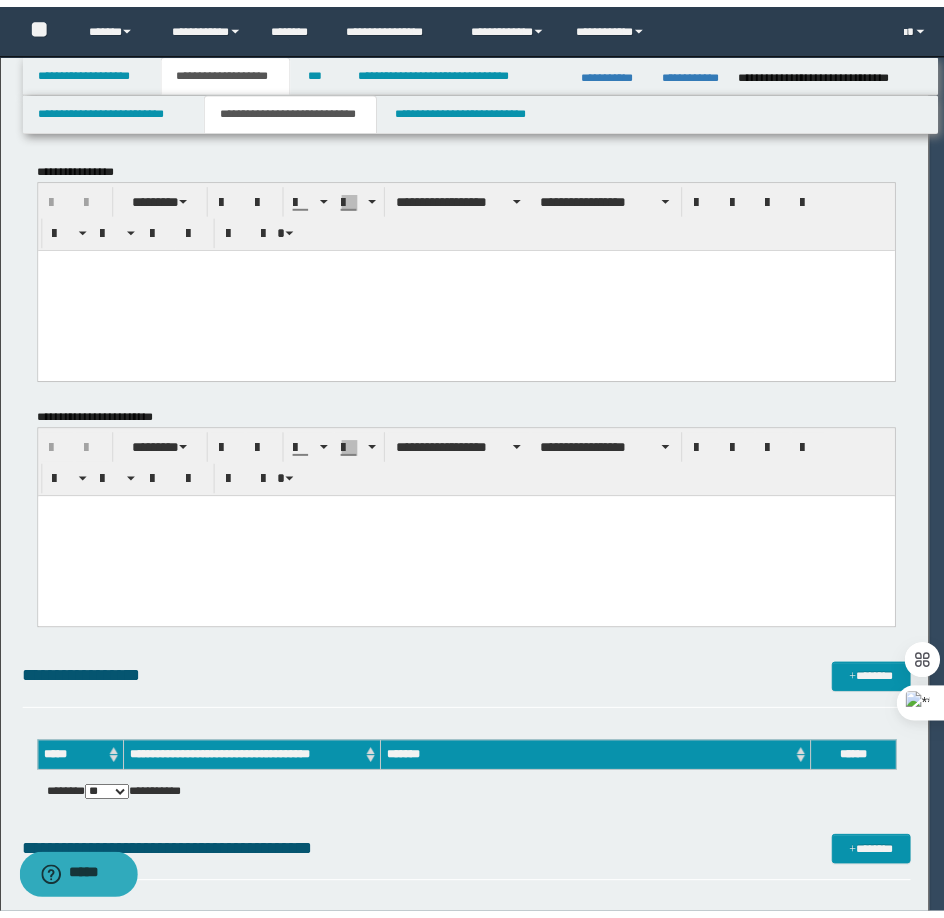 scroll, scrollTop: 0, scrollLeft: 0, axis: both 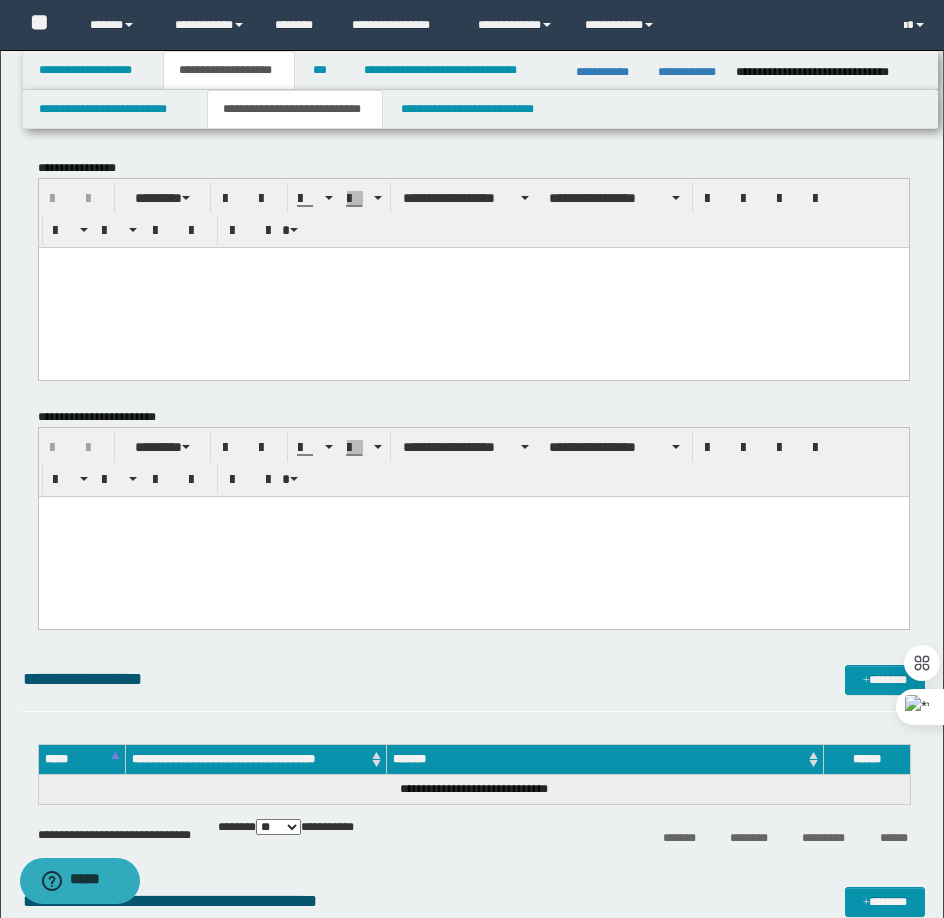 click at bounding box center [473, 287] 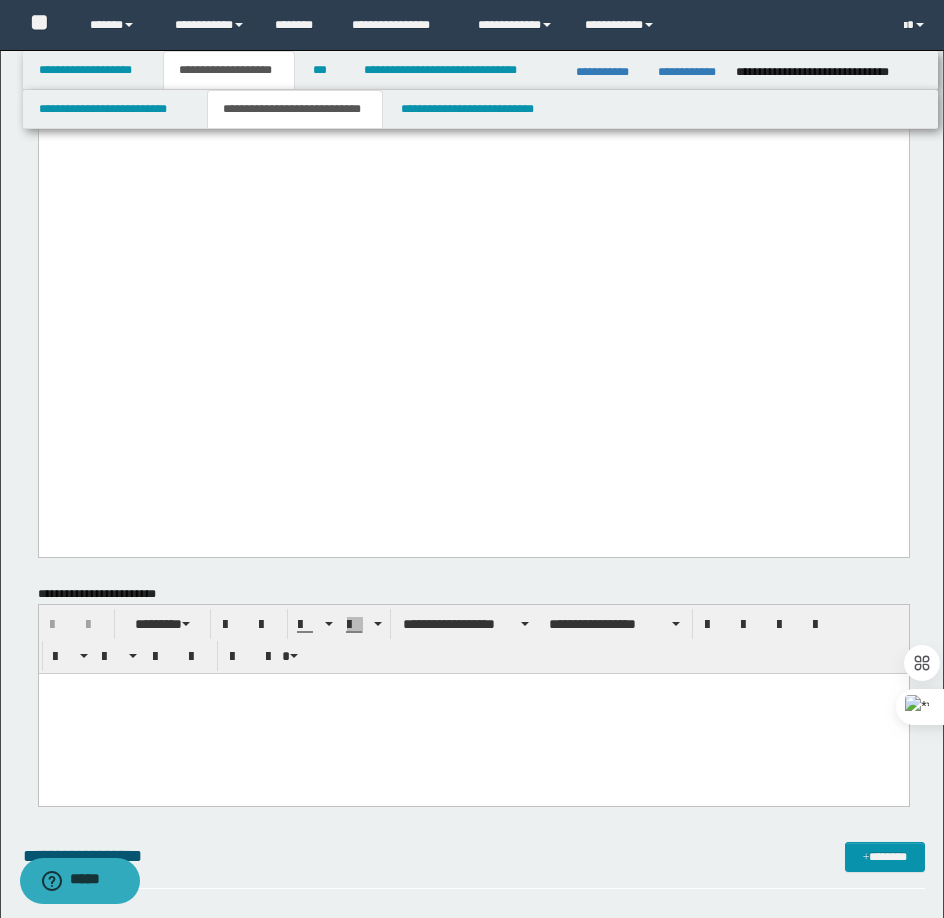 scroll, scrollTop: 2000, scrollLeft: 0, axis: vertical 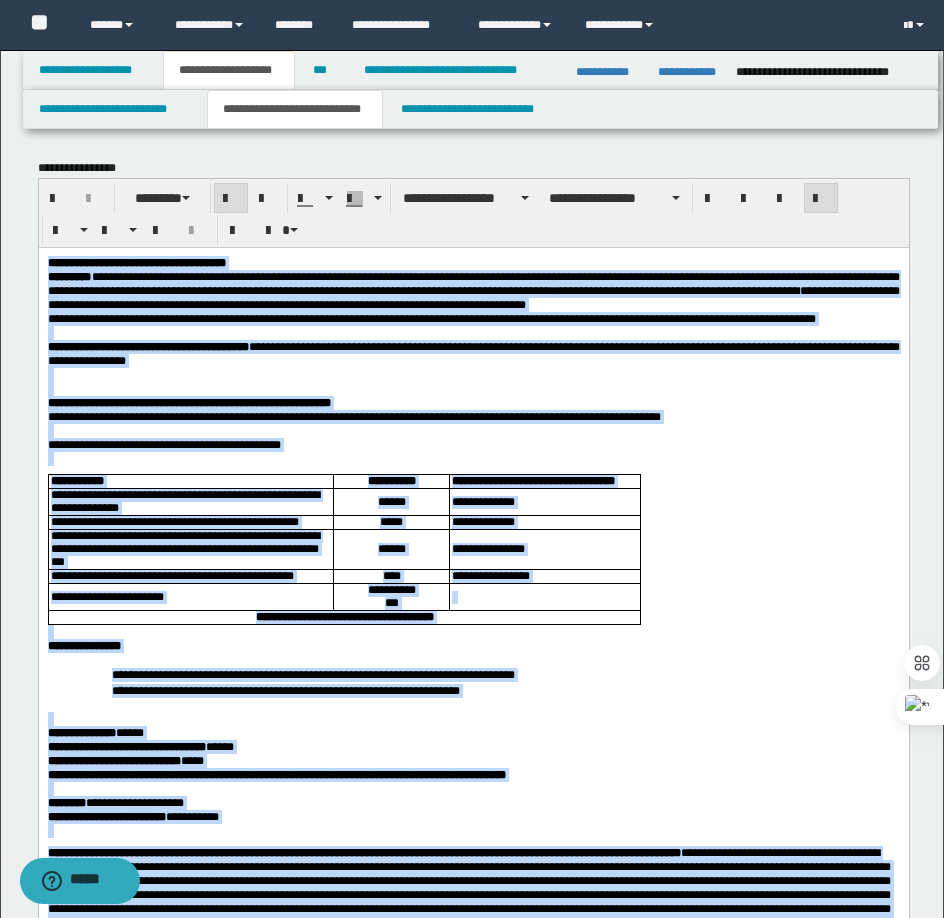 drag, startPoint x: 872, startPoint y: 2541, endPoint x: 36, endPoint y: 257, distance: 2432.1907 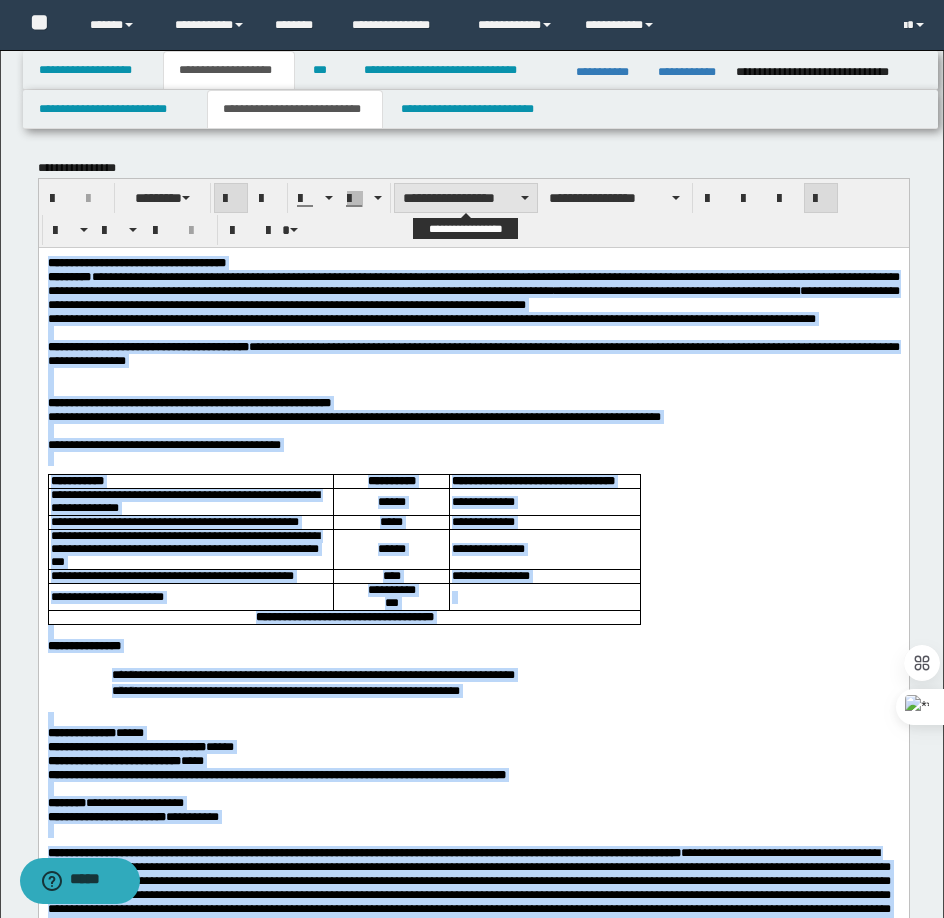 click on "**********" at bounding box center [466, 198] 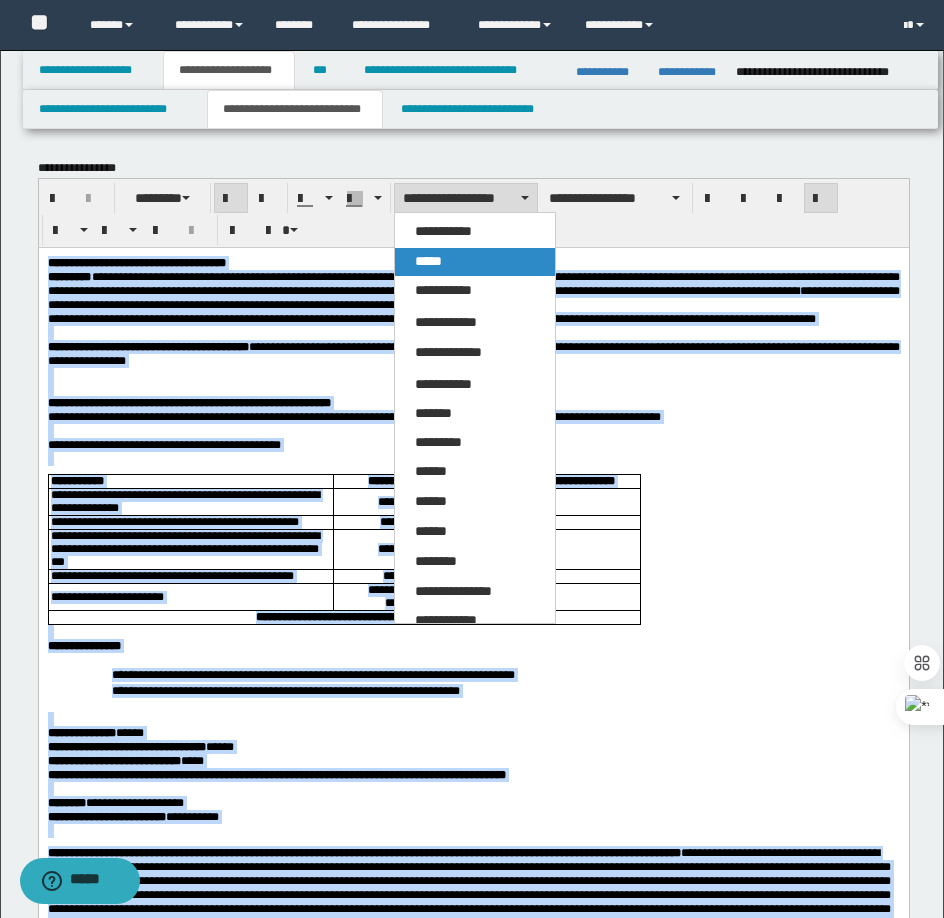 click on "*****" at bounding box center (475, 262) 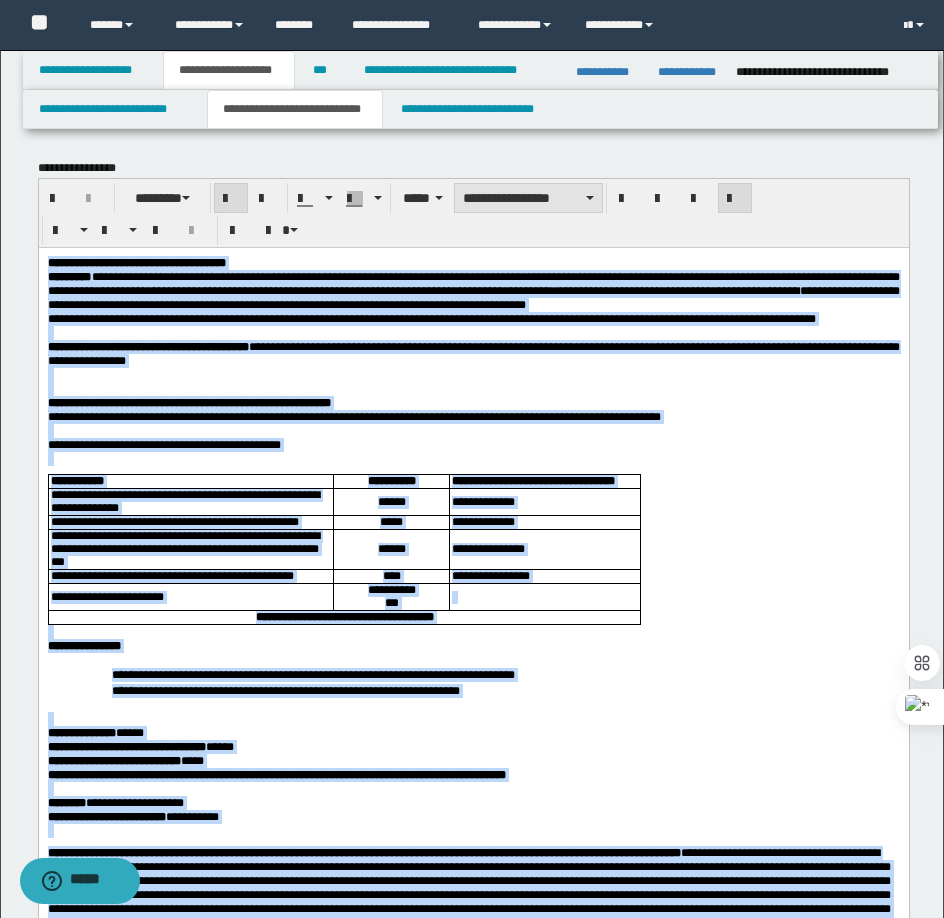 click on "**********" at bounding box center (528, 198) 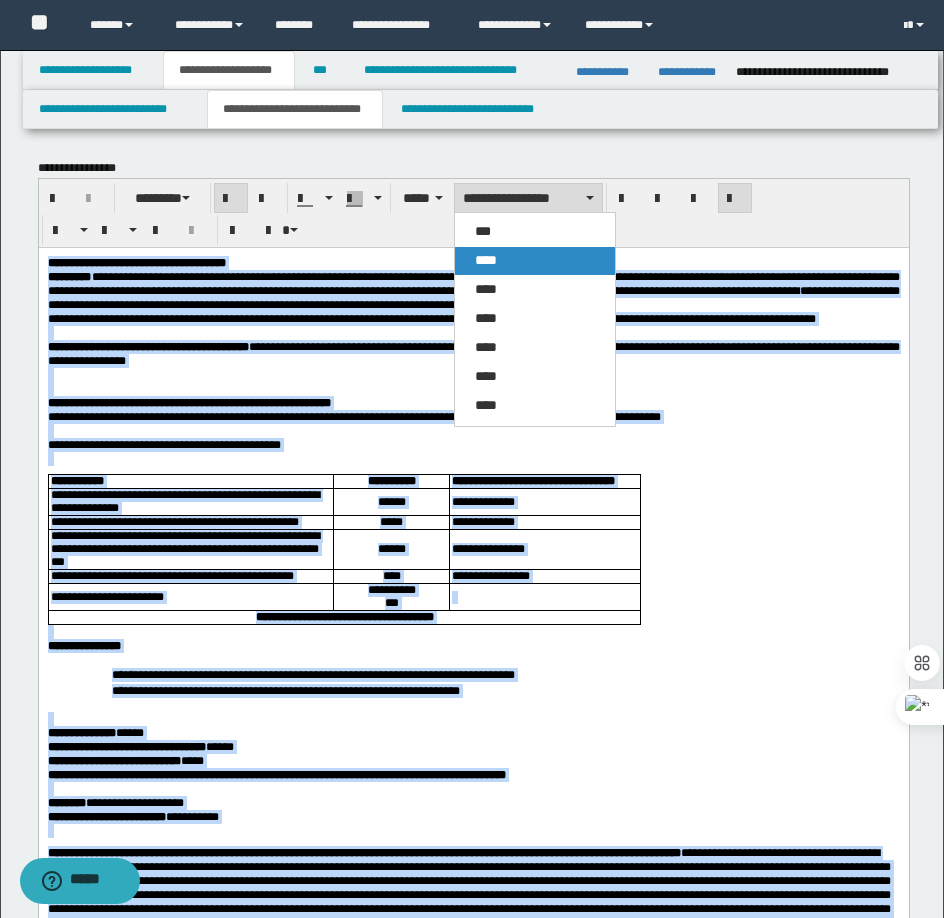 click on "****" at bounding box center [535, 261] 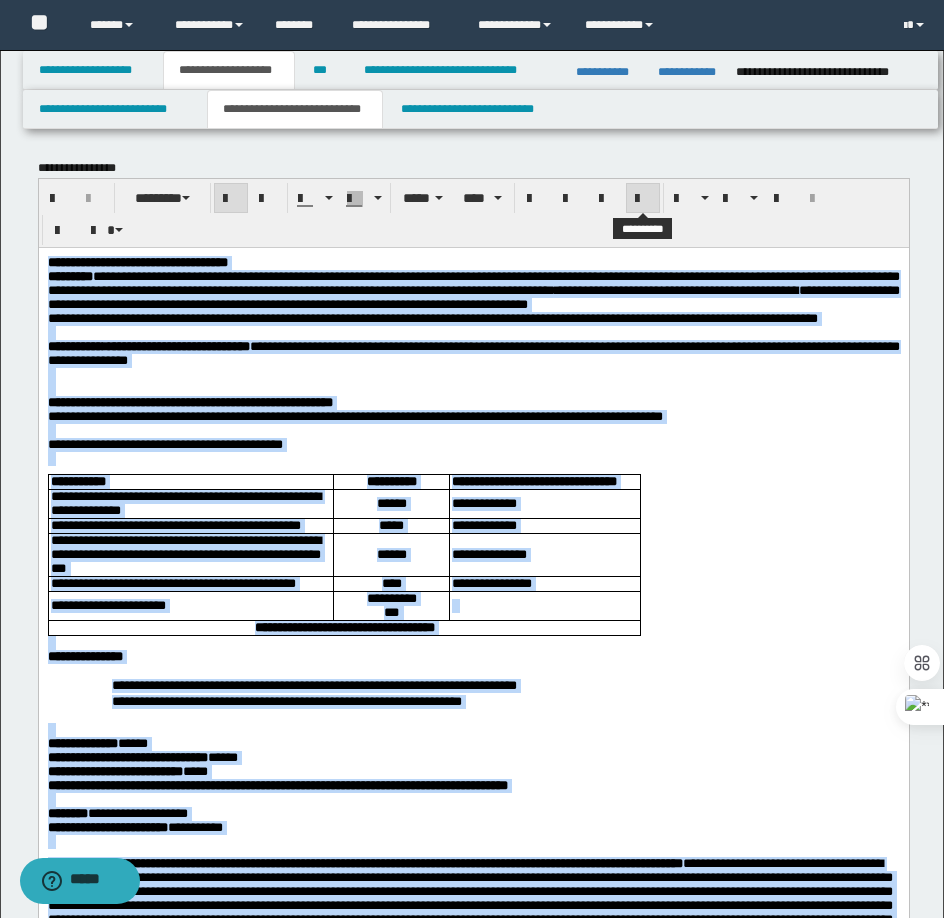 click at bounding box center [643, 198] 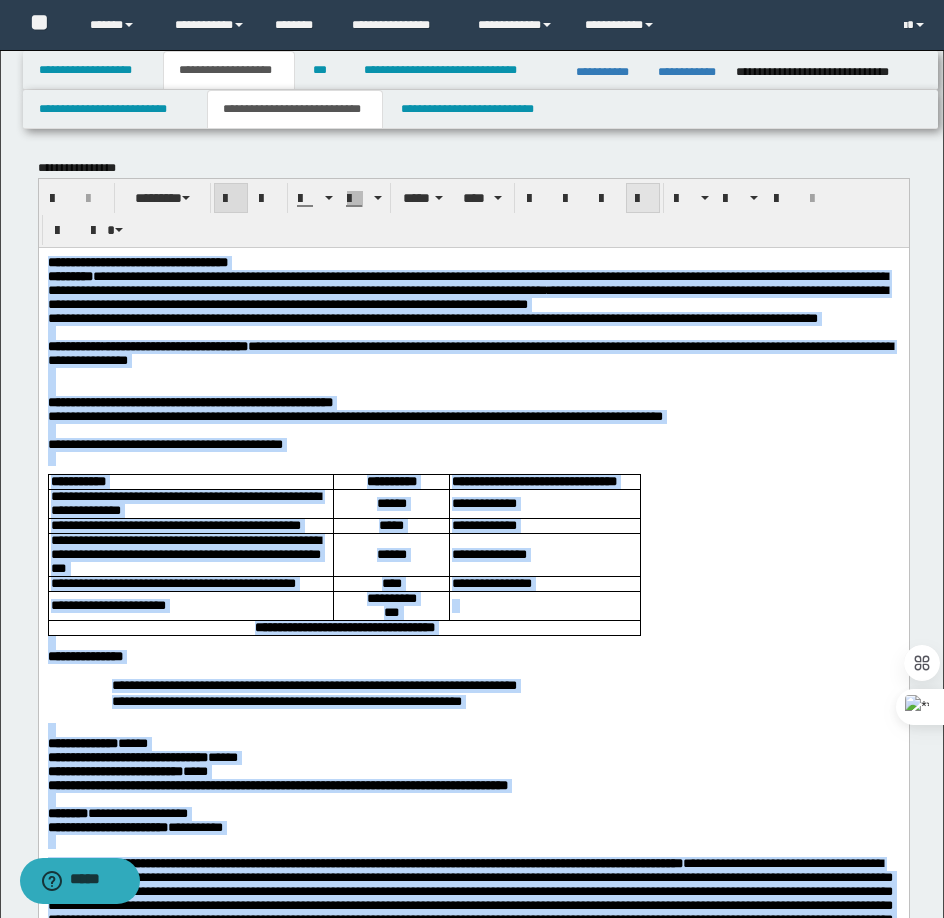 click at bounding box center [643, 199] 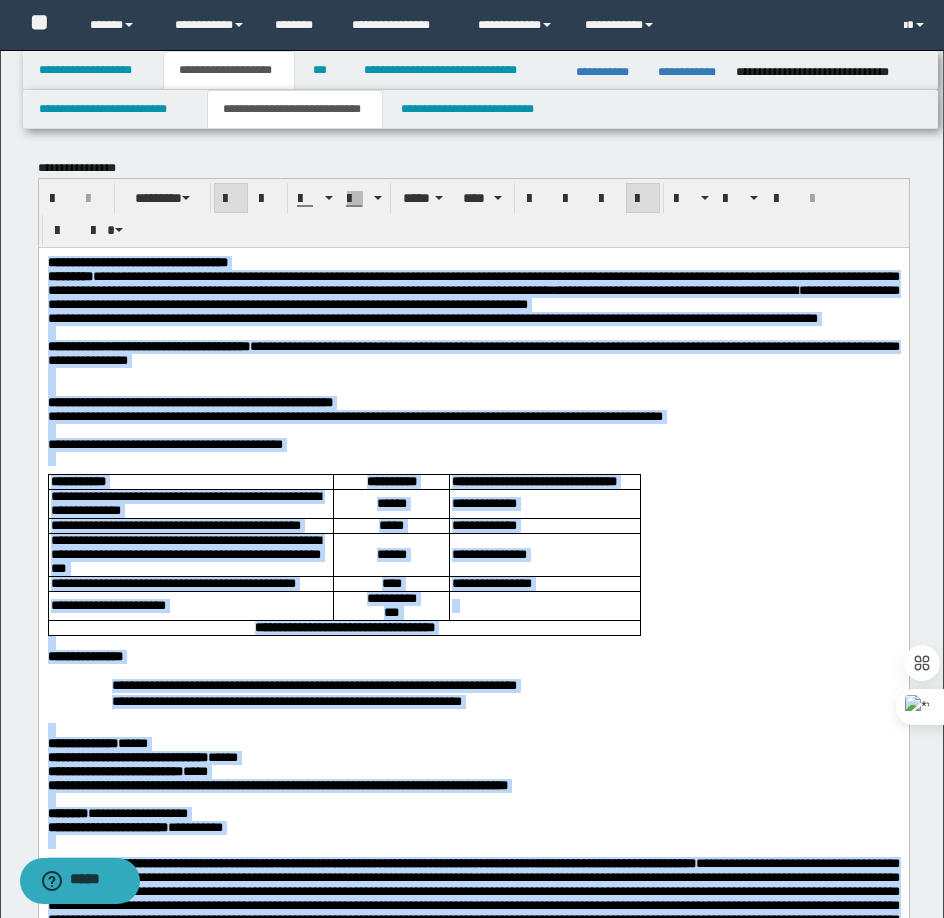 click on "**********" at bounding box center (473, 318) 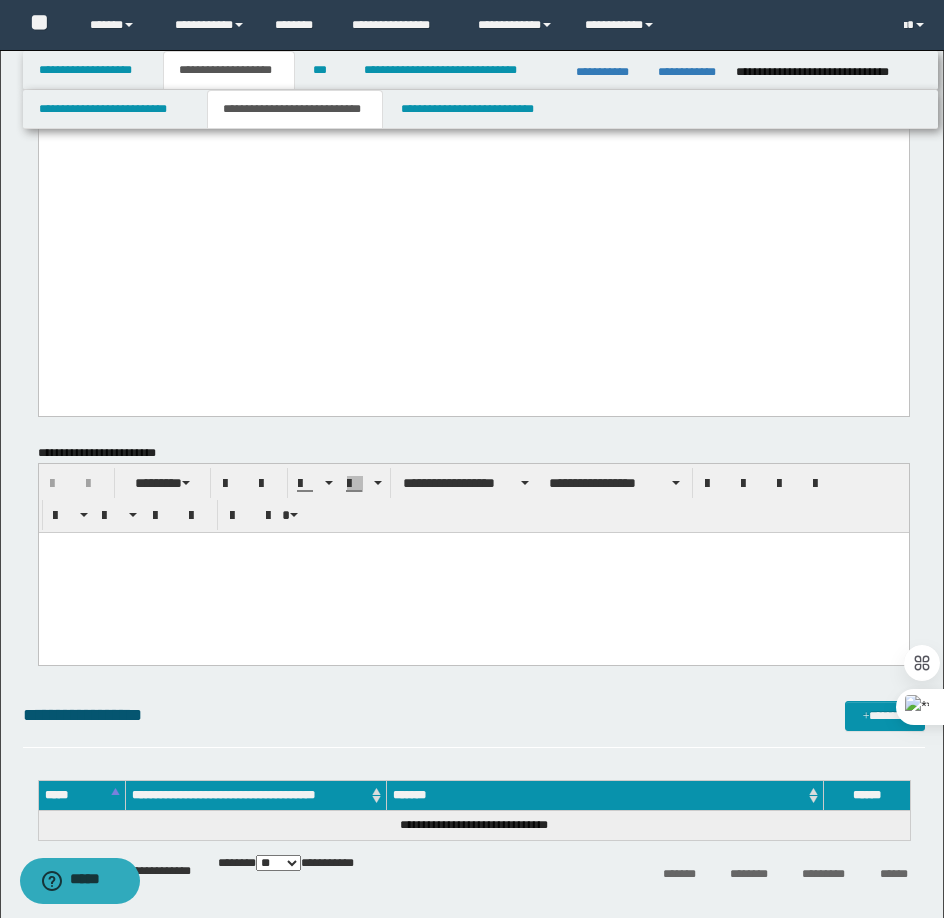 scroll, scrollTop: 2800, scrollLeft: 0, axis: vertical 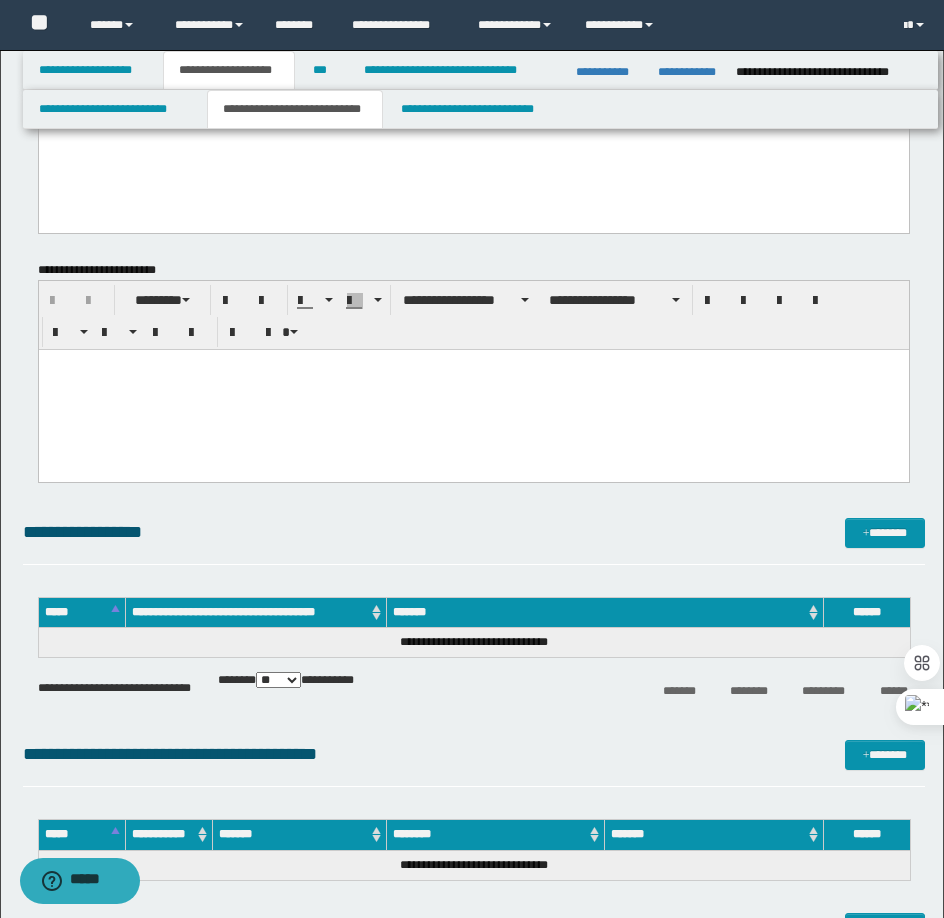 click at bounding box center [473, 389] 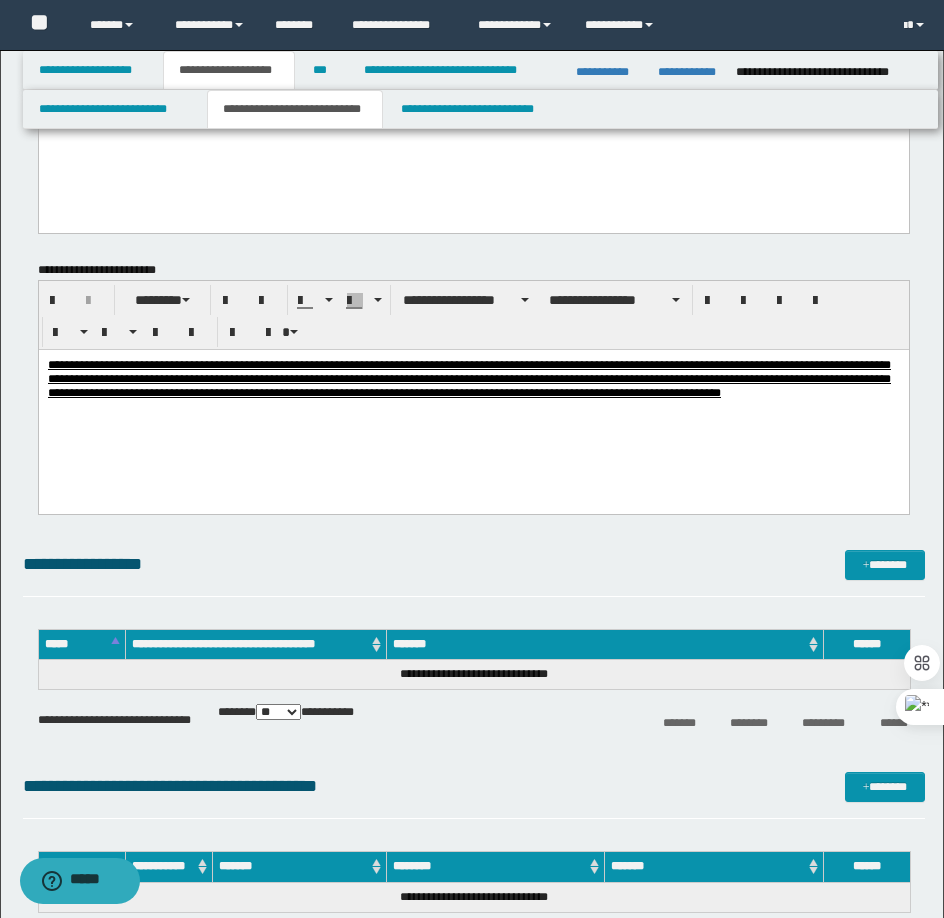 click on "**********" at bounding box center (473, 403) 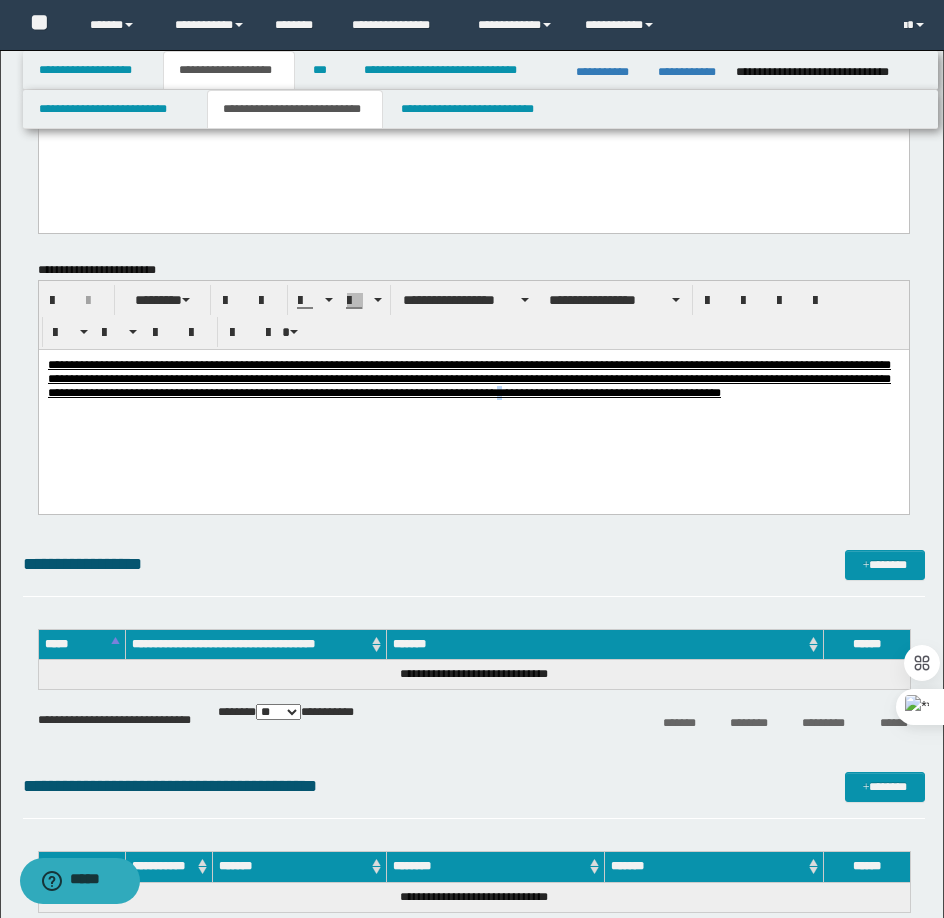 click on "**********" at bounding box center [473, 403] 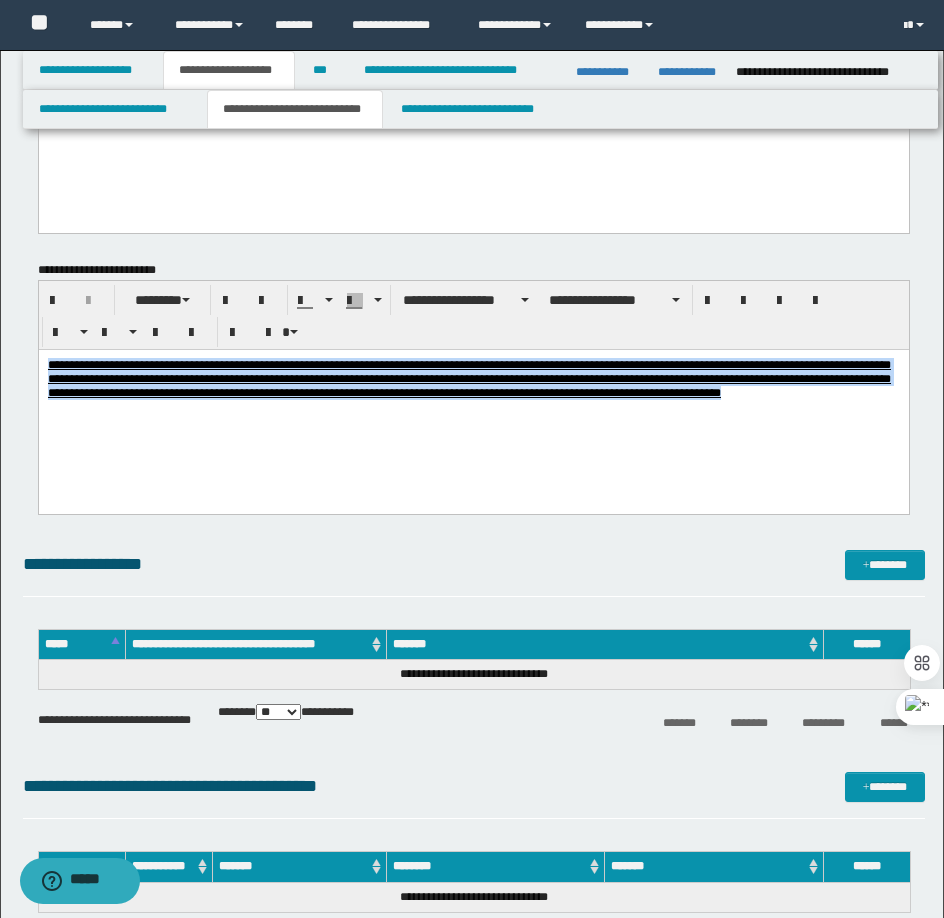 click on "**********" at bounding box center (473, 403) 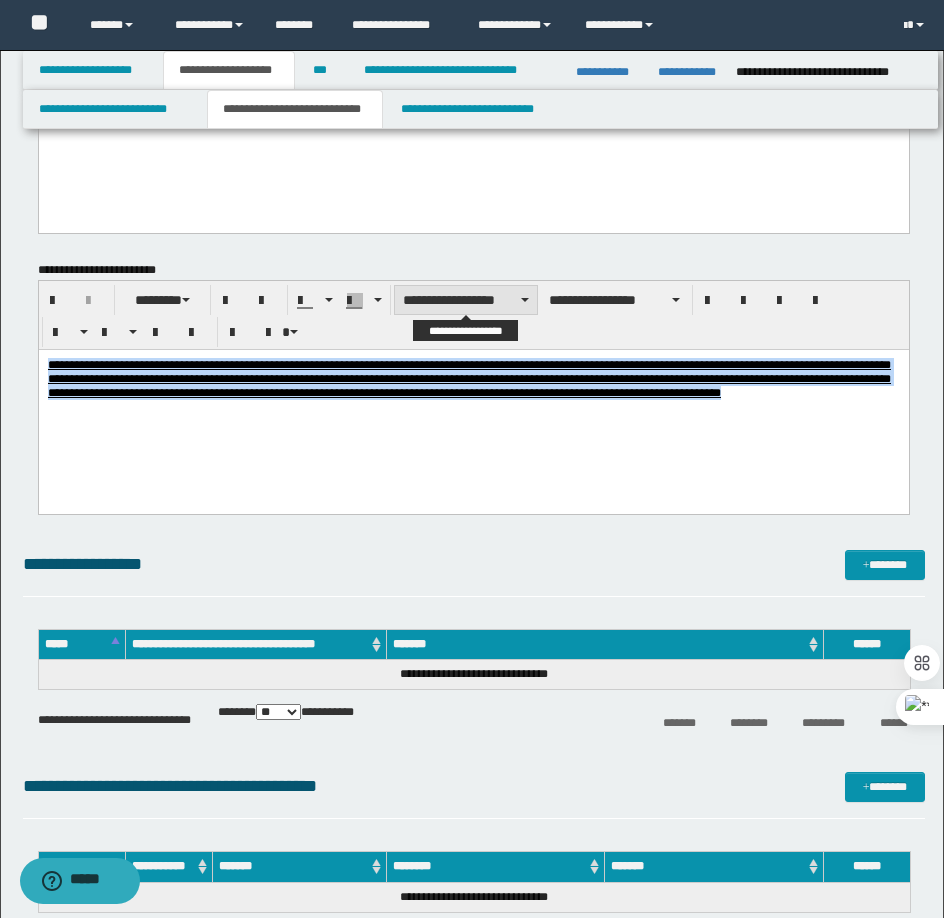 click on "**********" at bounding box center (466, 300) 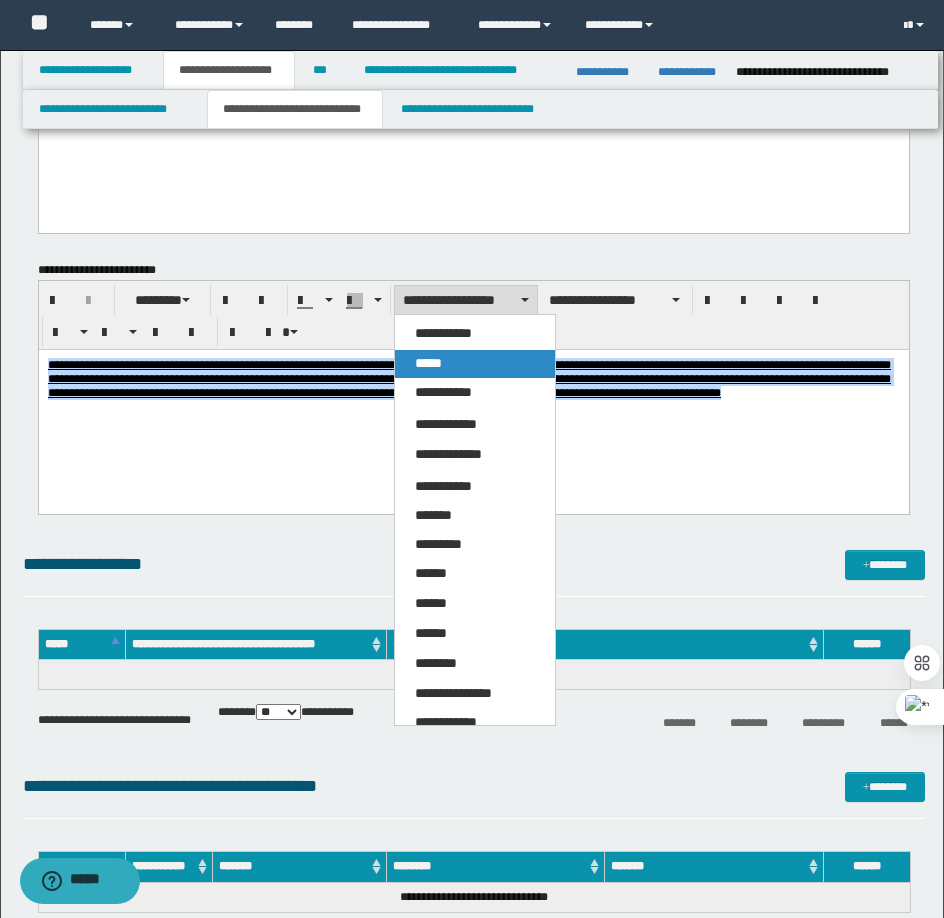 drag, startPoint x: 437, startPoint y: 357, endPoint x: 407, endPoint y: 2, distance: 356.26535 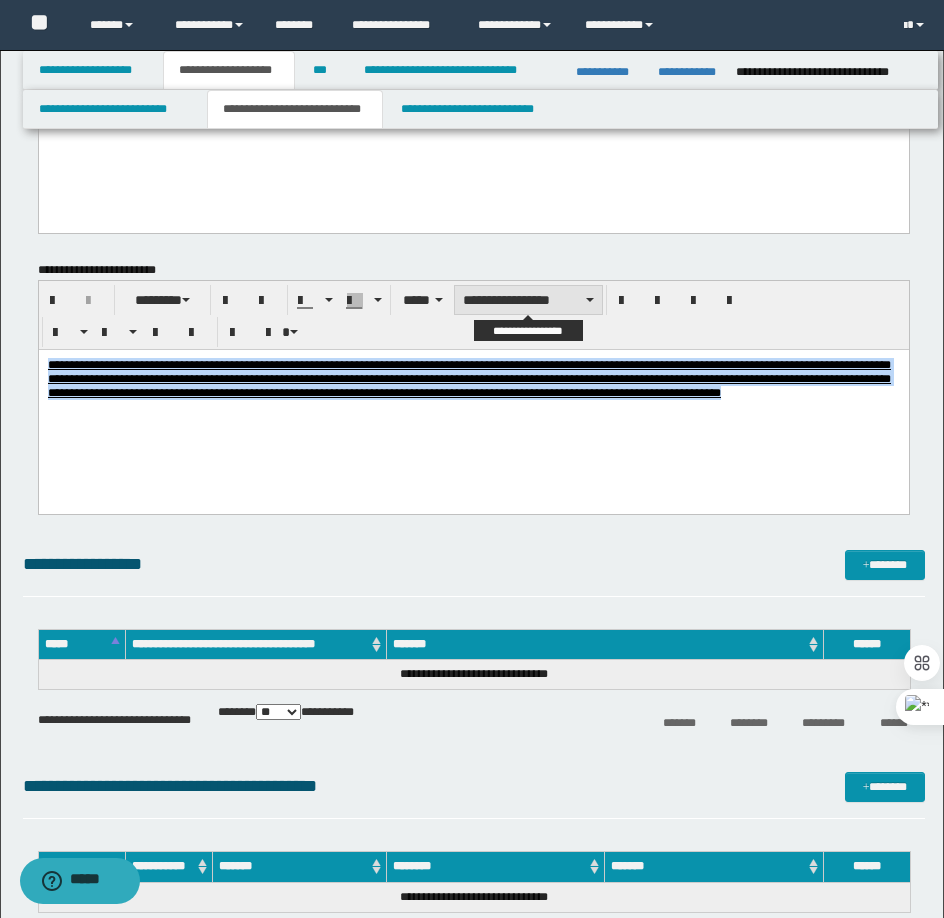 click on "**********" at bounding box center [528, 300] 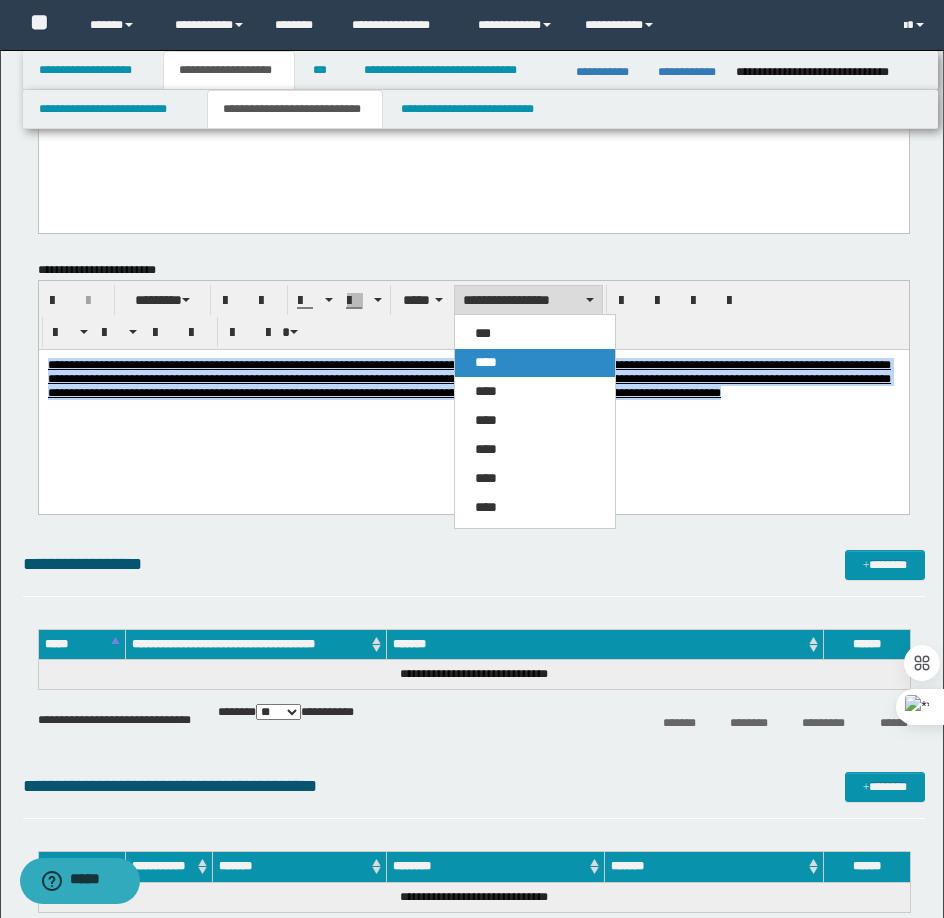 drag, startPoint x: 532, startPoint y: 359, endPoint x: 603, endPoint y: 329, distance: 77.07788 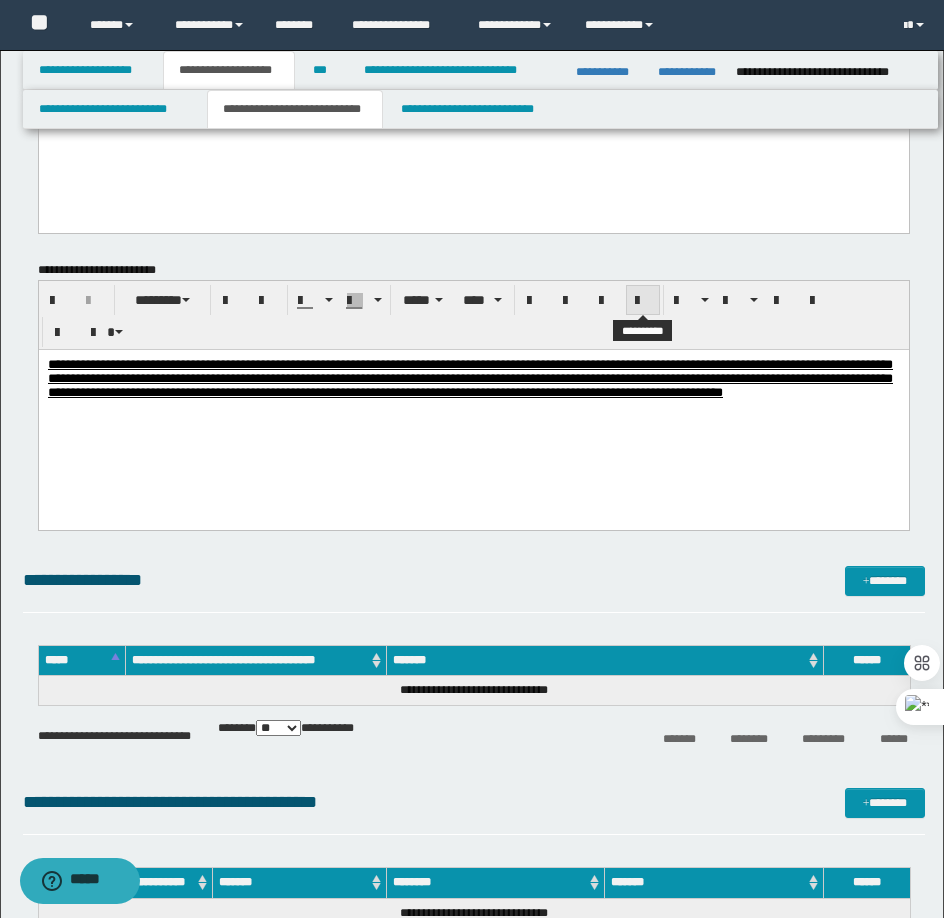 click at bounding box center [643, 300] 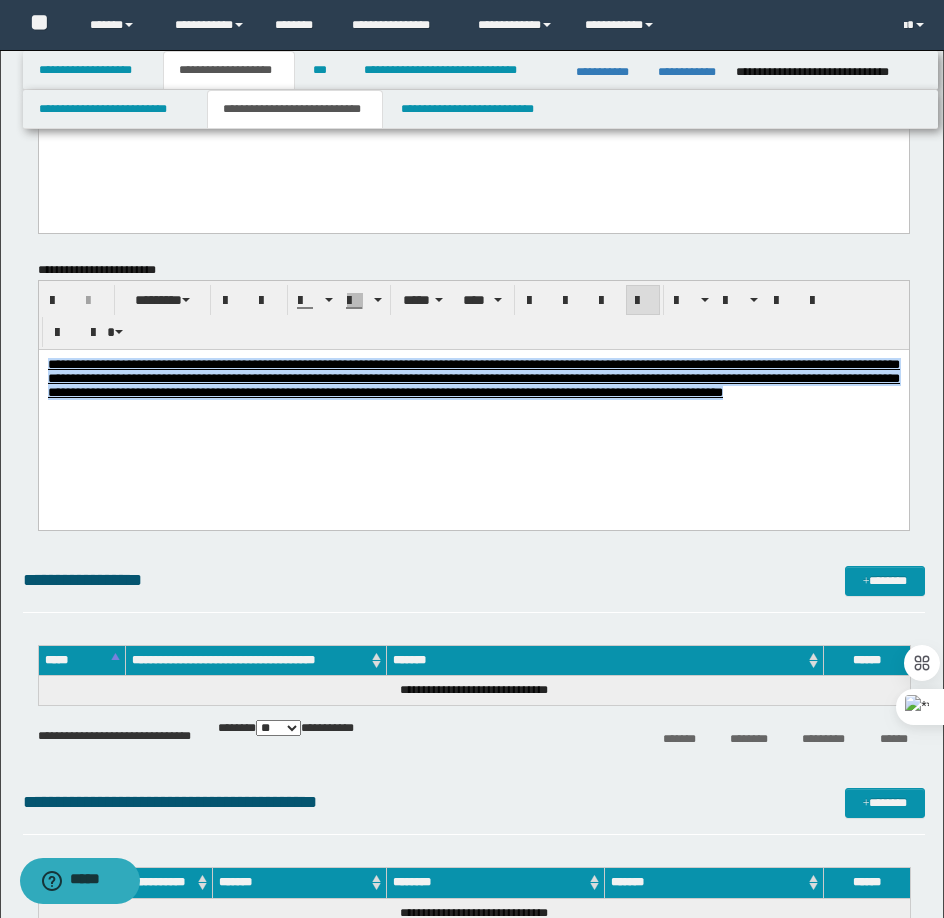 click on "**********" at bounding box center (473, 403) 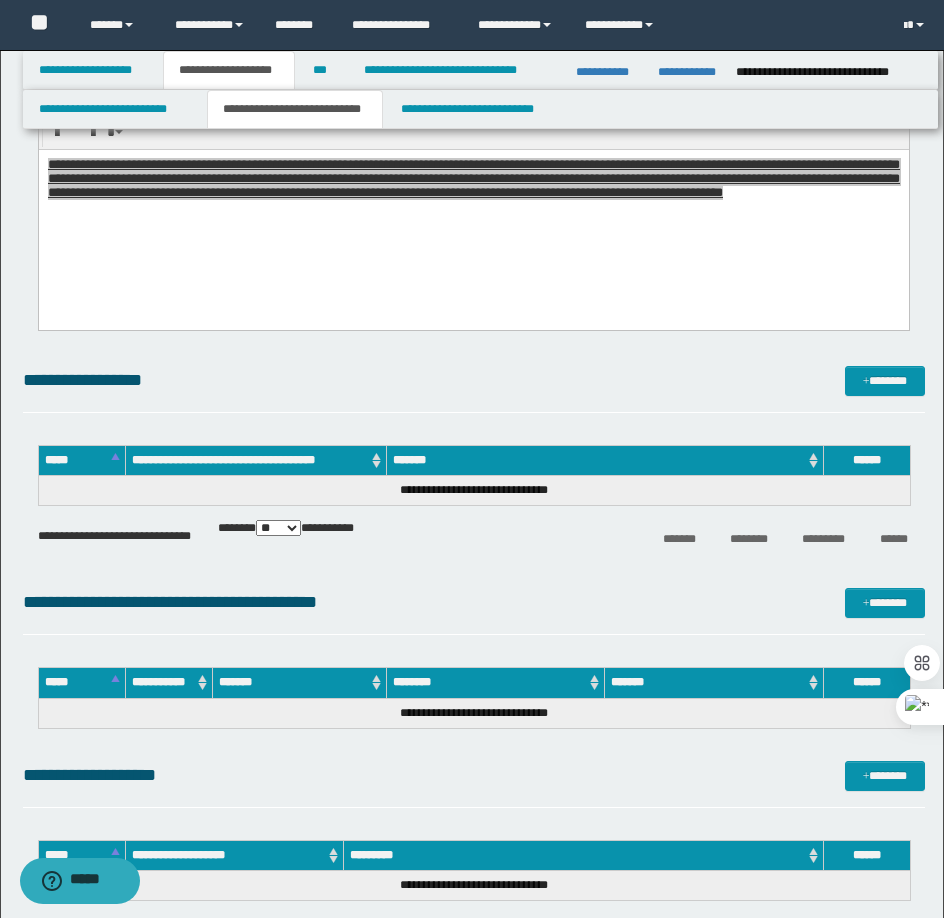 click on "**********" at bounding box center [474, 380] 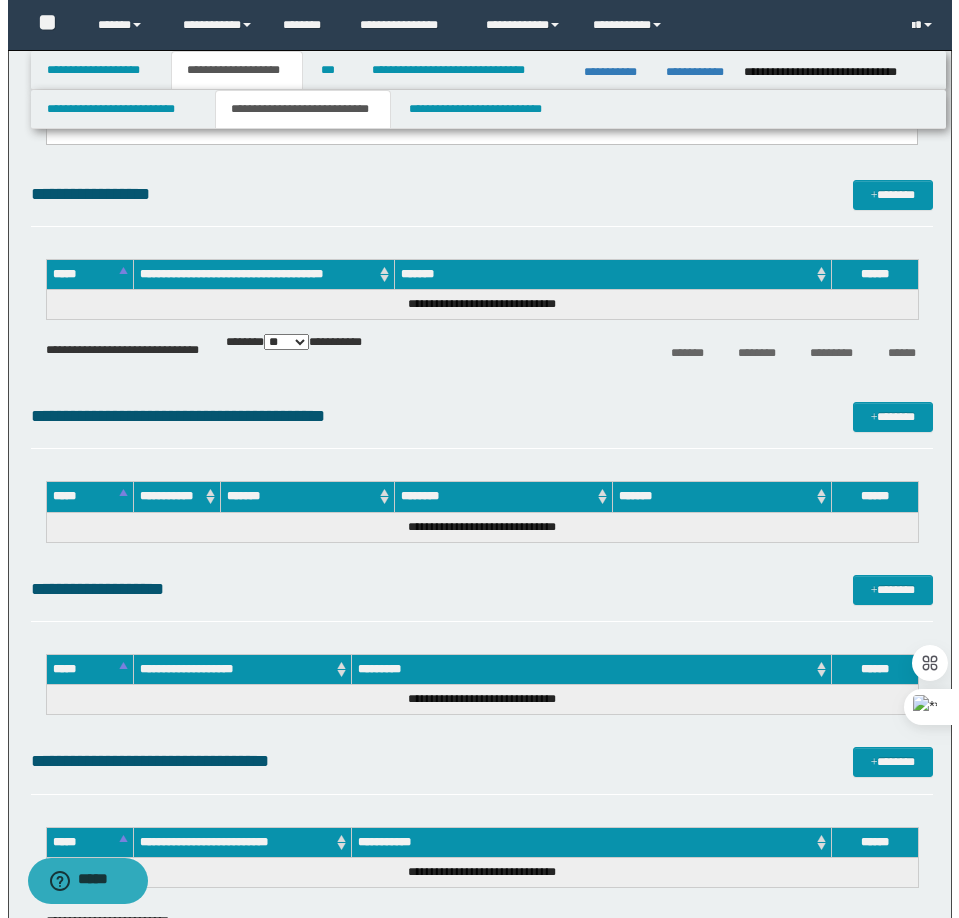 scroll, scrollTop: 3100, scrollLeft: 0, axis: vertical 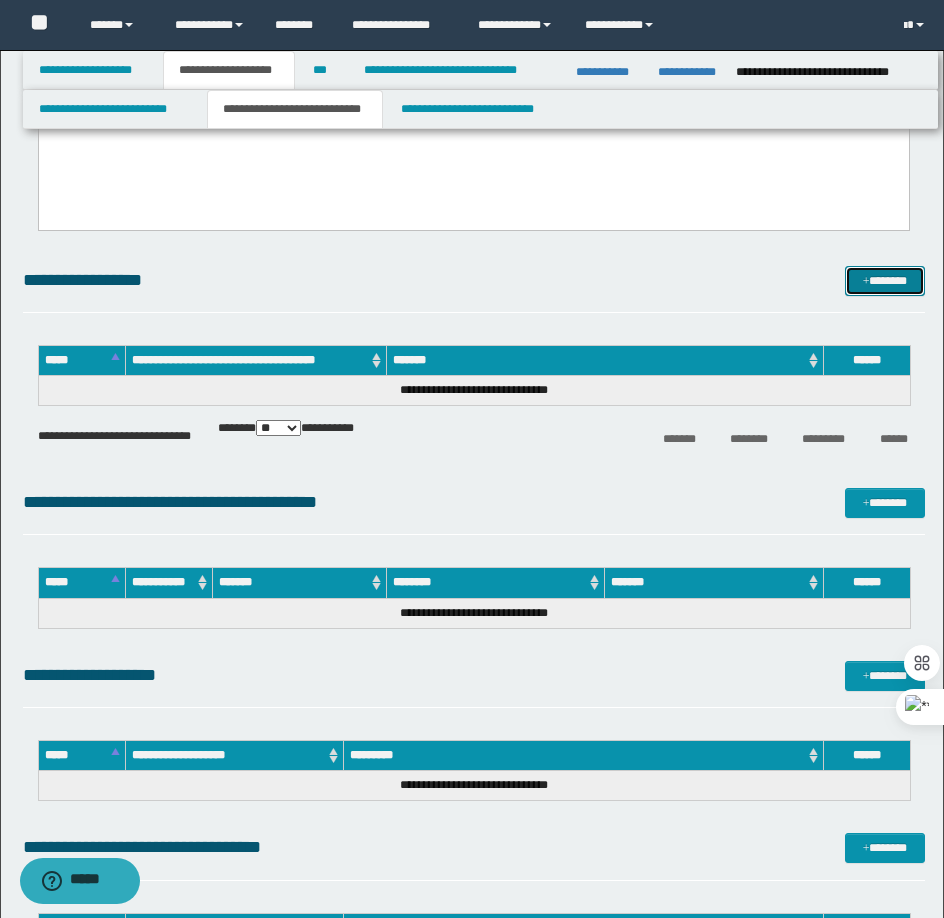 drag, startPoint x: 880, startPoint y: 281, endPoint x: 860, endPoint y: 282, distance: 20.024984 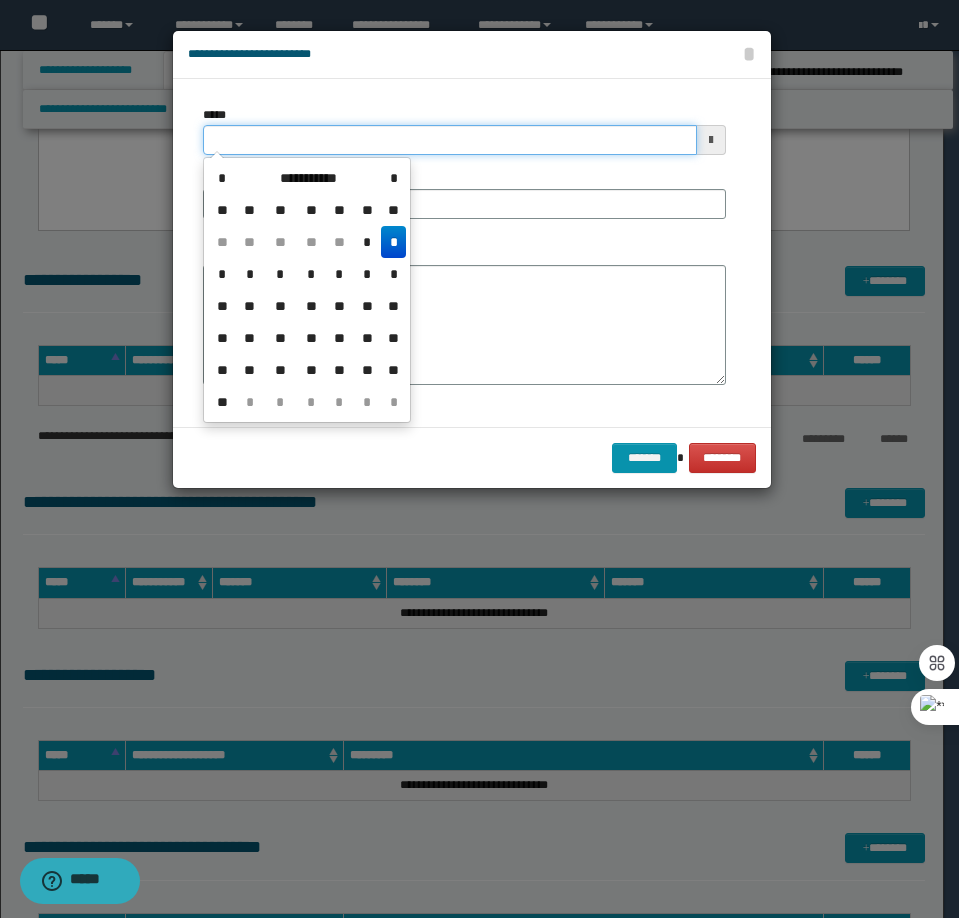 click on "*****" at bounding box center (450, 140) 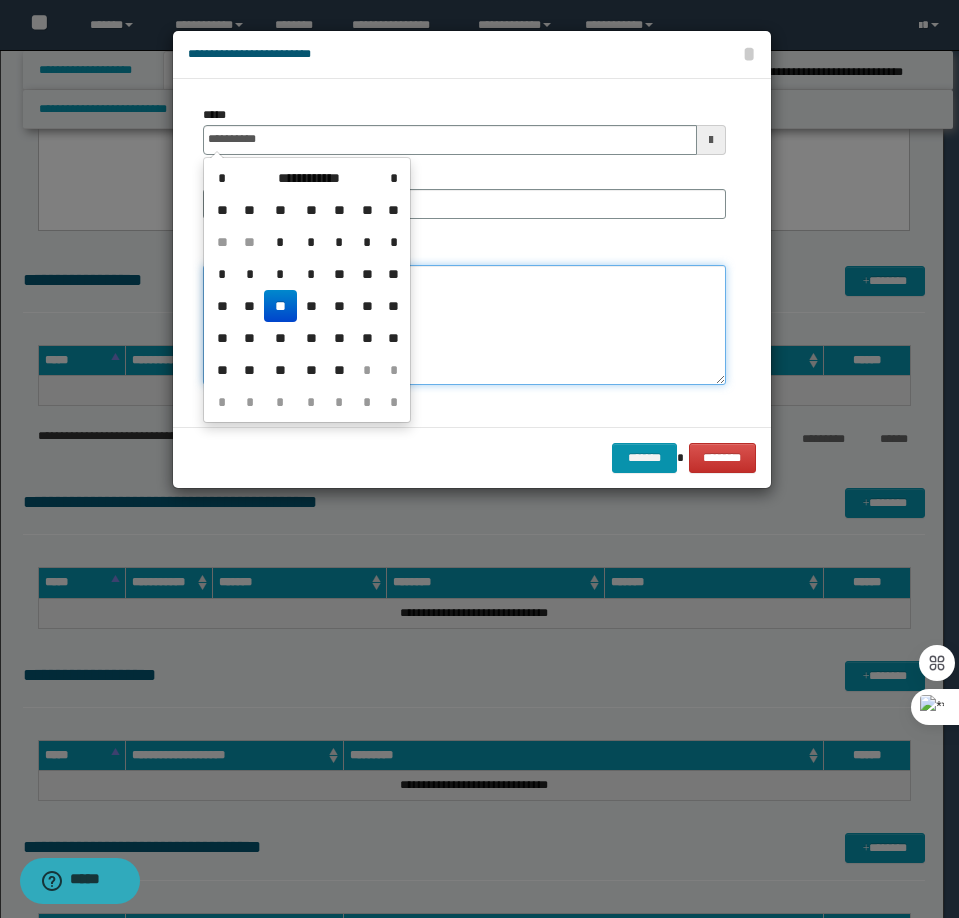 type on "**********" 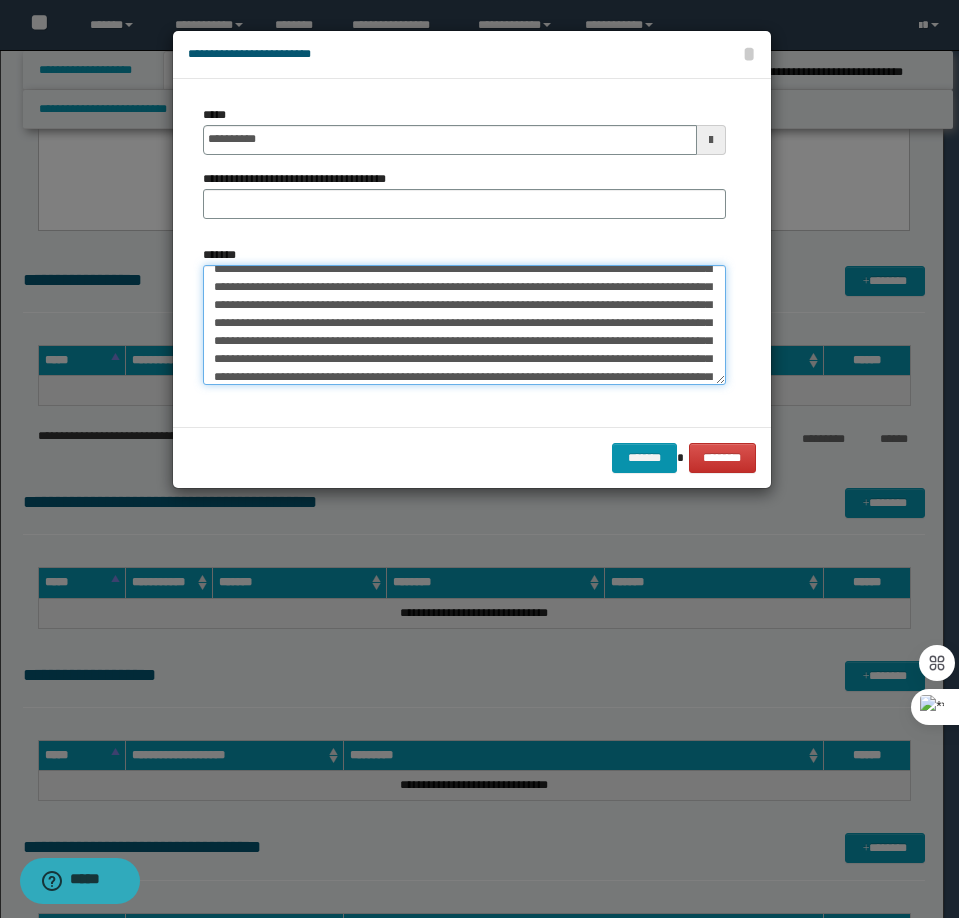 scroll, scrollTop: 0, scrollLeft: 0, axis: both 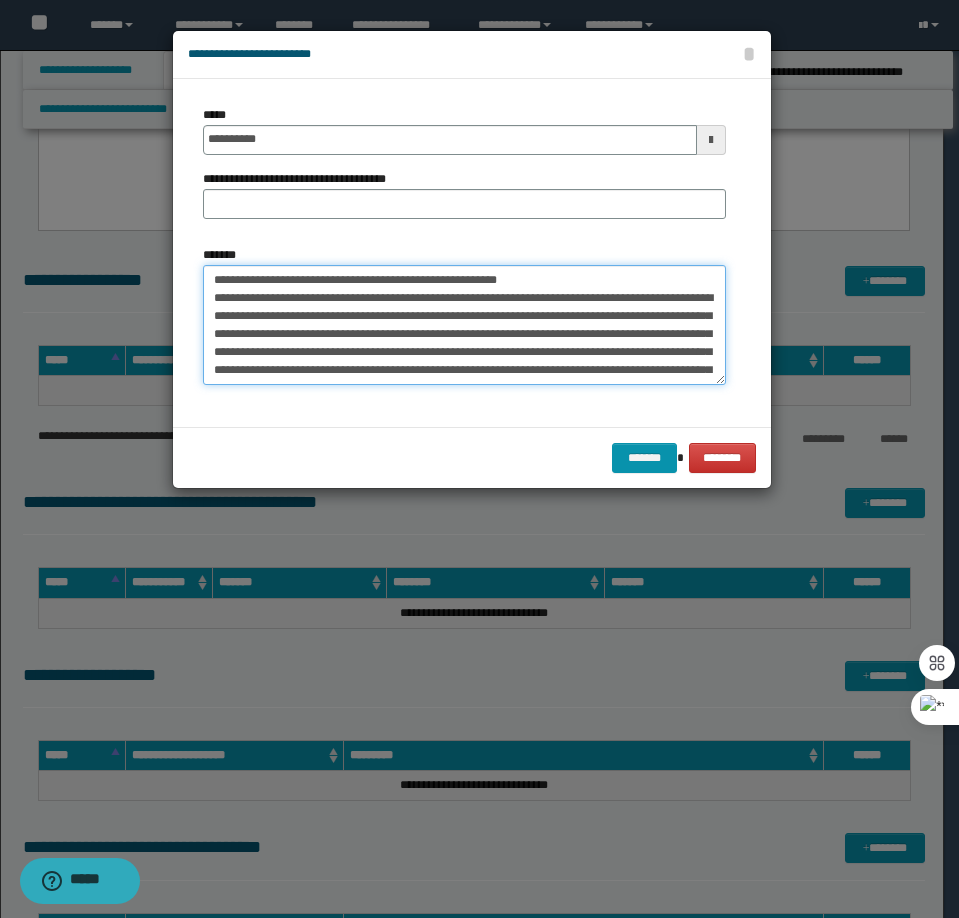 drag, startPoint x: 493, startPoint y: 272, endPoint x: 280, endPoint y: 287, distance: 213.52751 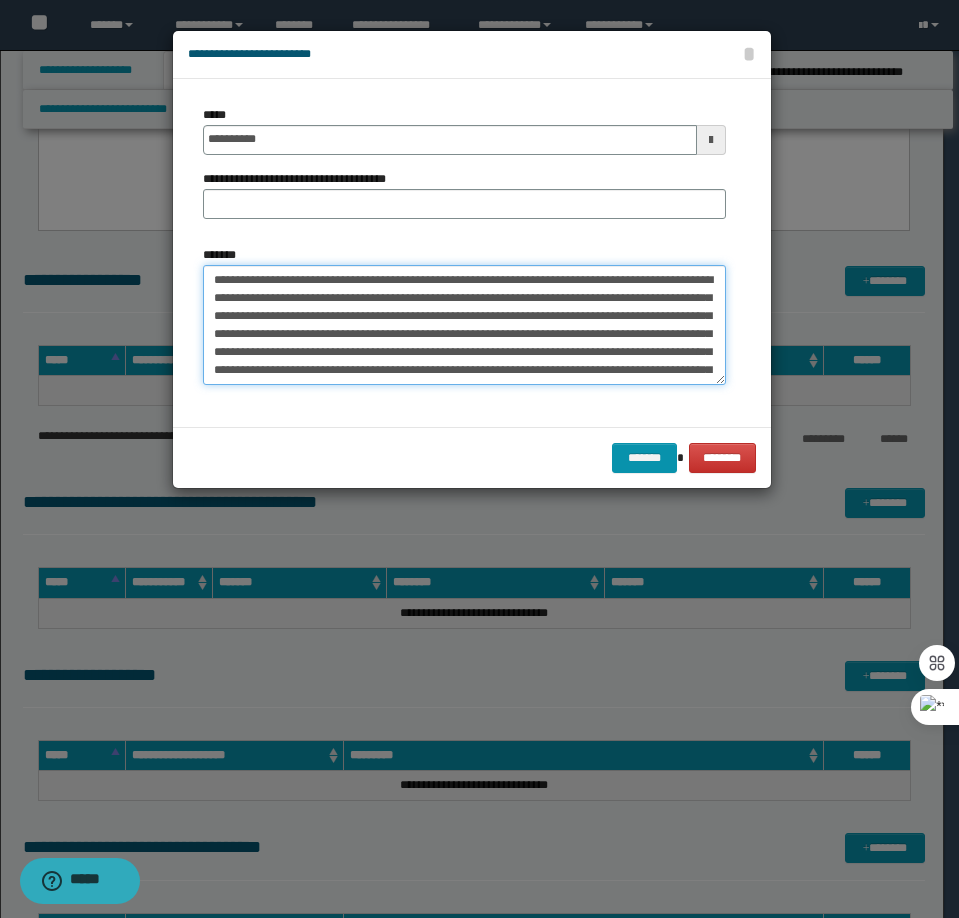 type on "**********" 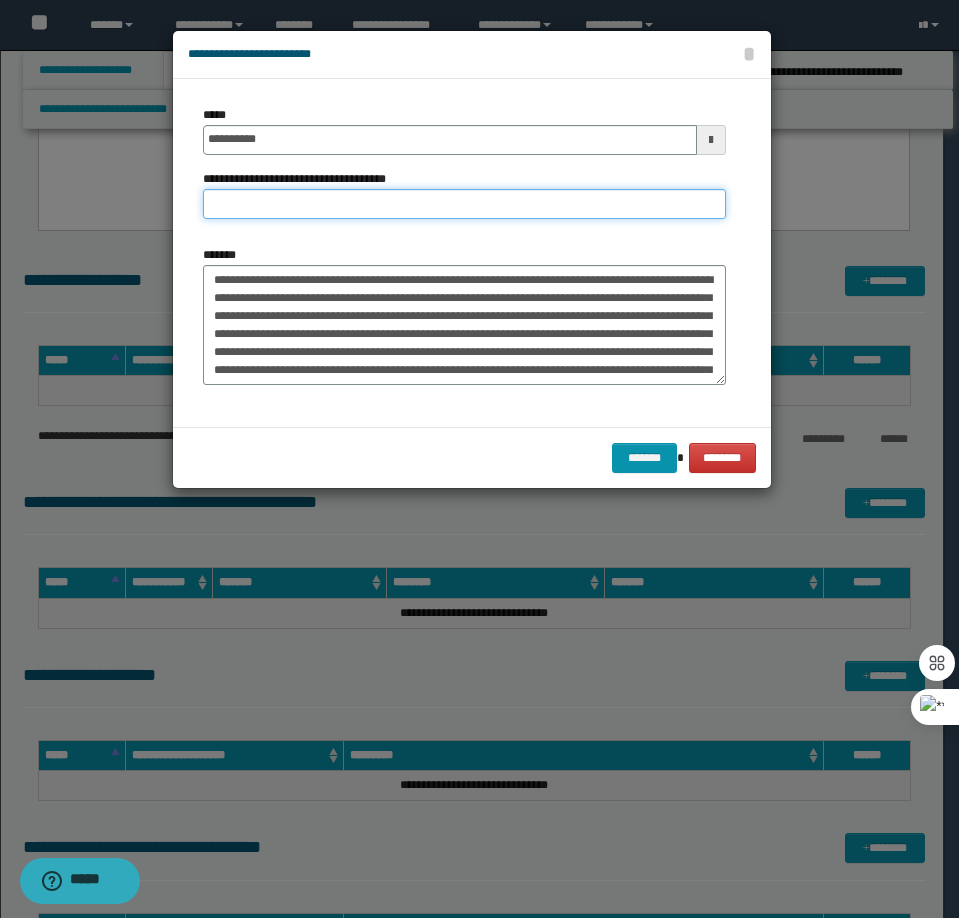 click on "**********" at bounding box center (464, 204) 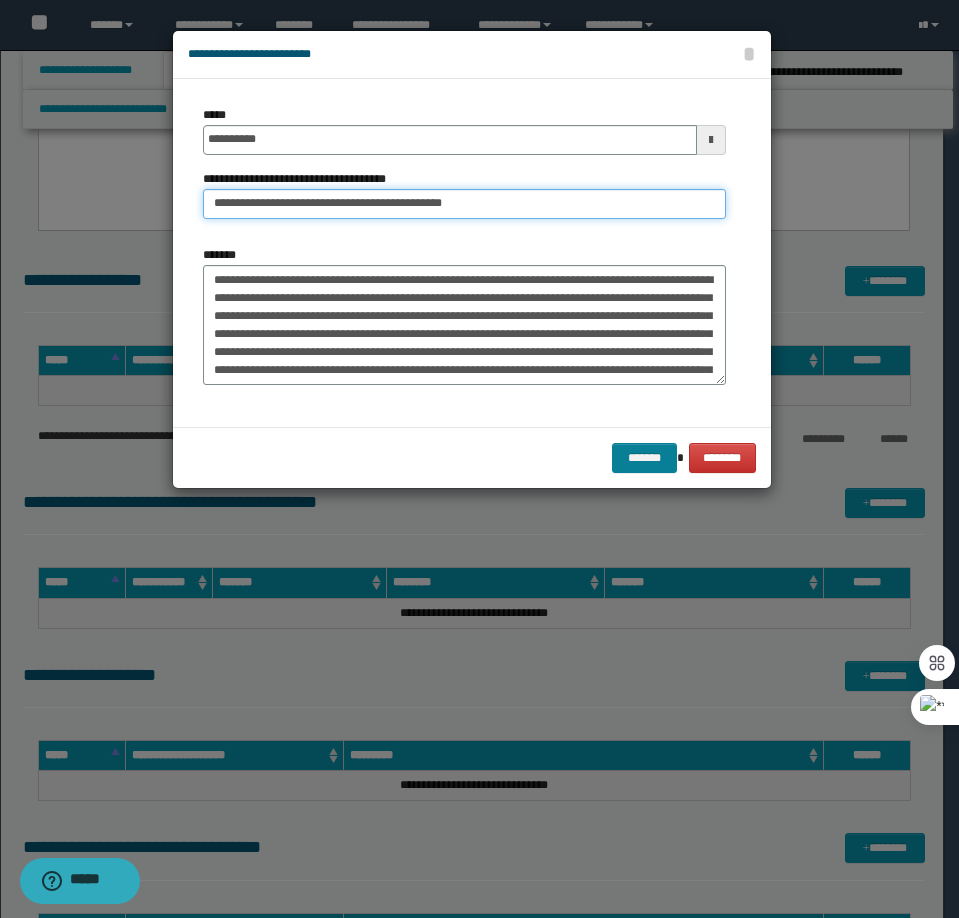 type on "**********" 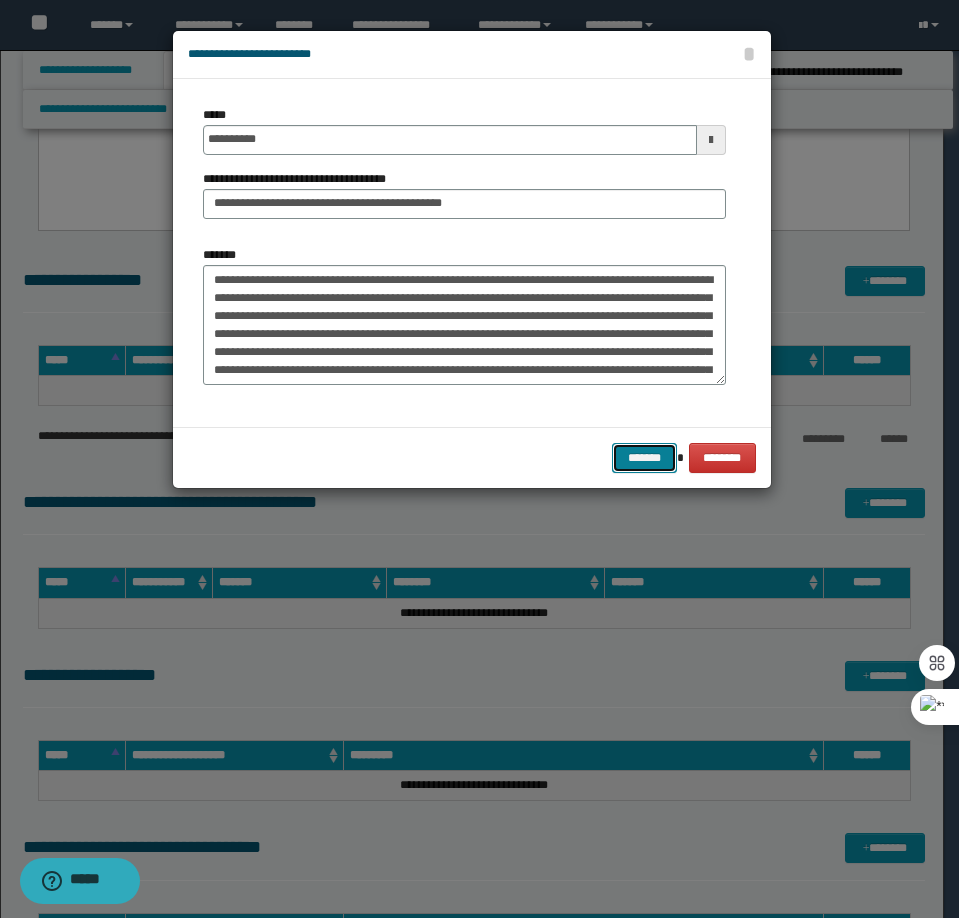 click on "*******" at bounding box center [644, 458] 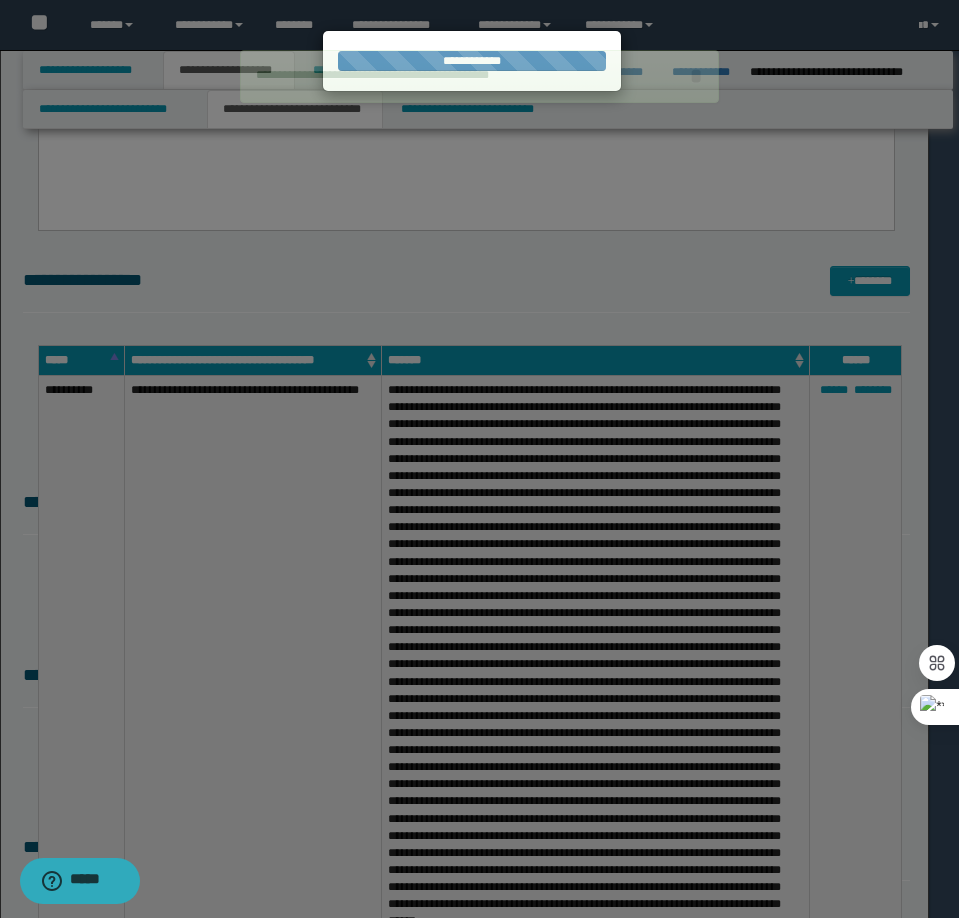 type 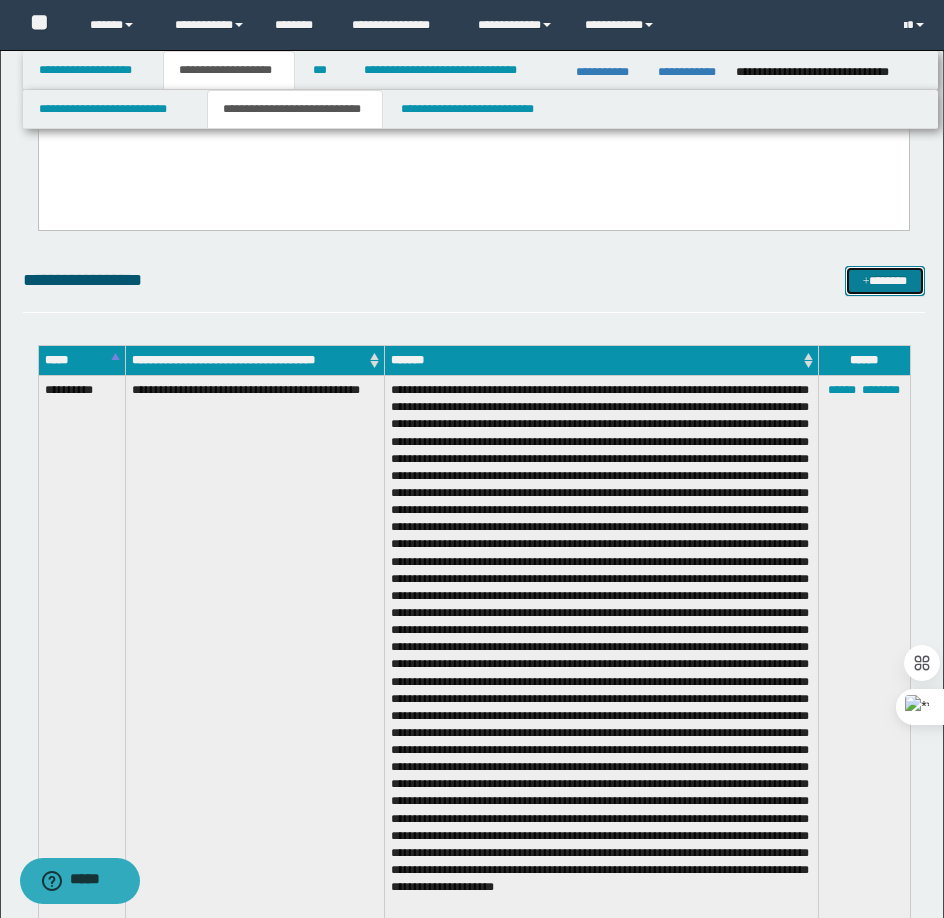 click at bounding box center (866, 282) 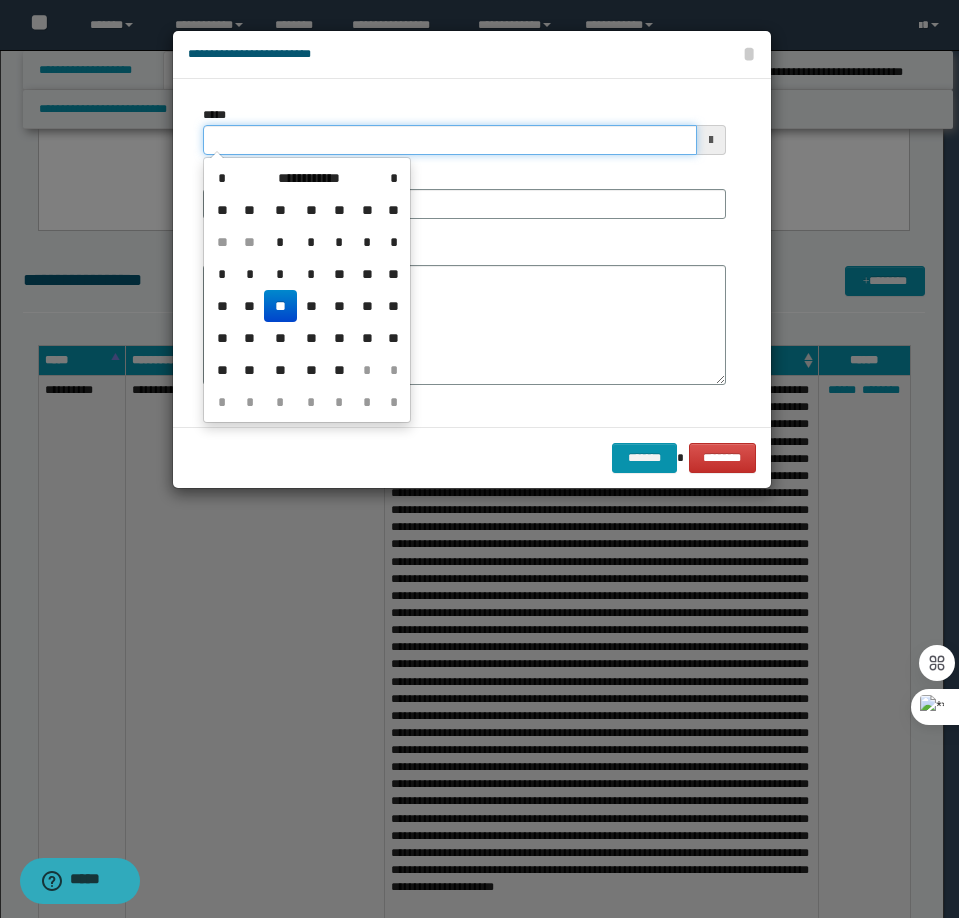 click on "*****" at bounding box center (450, 140) 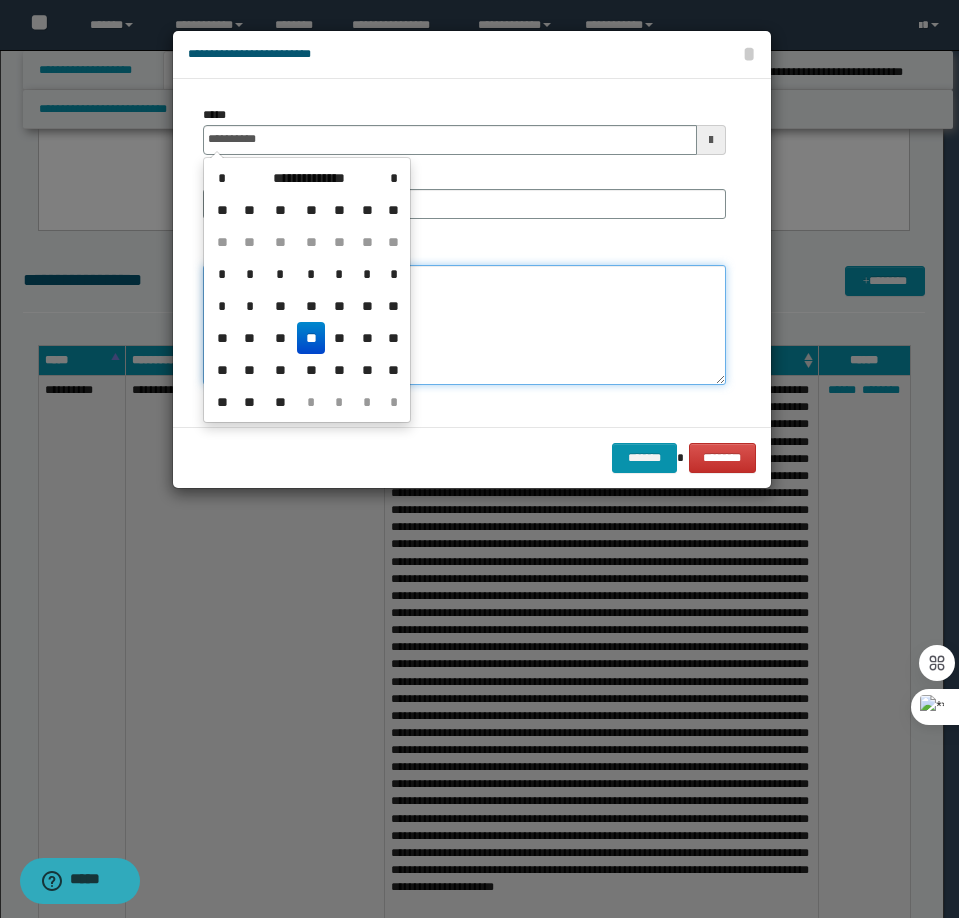 type on "**********" 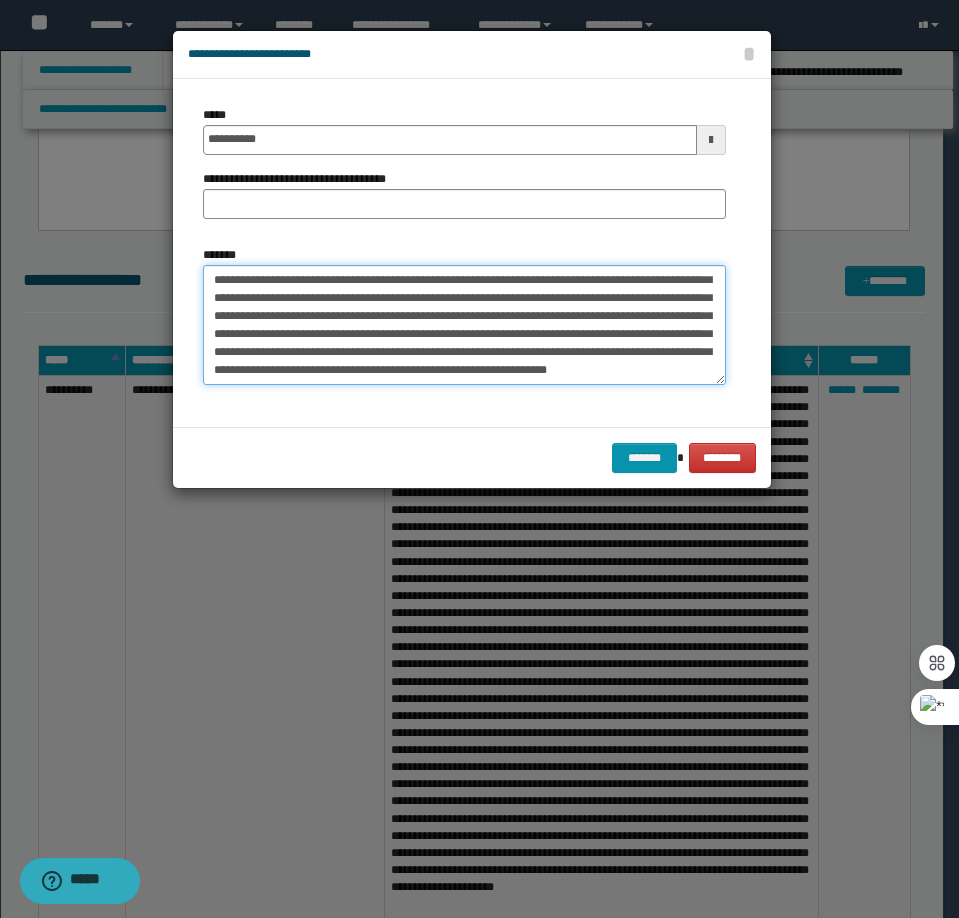 scroll, scrollTop: 0, scrollLeft: 0, axis: both 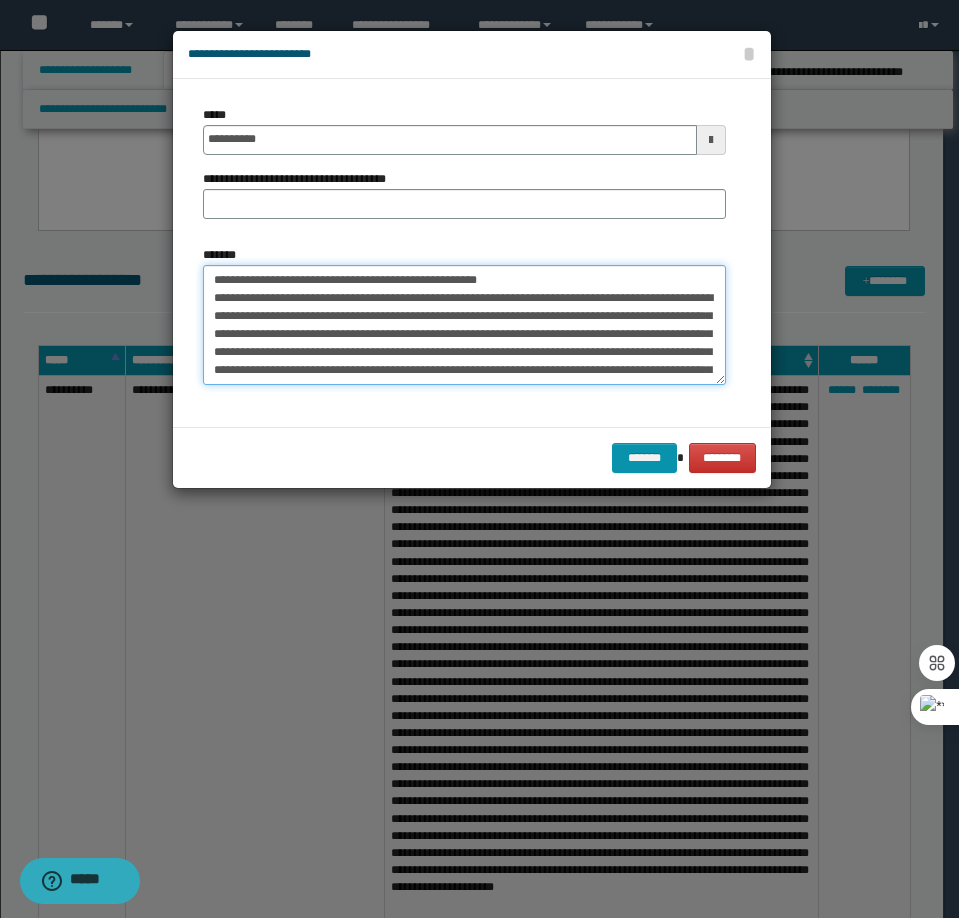 drag, startPoint x: 527, startPoint y: 273, endPoint x: 277, endPoint y: 277, distance: 250.032 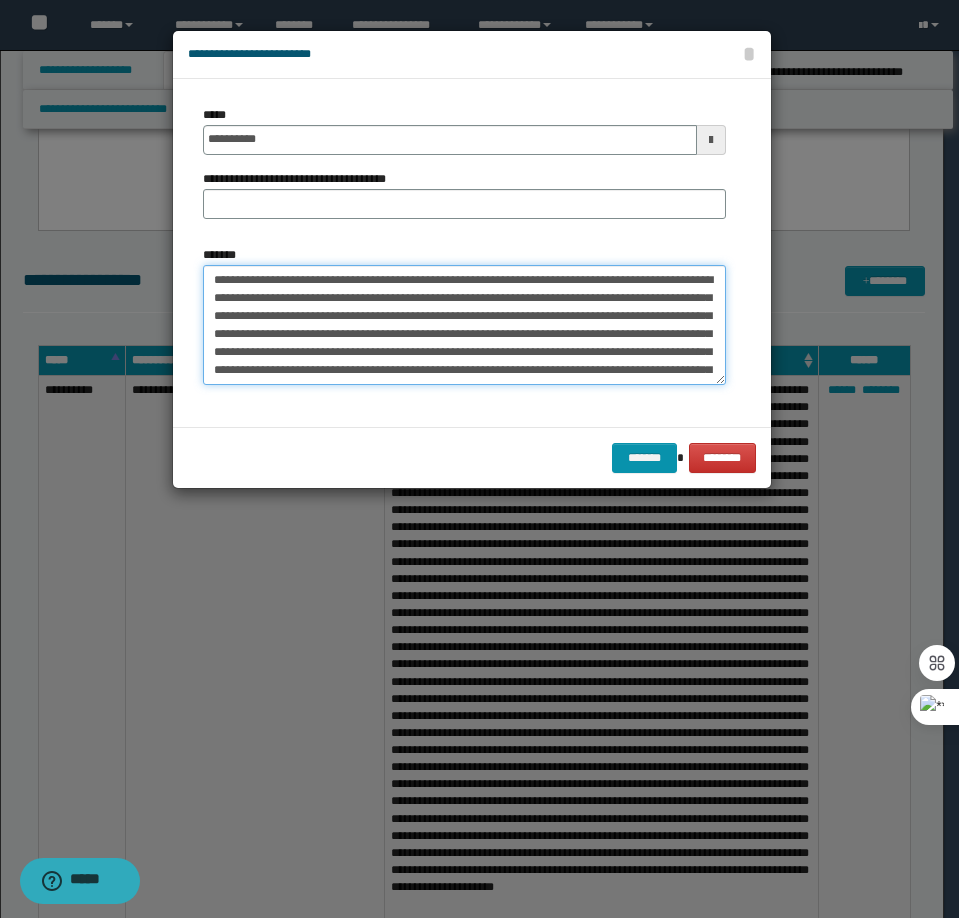 type on "**********" 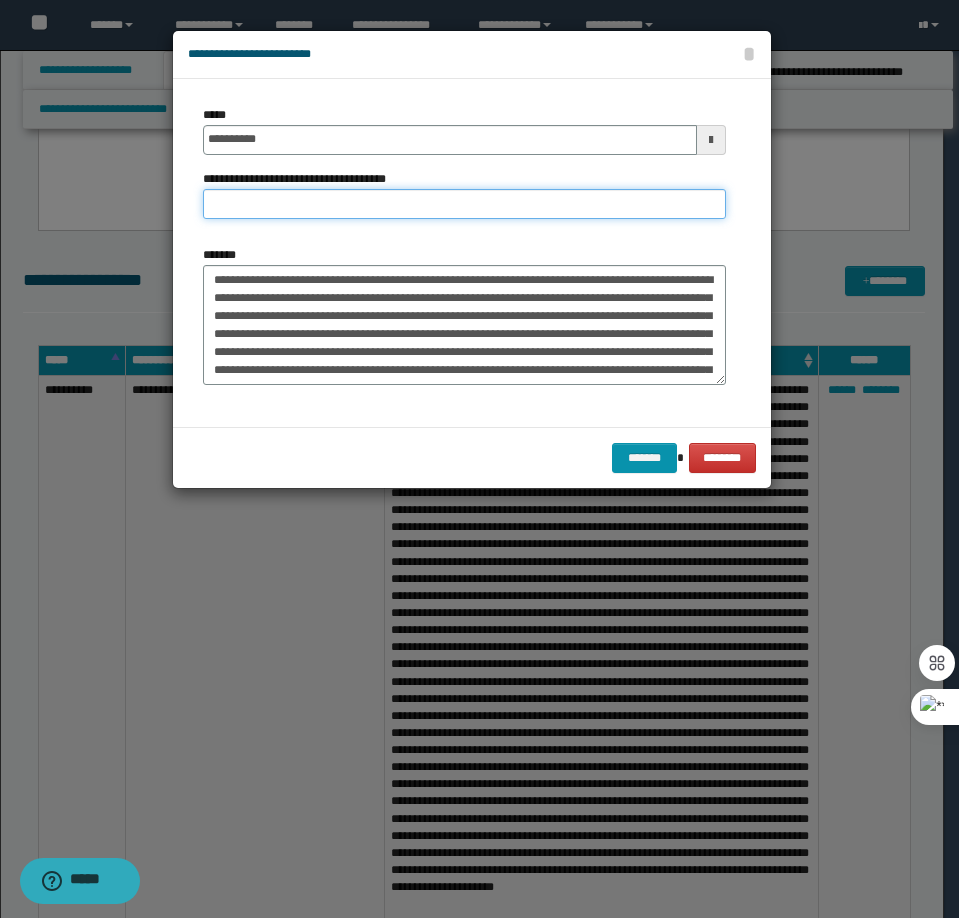 click on "**********" at bounding box center [464, 204] 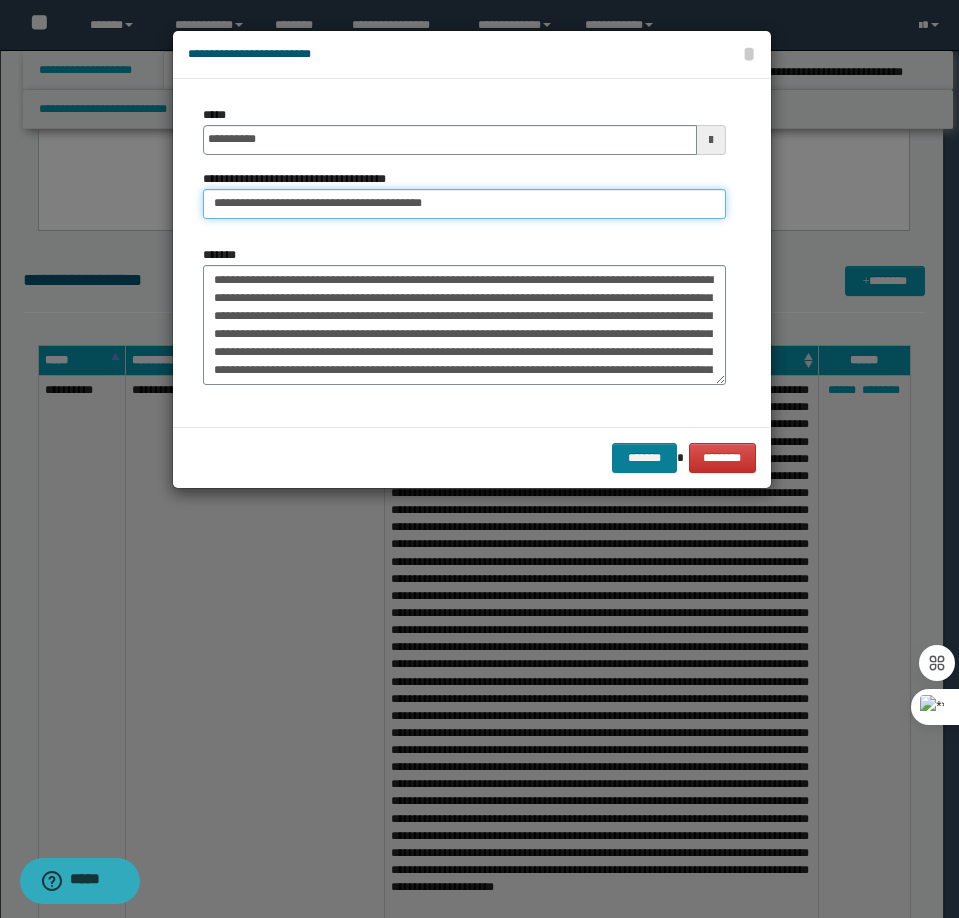 type on "**********" 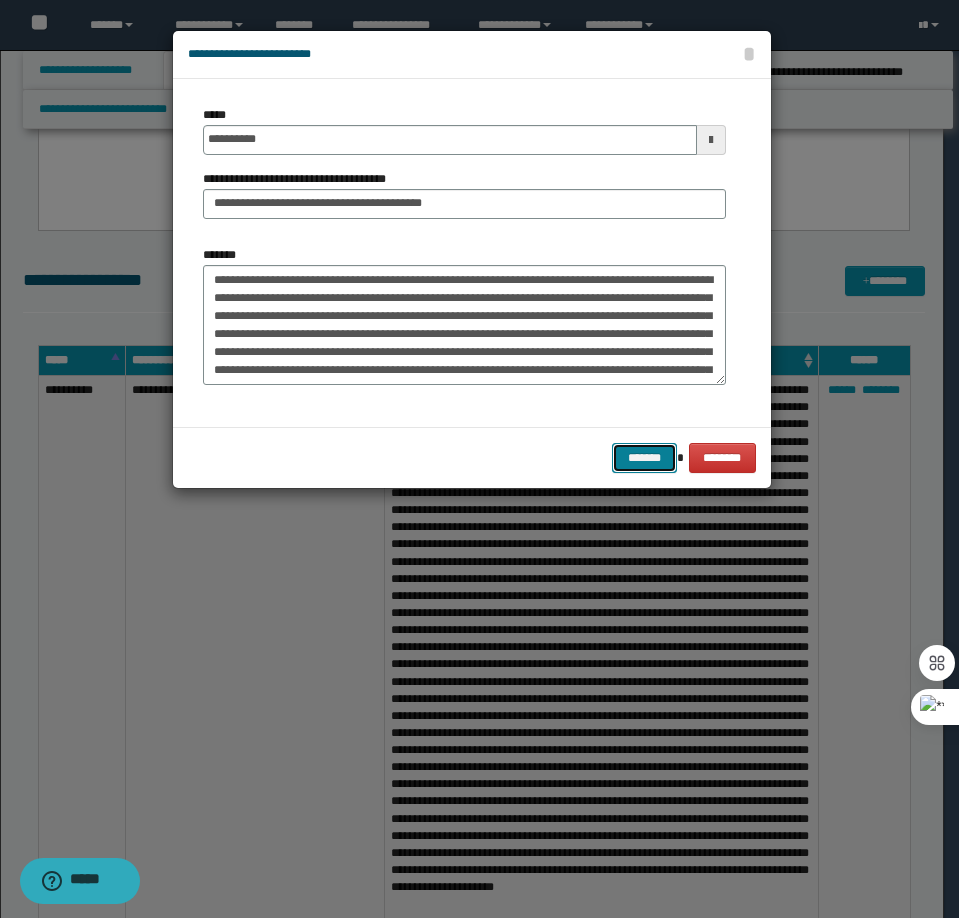 click on "*******" at bounding box center (644, 458) 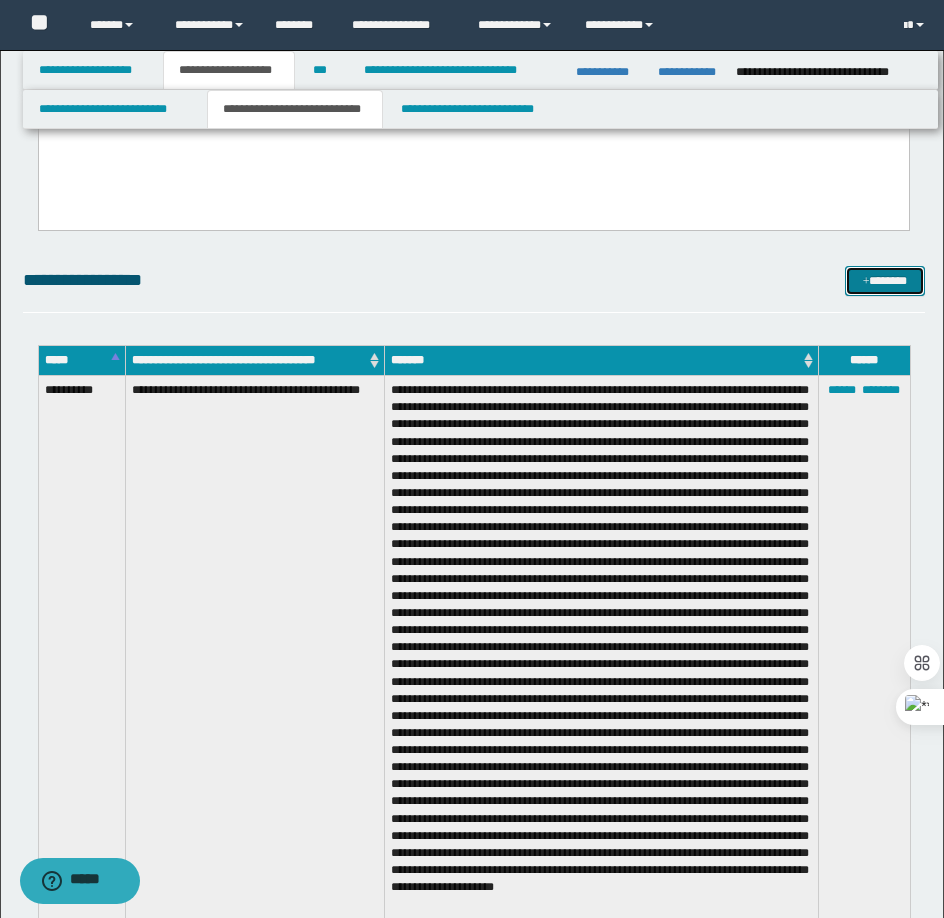 click on "*******" at bounding box center [885, 281] 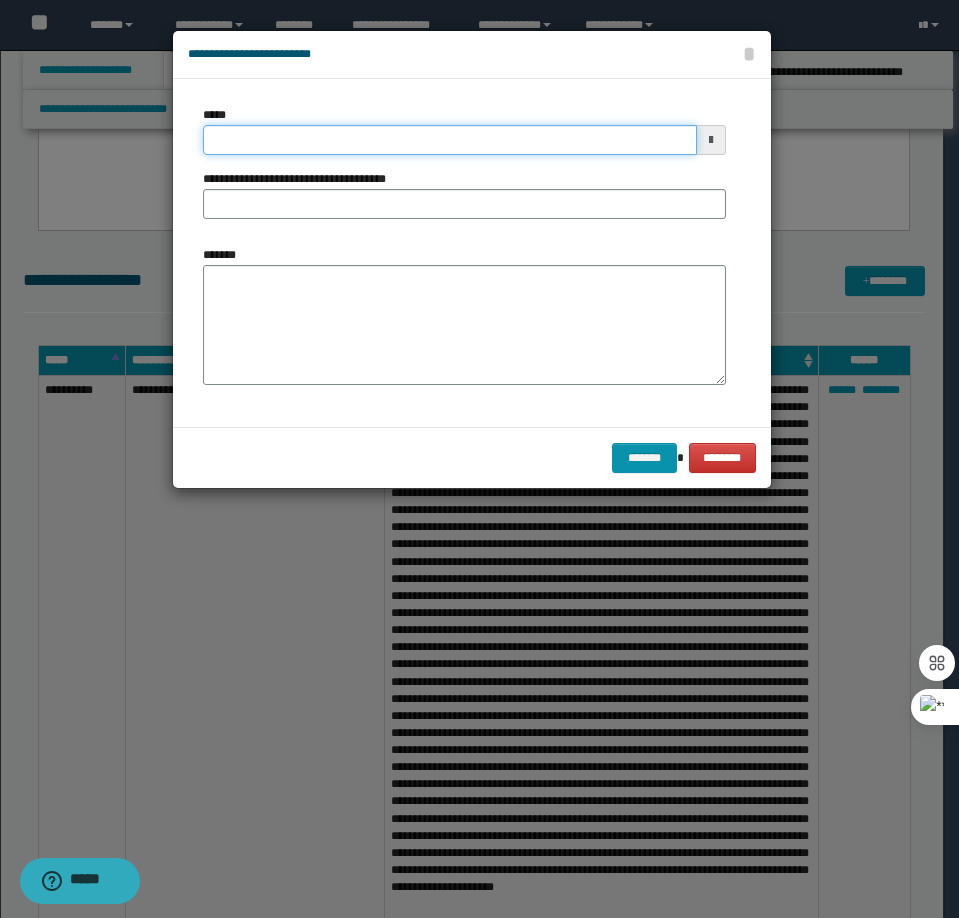 click on "*****" at bounding box center [450, 140] 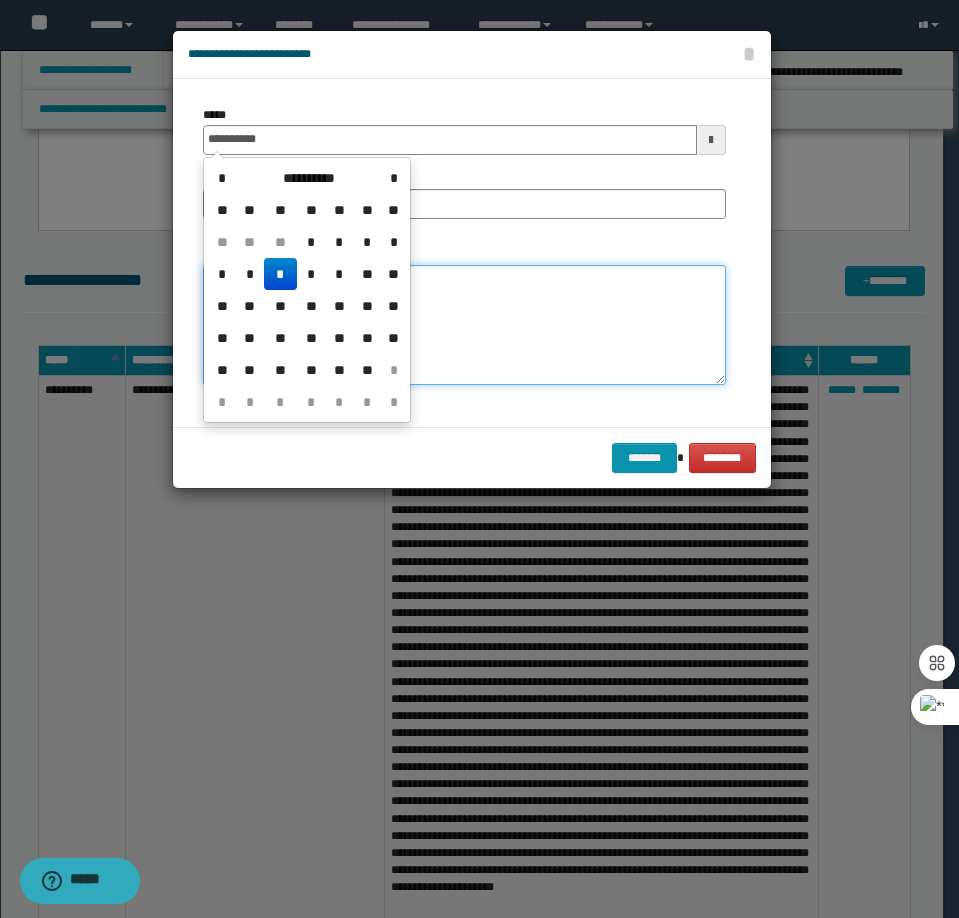 type on "**********" 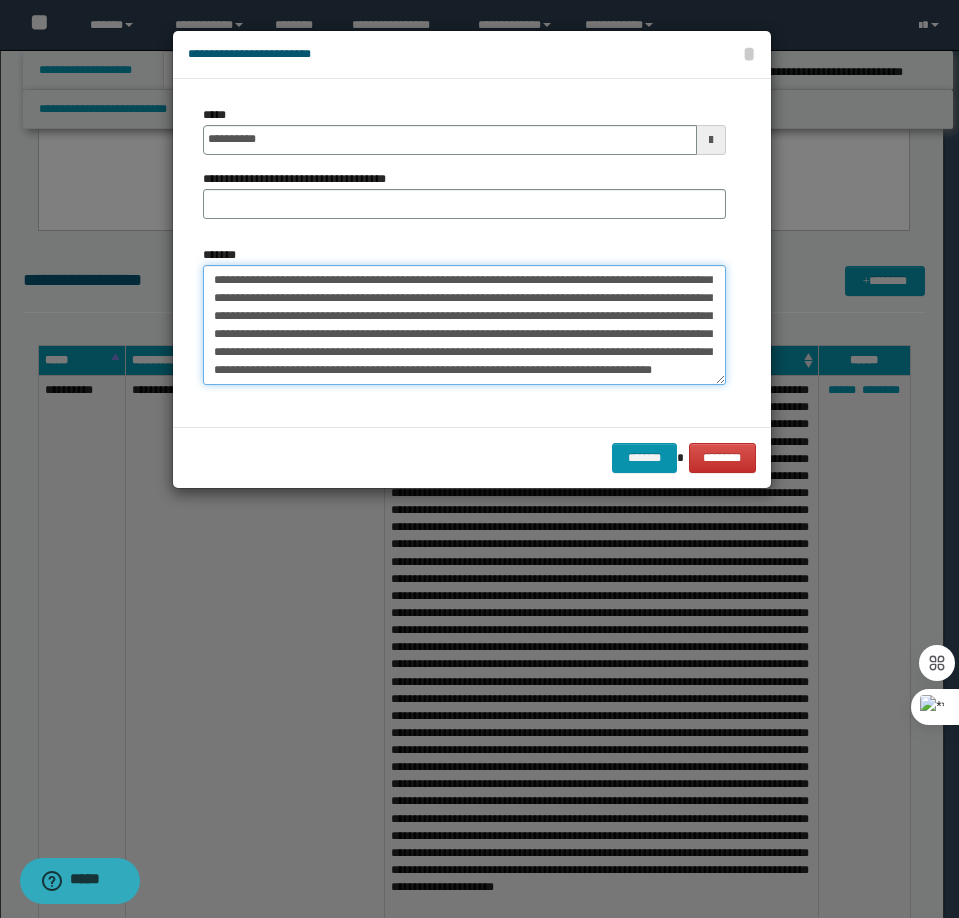 scroll, scrollTop: 0, scrollLeft: 0, axis: both 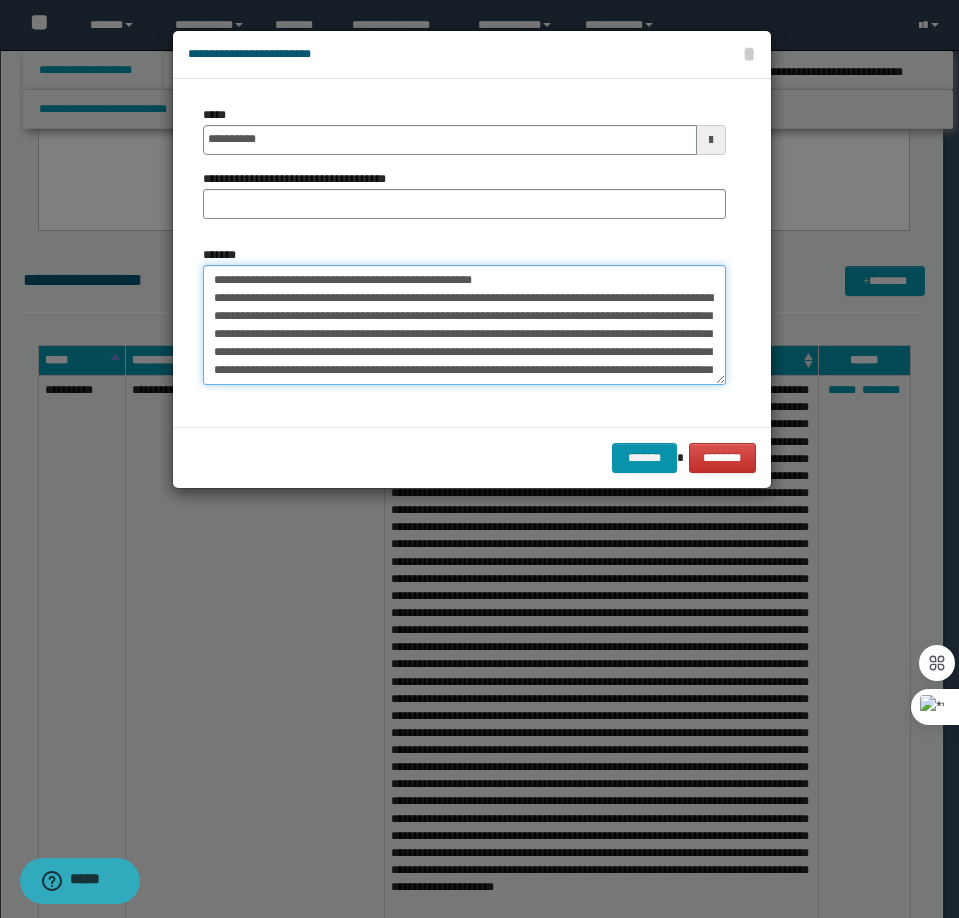 drag, startPoint x: 535, startPoint y: 279, endPoint x: 283, endPoint y: 280, distance: 252.00198 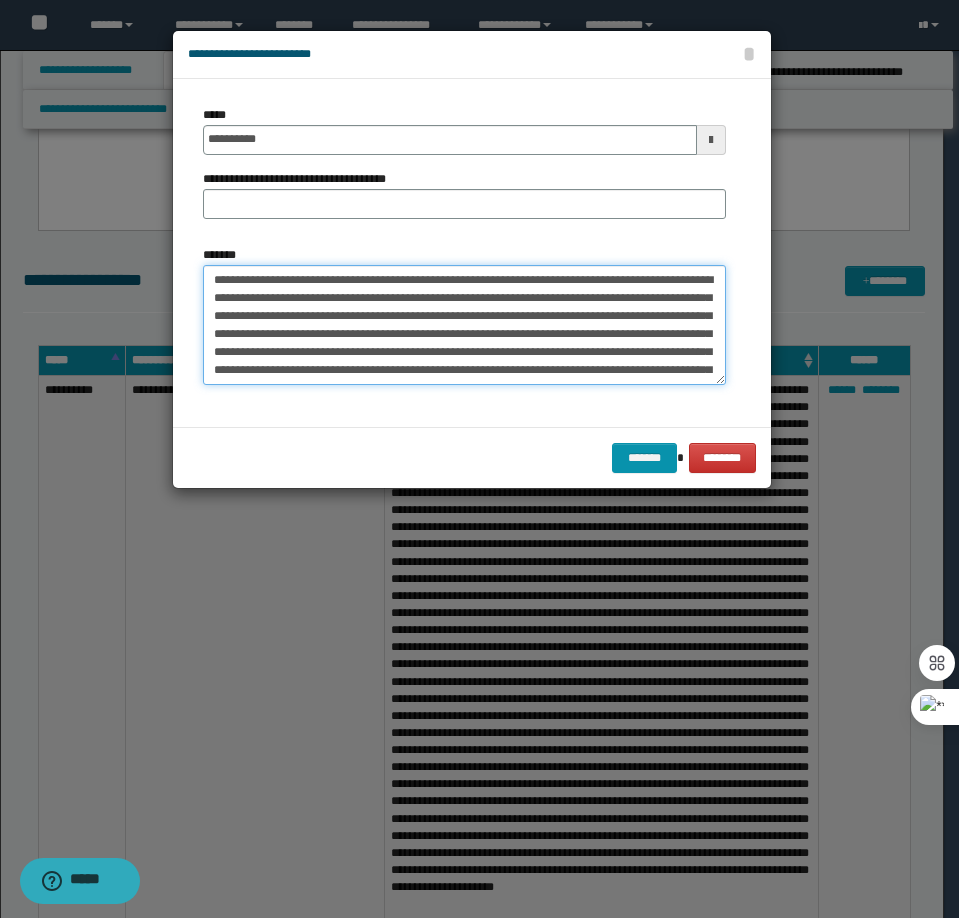 type on "**********" 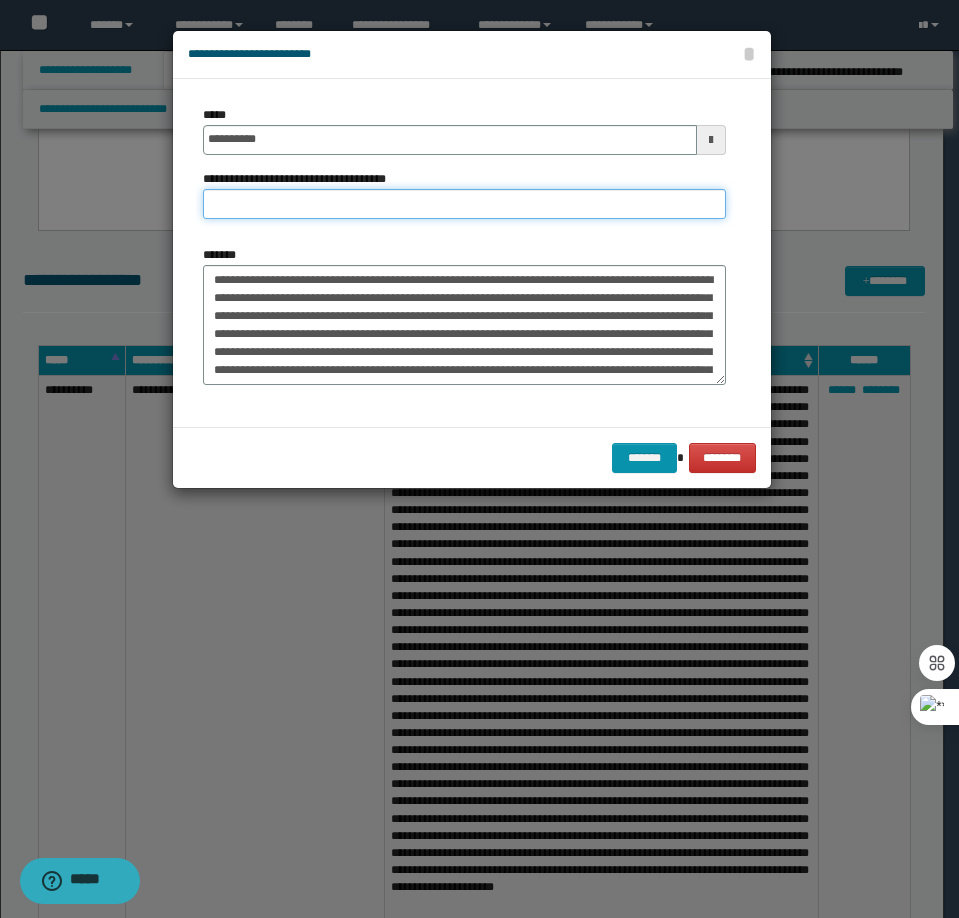 click on "**********" at bounding box center (464, 204) 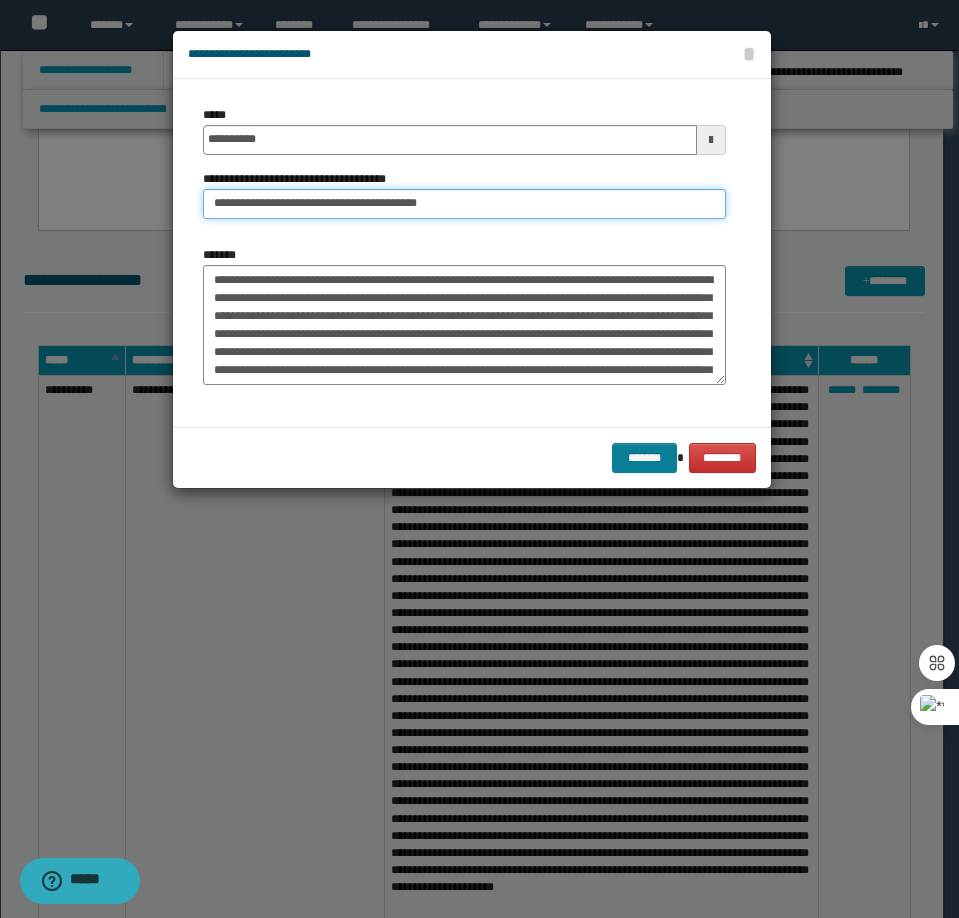 type on "**********" 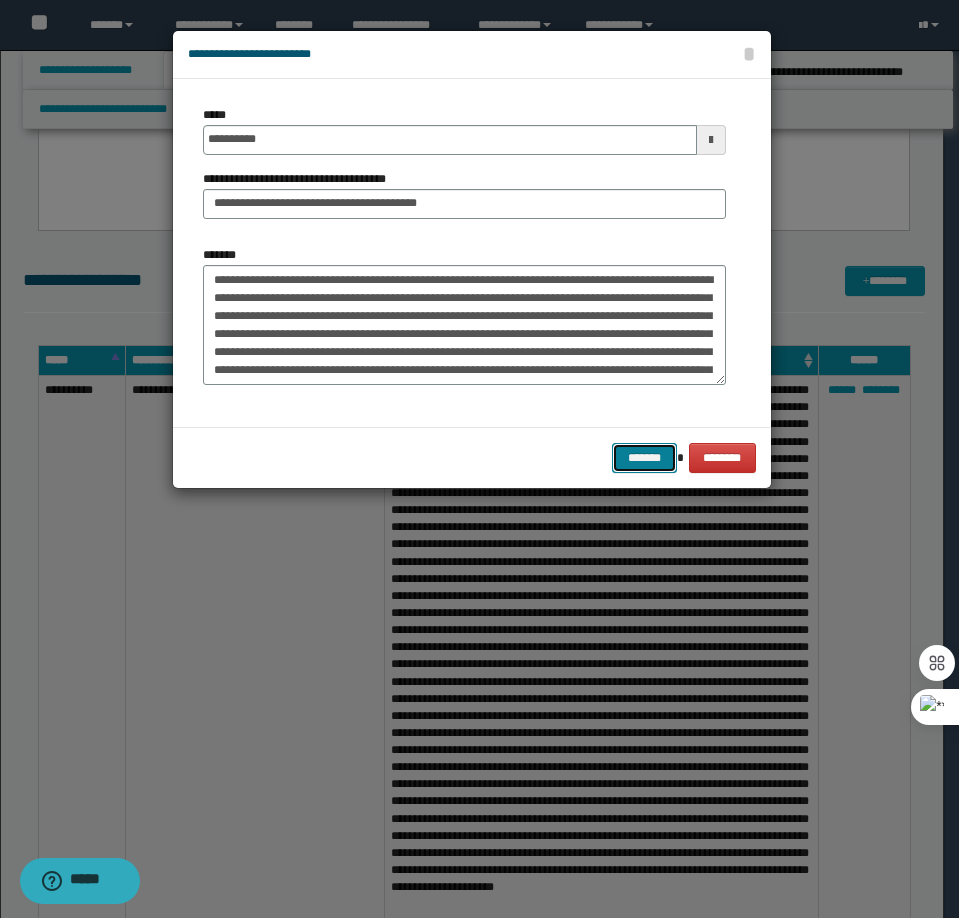 click on "*******" at bounding box center [644, 458] 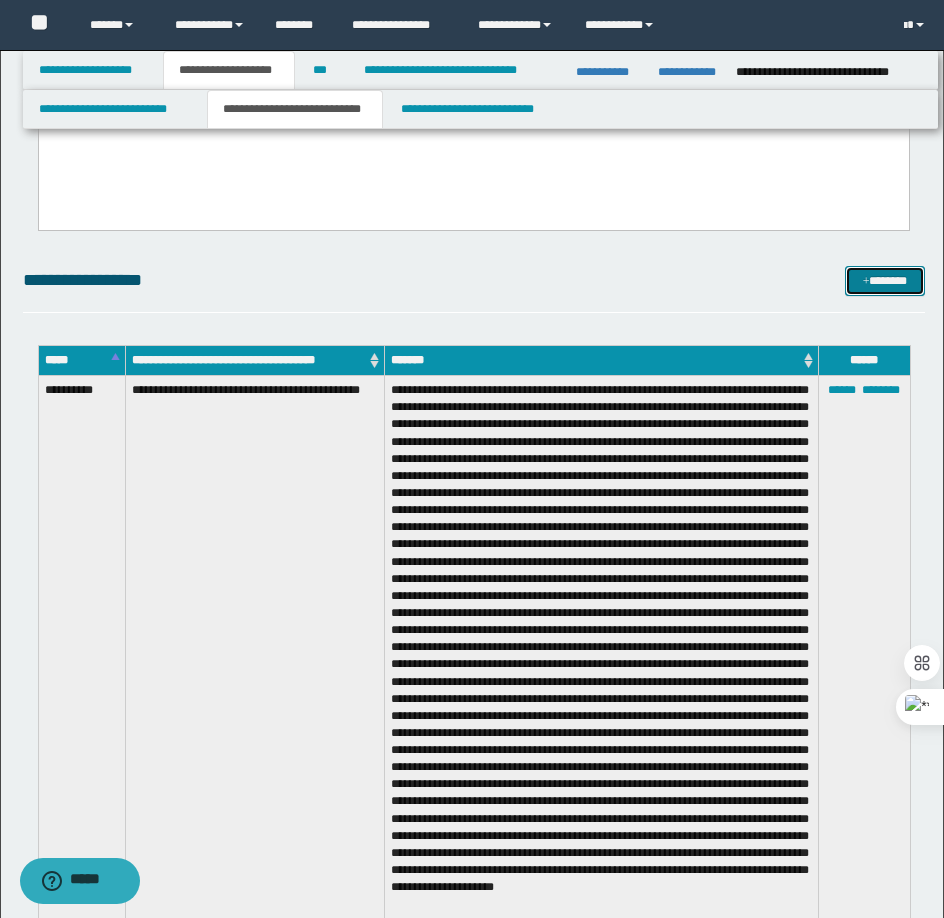 click on "*******" at bounding box center [885, 281] 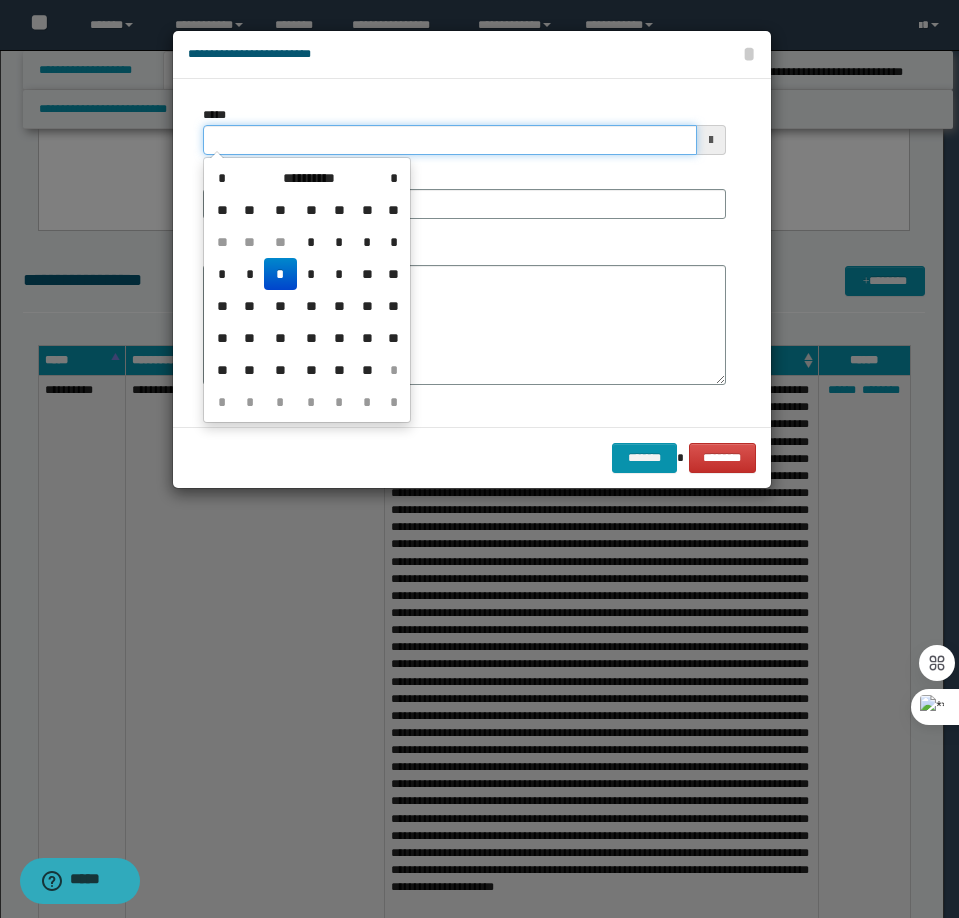click on "*****" at bounding box center [450, 140] 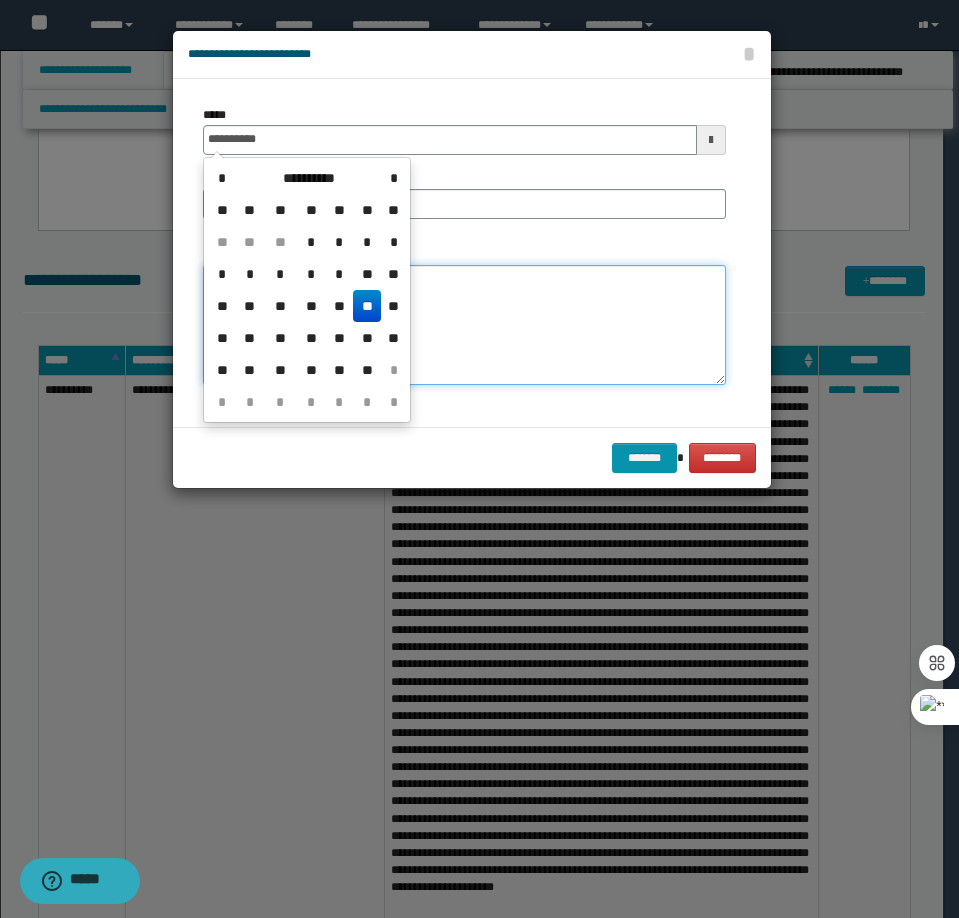 type on "**********" 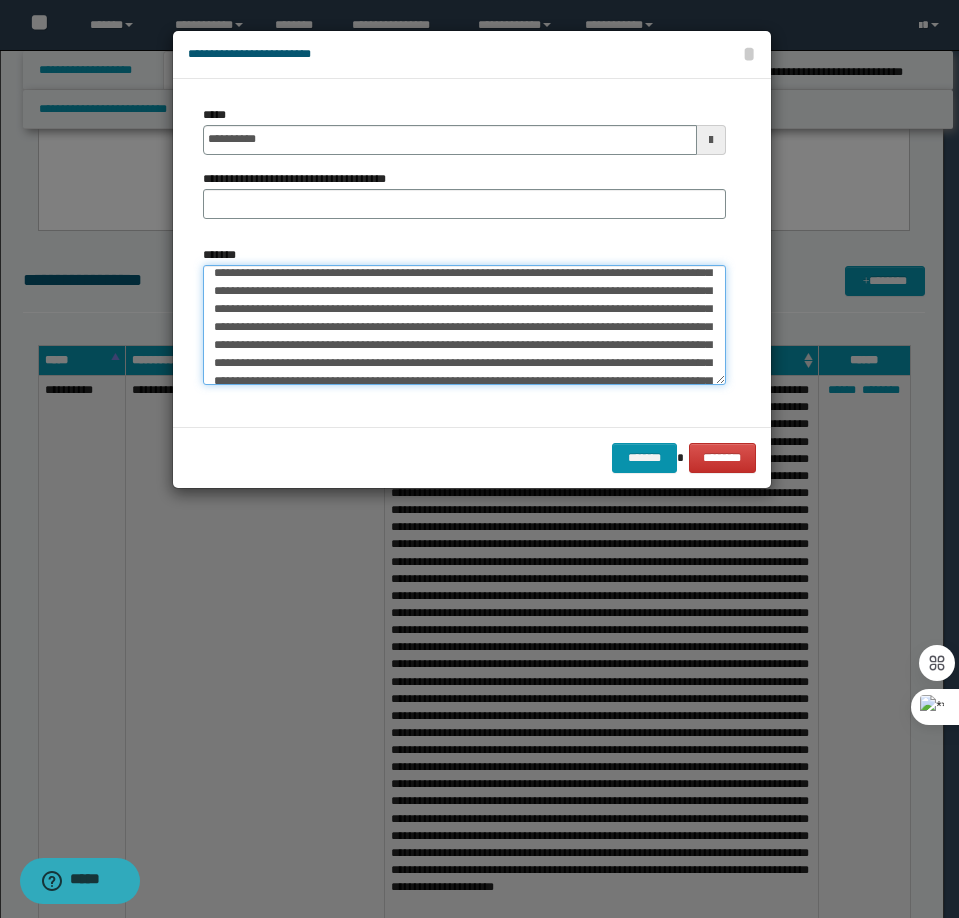 scroll, scrollTop: 0, scrollLeft: 0, axis: both 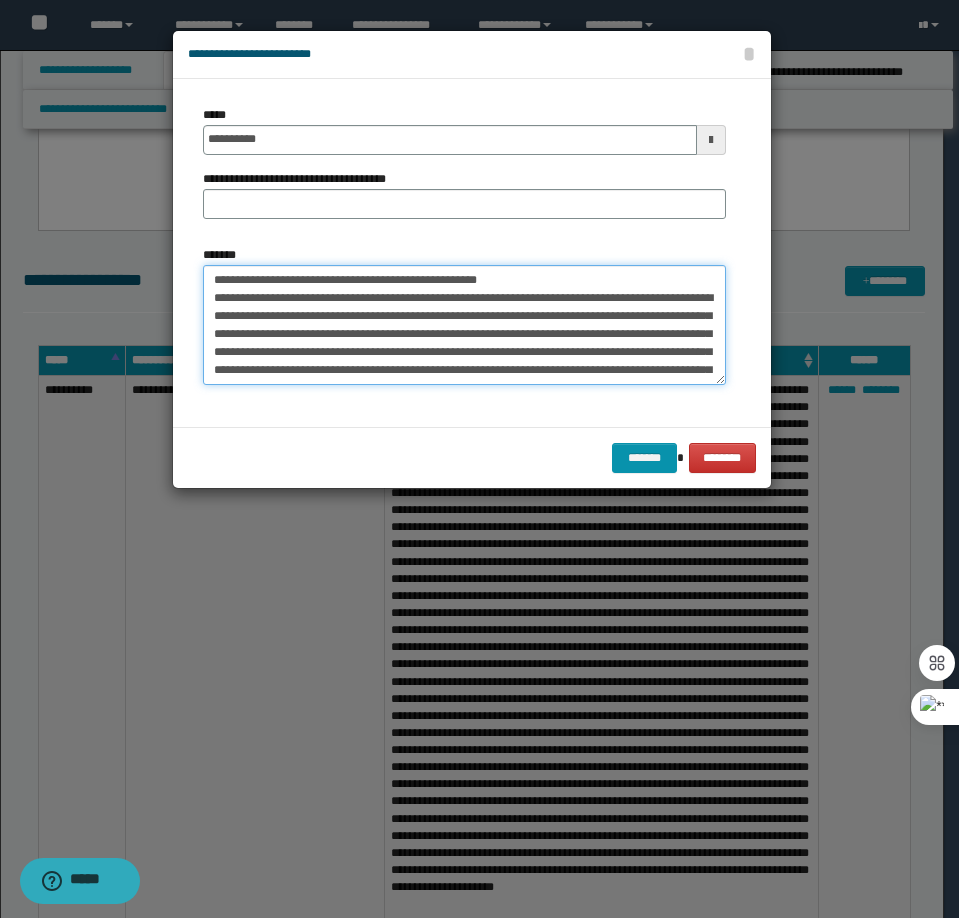 drag, startPoint x: 512, startPoint y: 273, endPoint x: 280, endPoint y: 283, distance: 232.21542 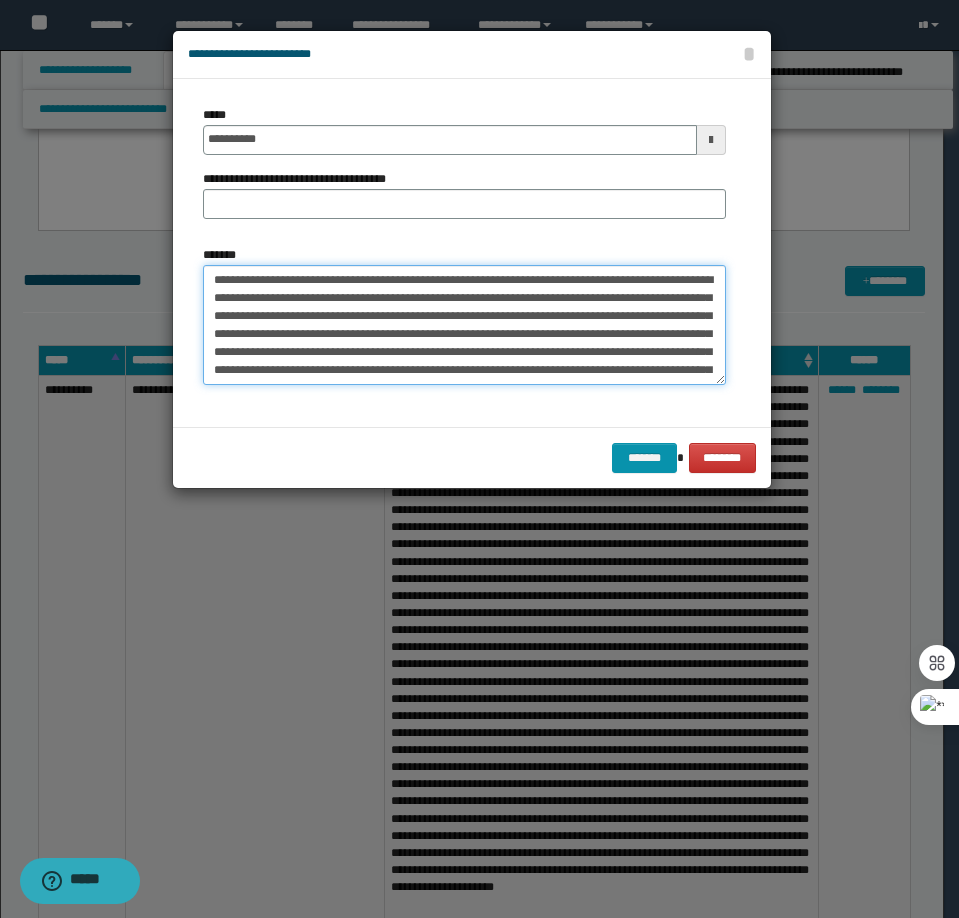 type on "**********" 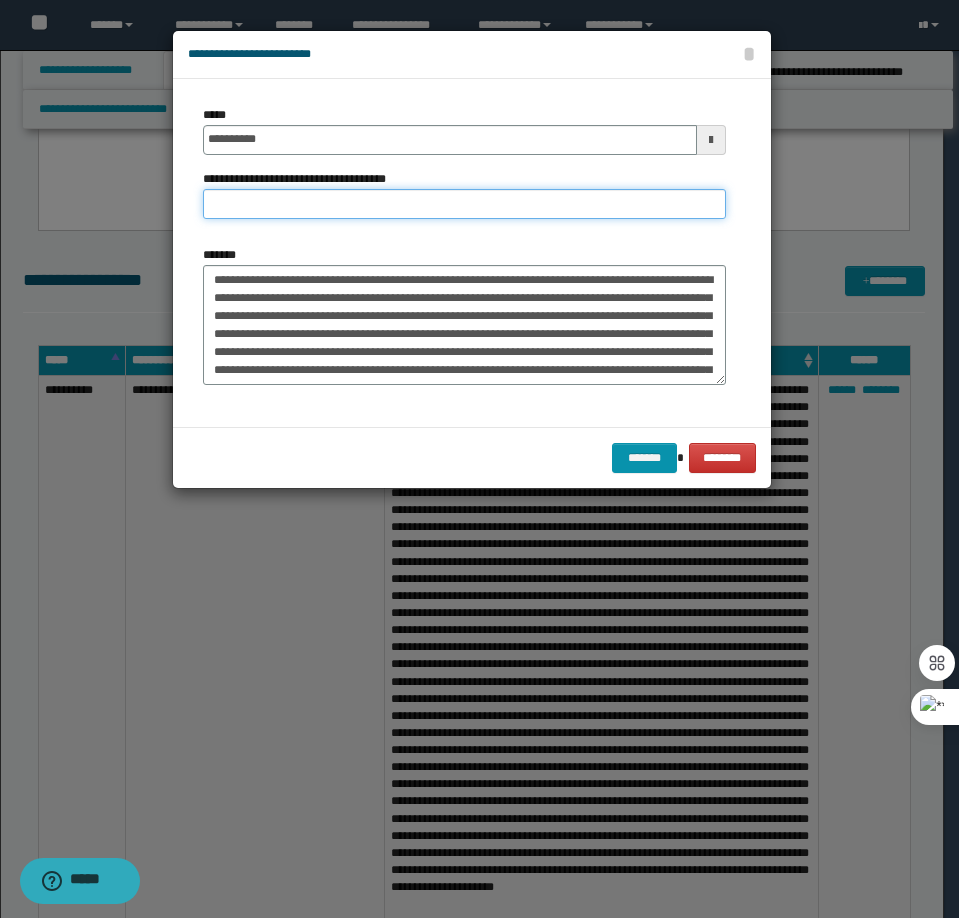 click on "**********" at bounding box center (464, 204) 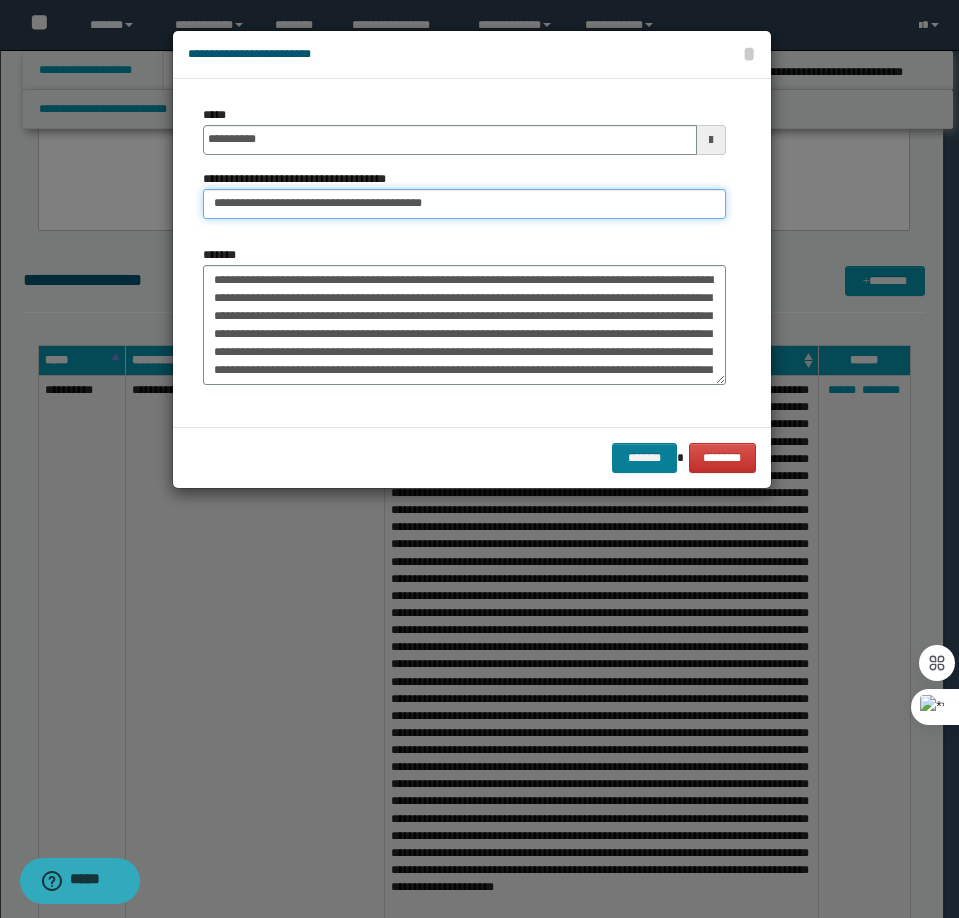 type on "**********" 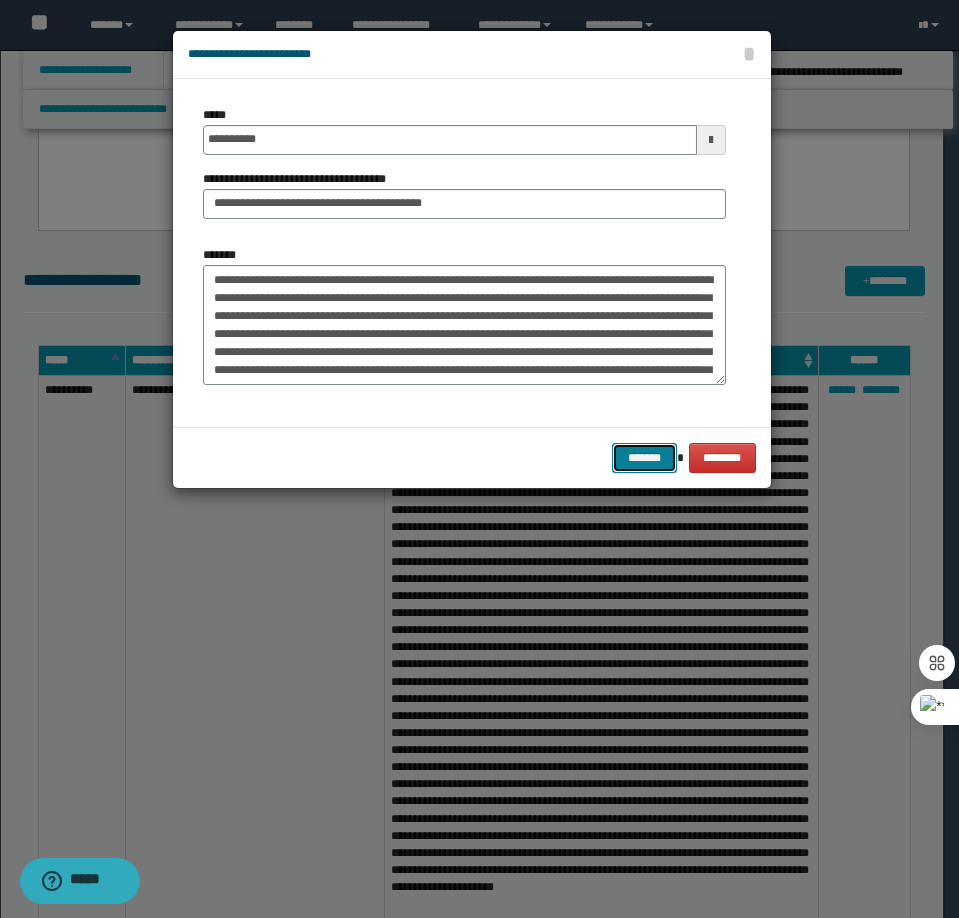 drag, startPoint x: 651, startPoint y: 445, endPoint x: 378, endPoint y: 486, distance: 276.06158 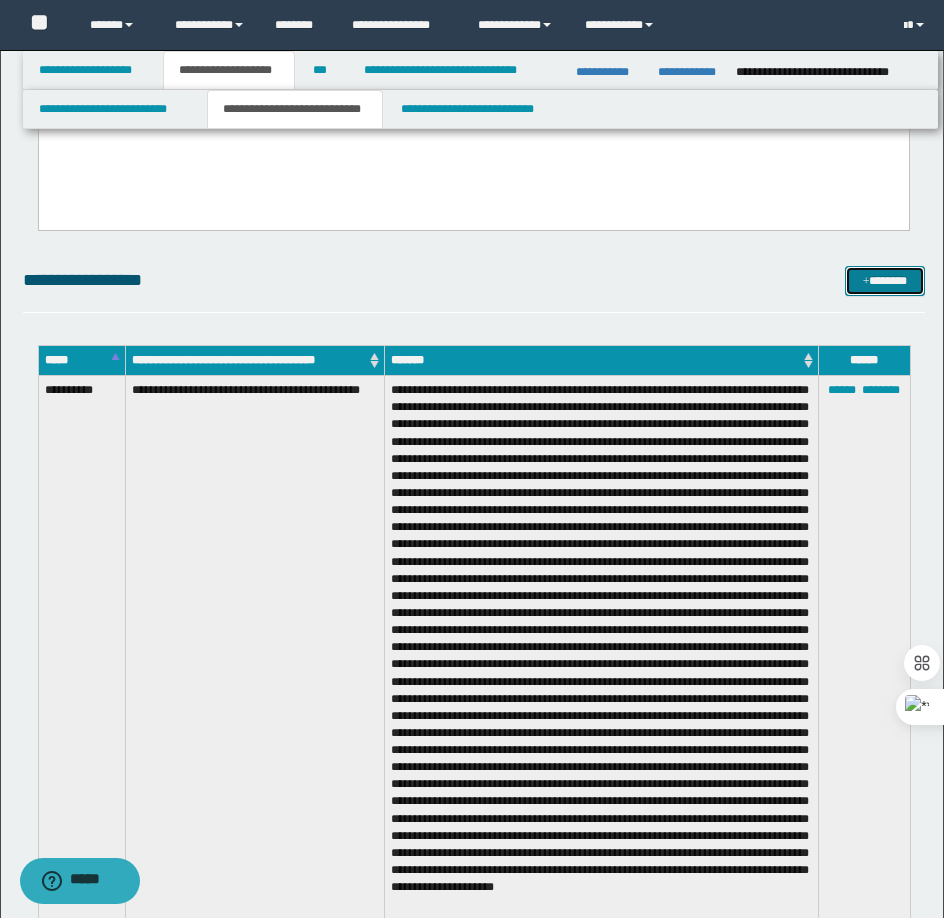 click at bounding box center (866, 282) 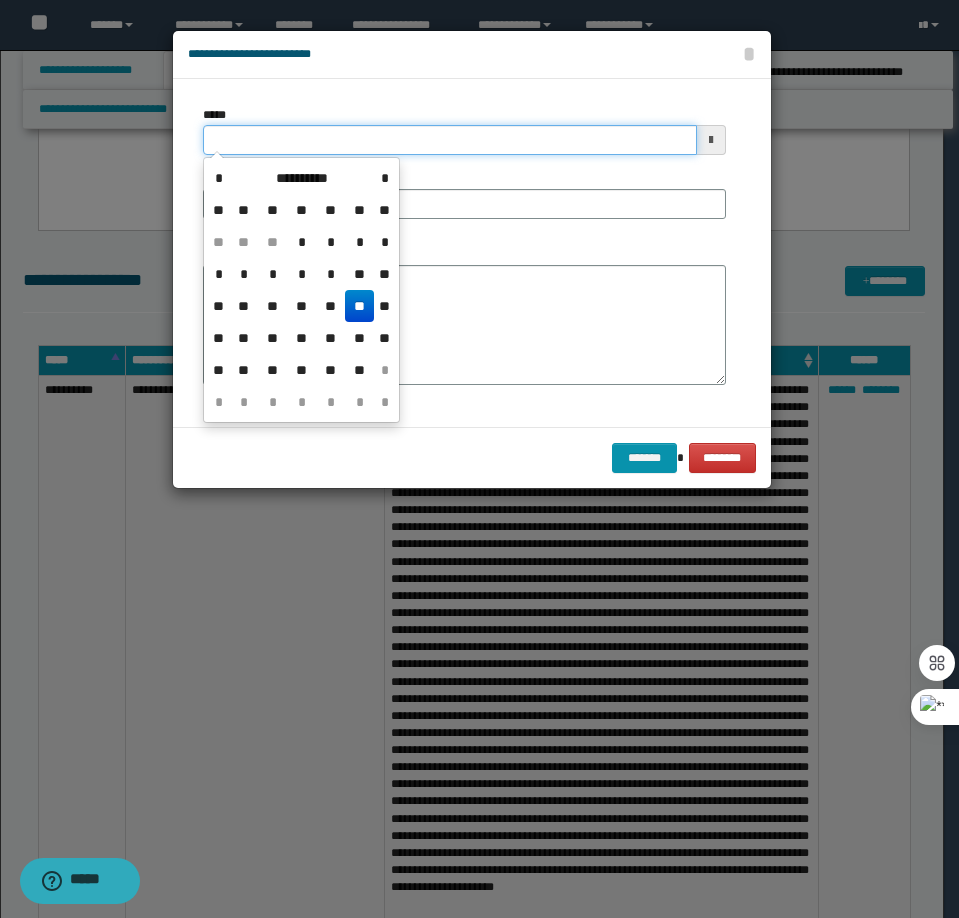 click on "*****" at bounding box center [450, 140] 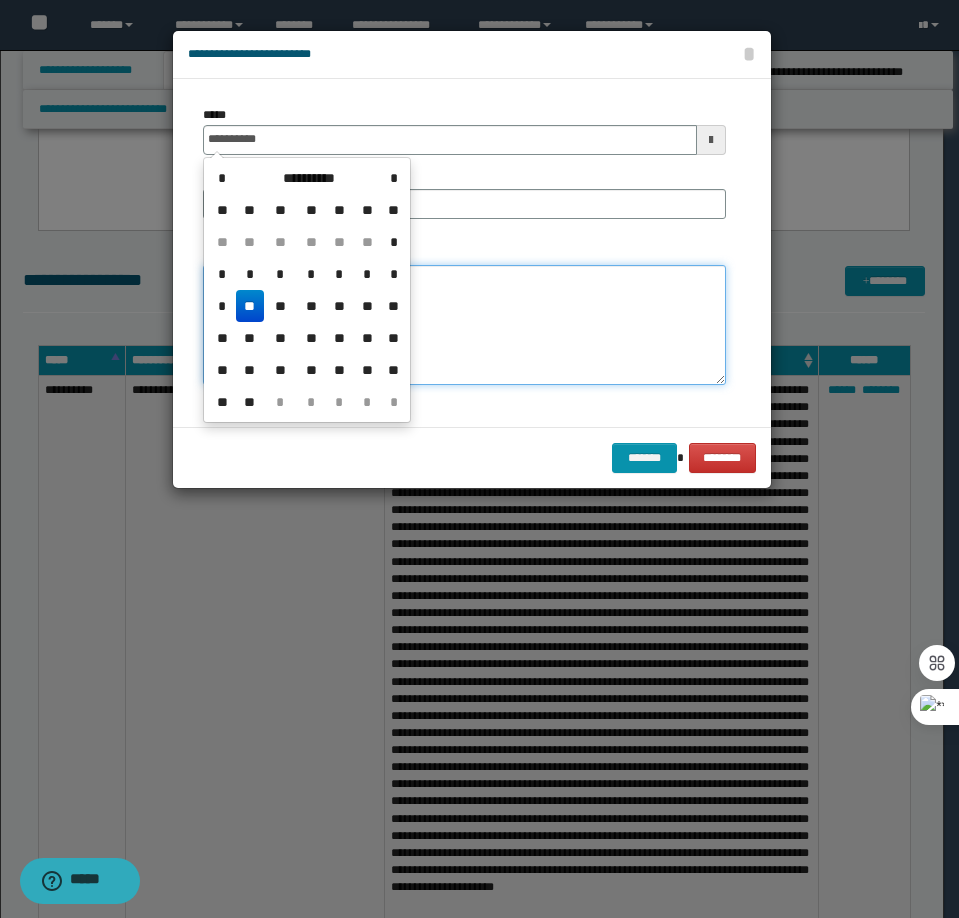 type on "**********" 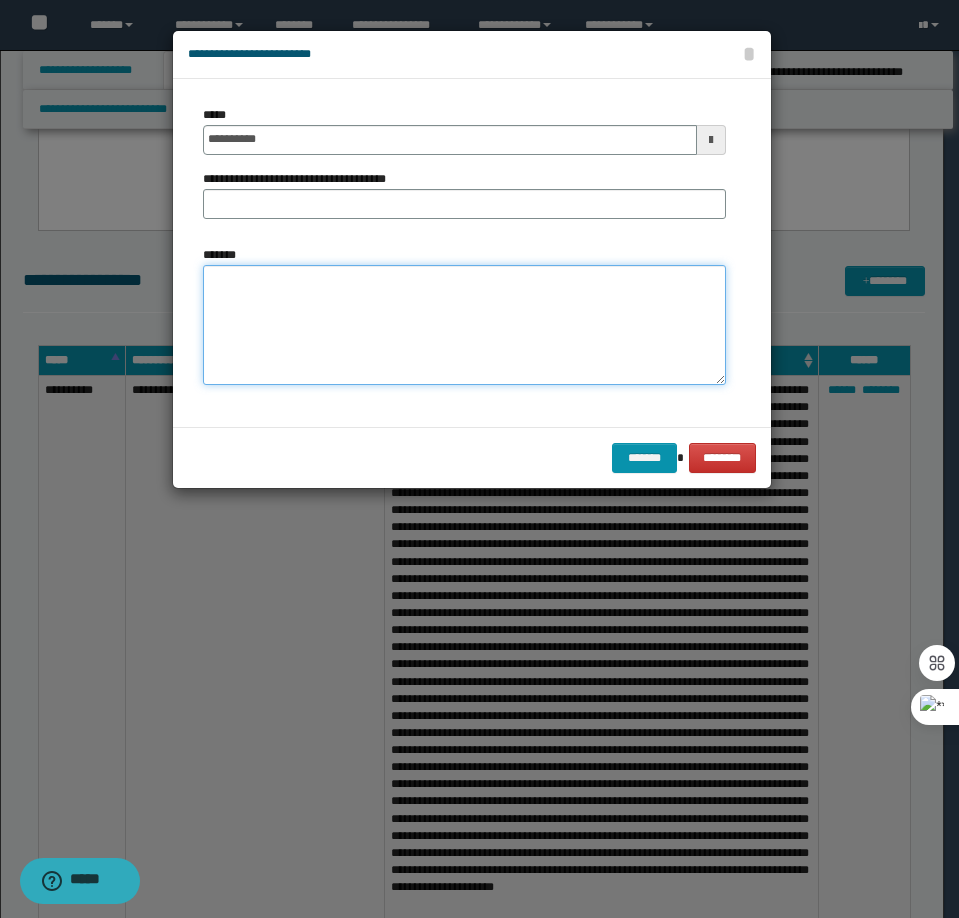 click on "*******" at bounding box center (464, 325) 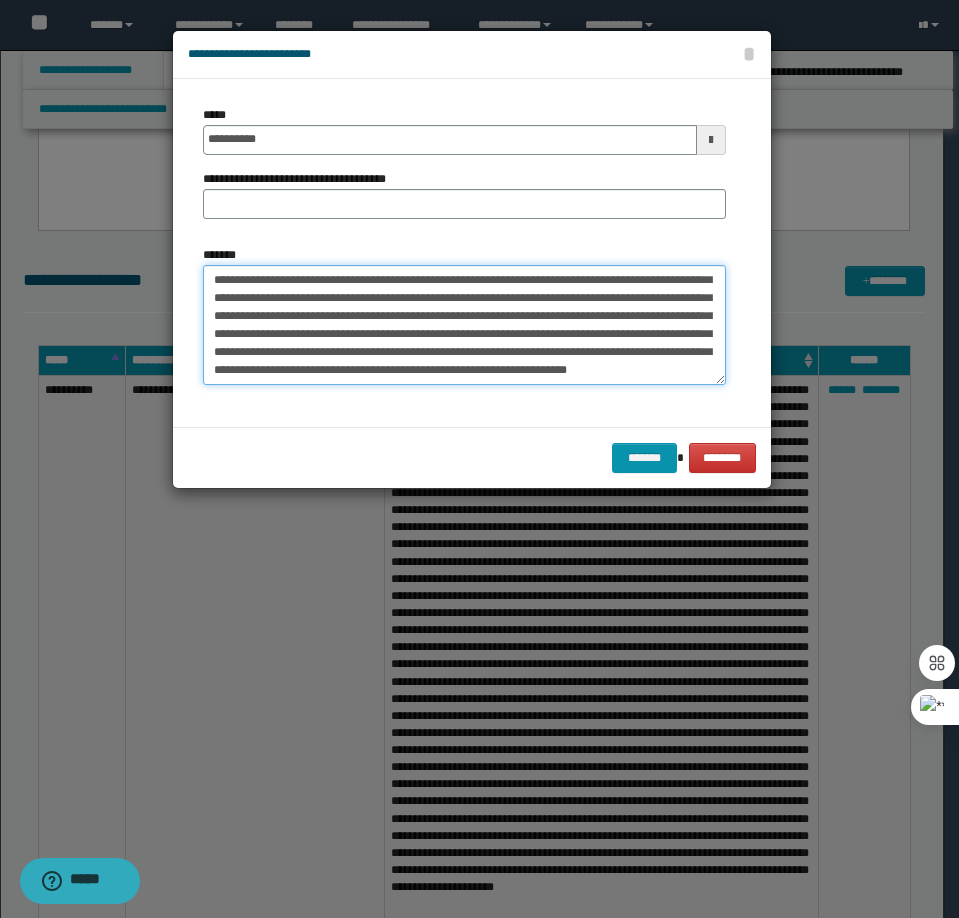 scroll, scrollTop: 0, scrollLeft: 0, axis: both 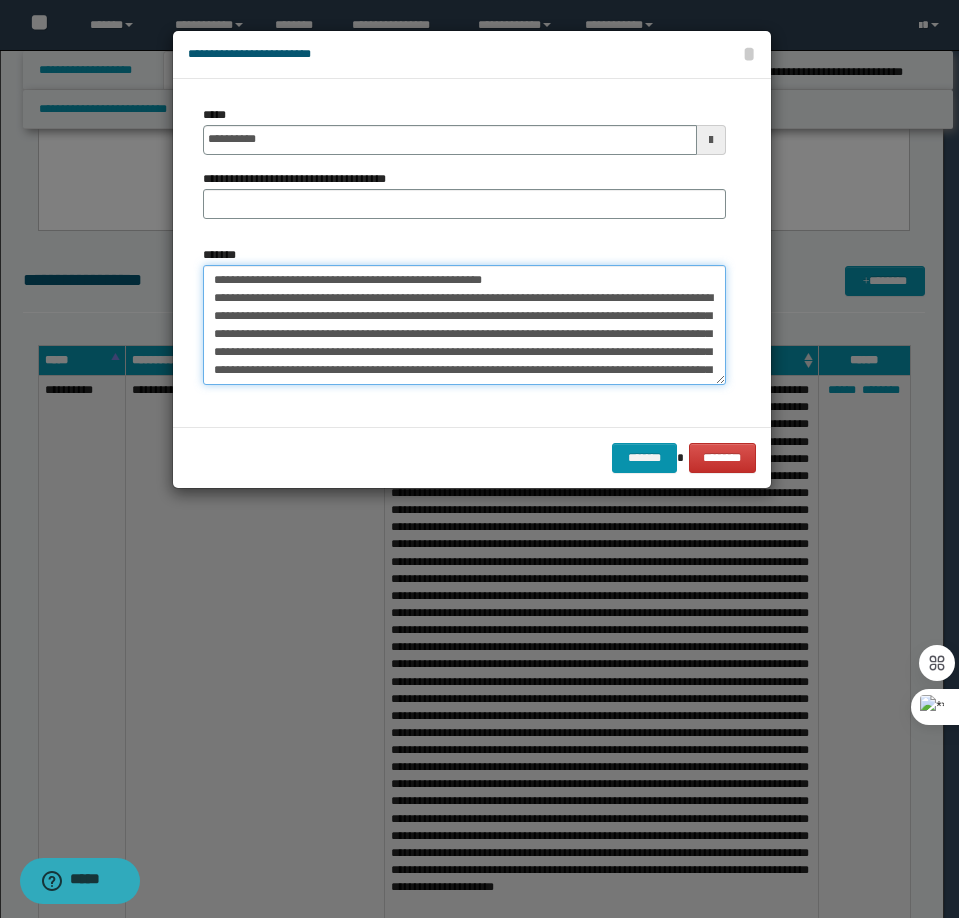 drag, startPoint x: 522, startPoint y: 282, endPoint x: 280, endPoint y: 283, distance: 242.00206 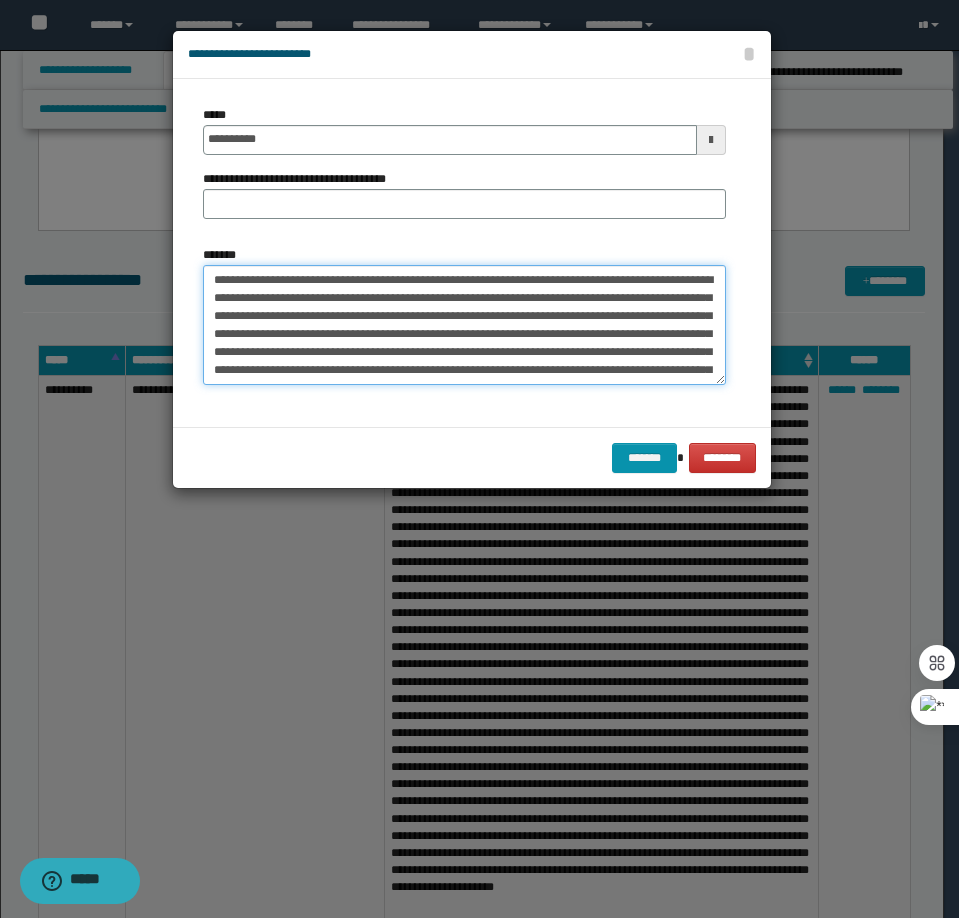 type on "**********" 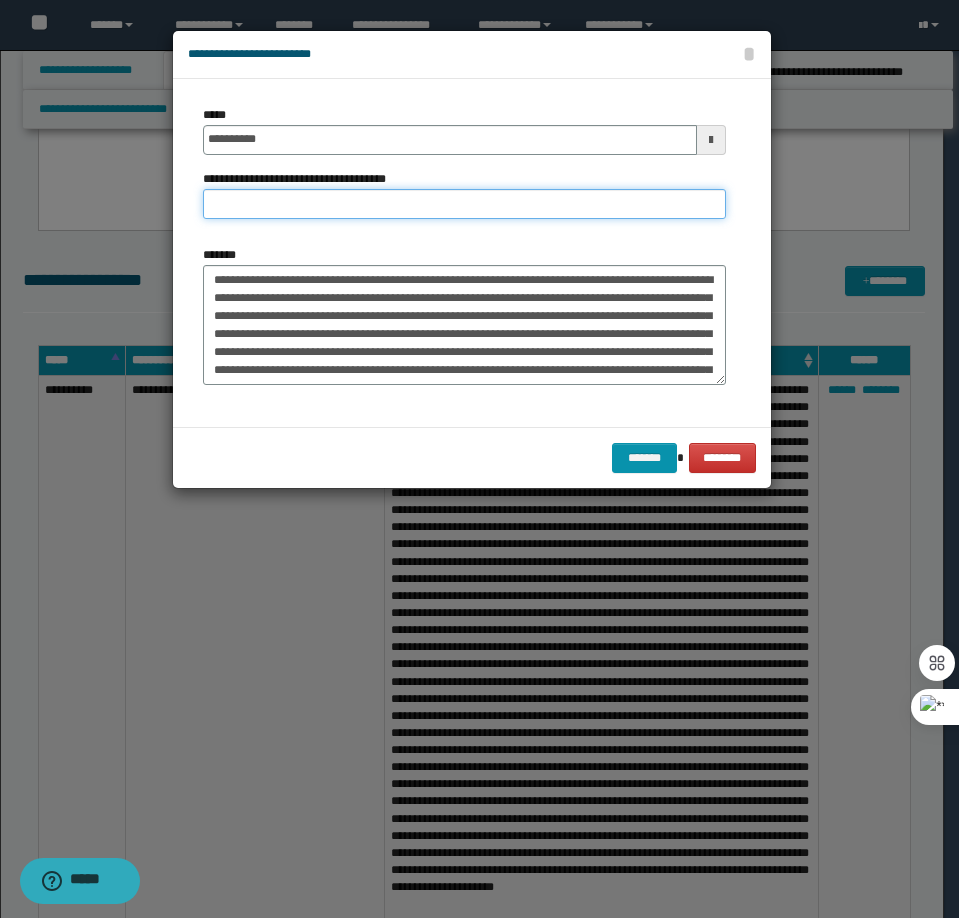 click on "**********" at bounding box center (464, 204) 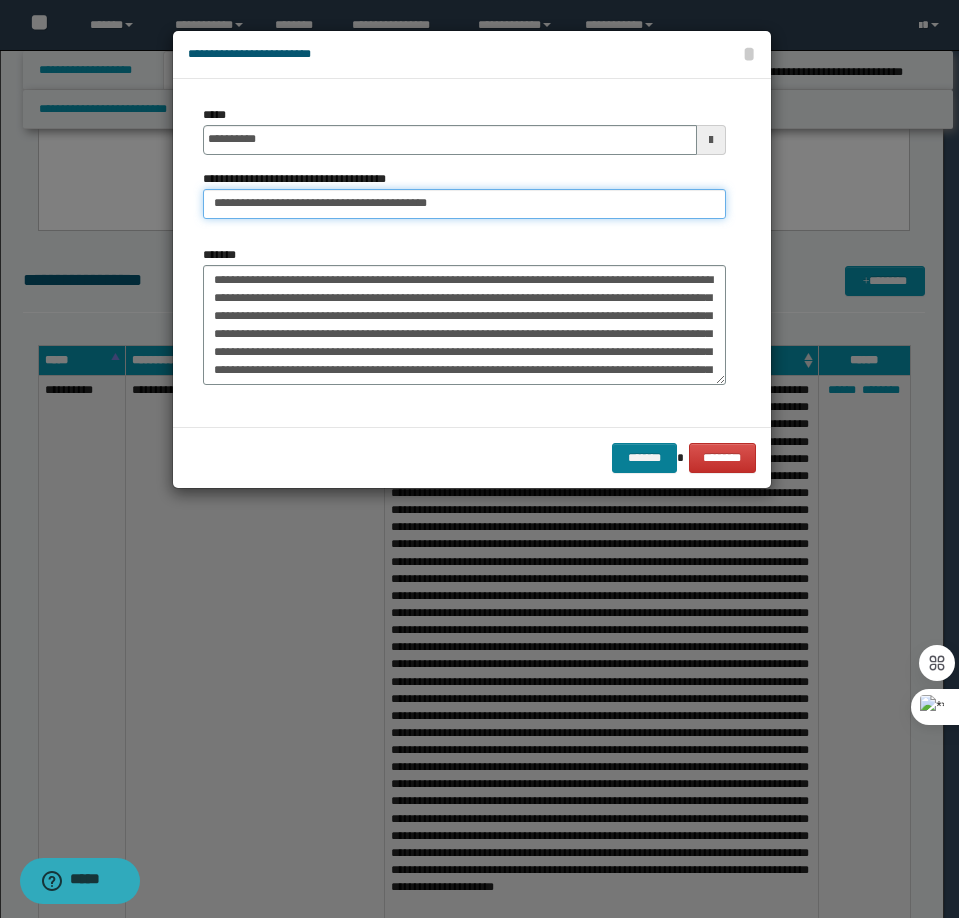 type on "**********" 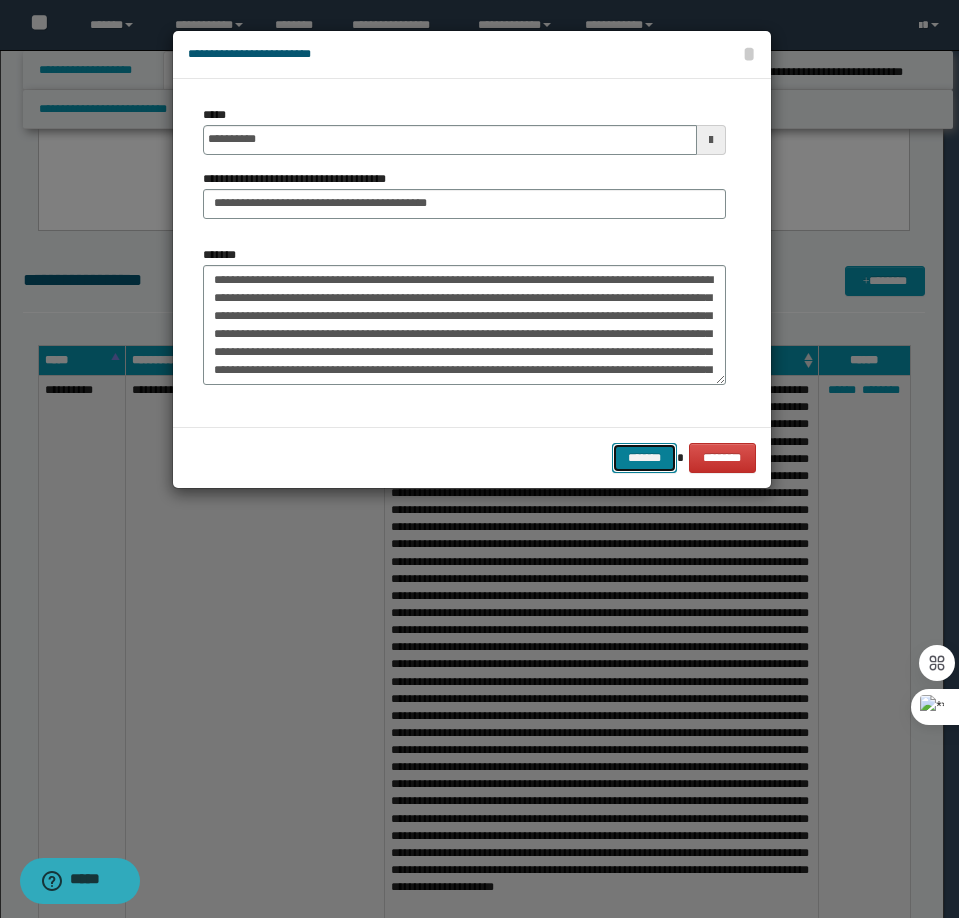 click on "*******" at bounding box center (644, 458) 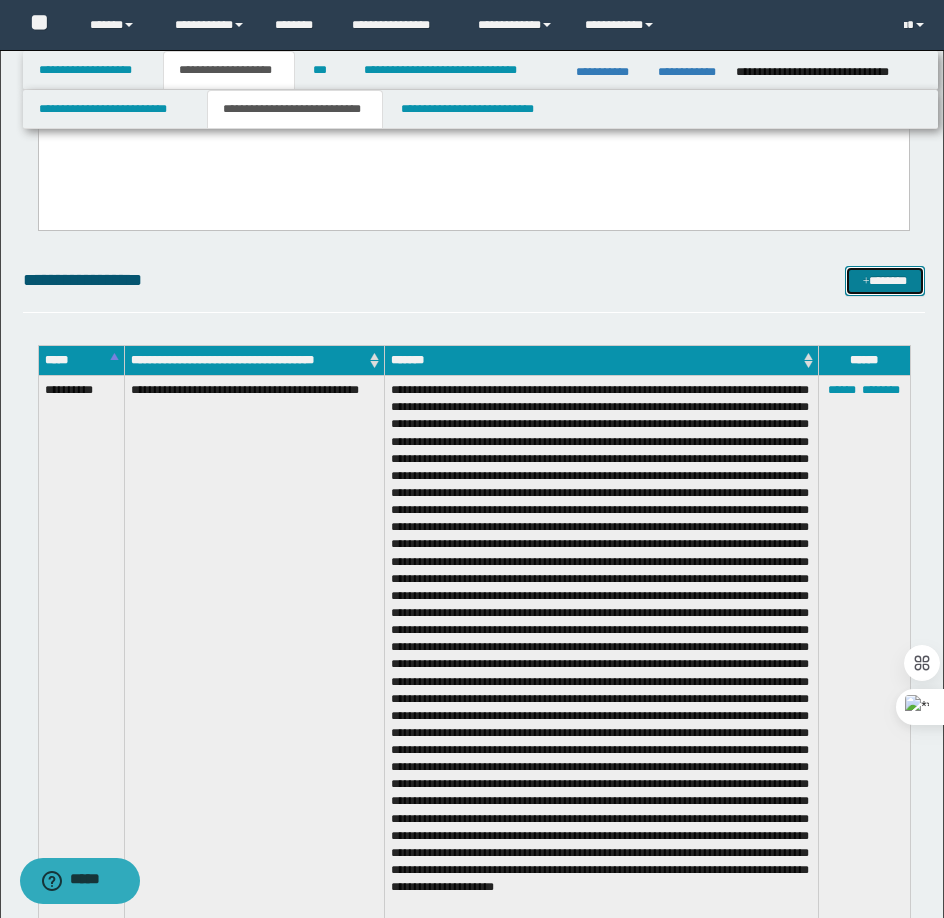 click on "*******" at bounding box center (885, 281) 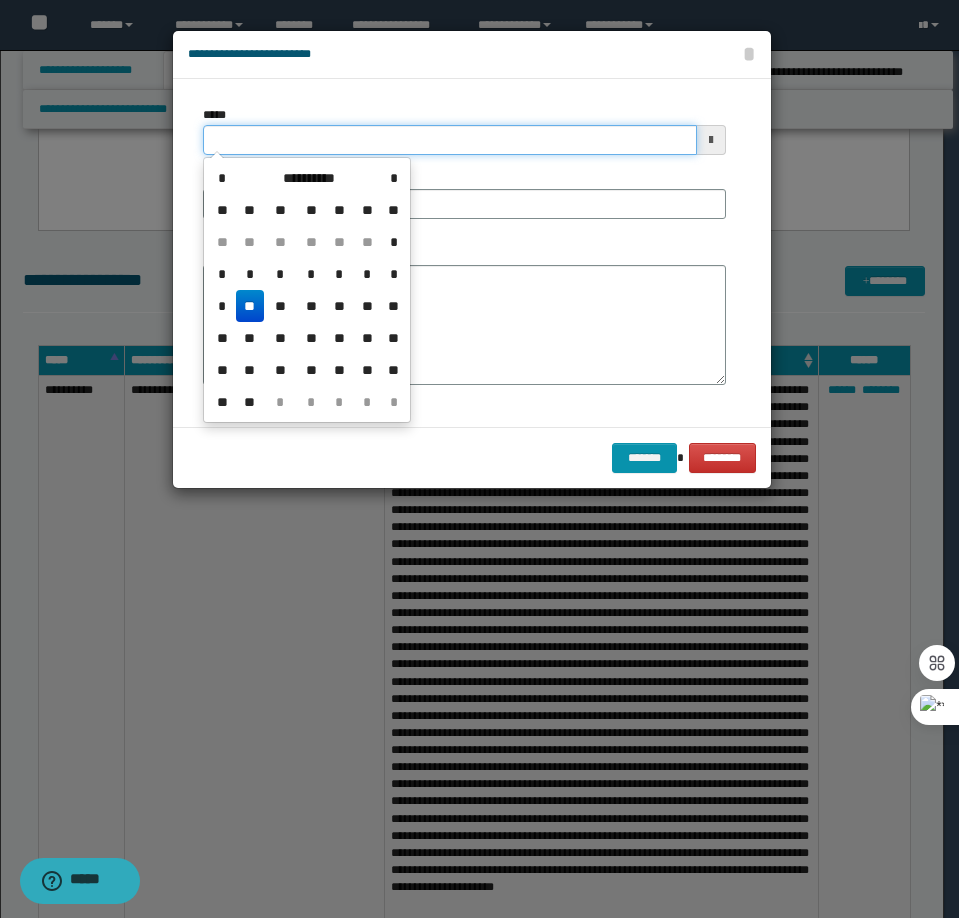 click on "*****" at bounding box center [450, 140] 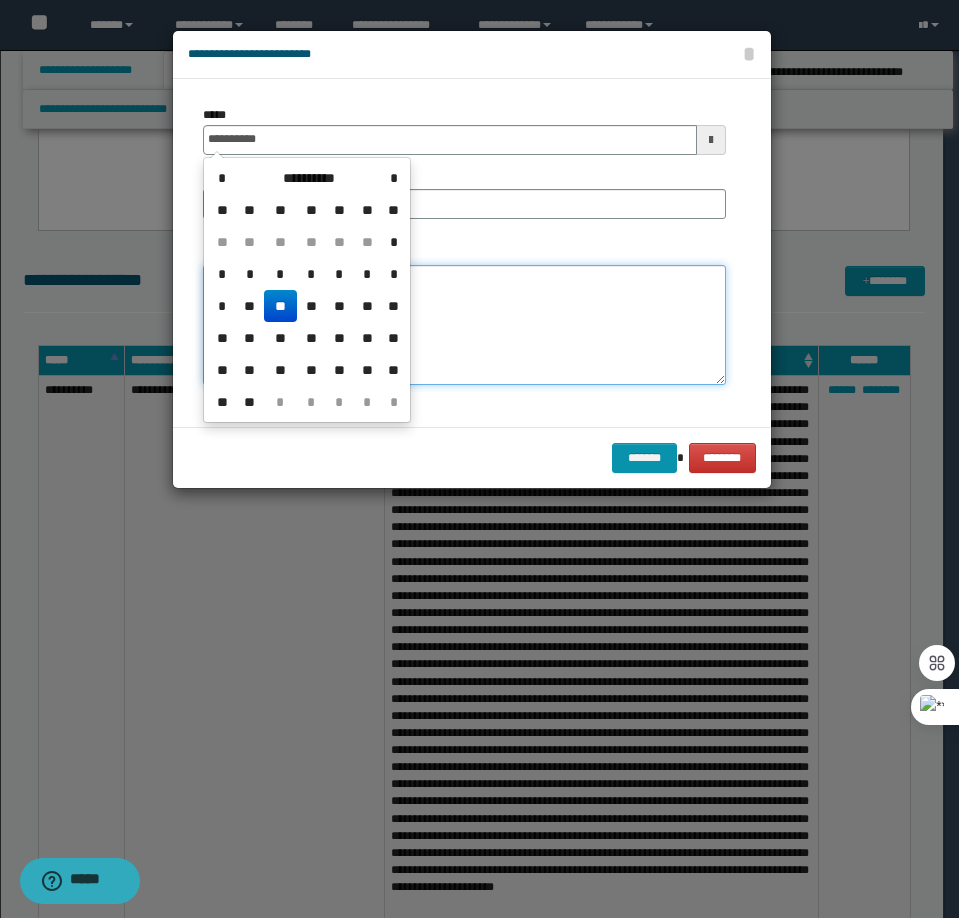 type on "**********" 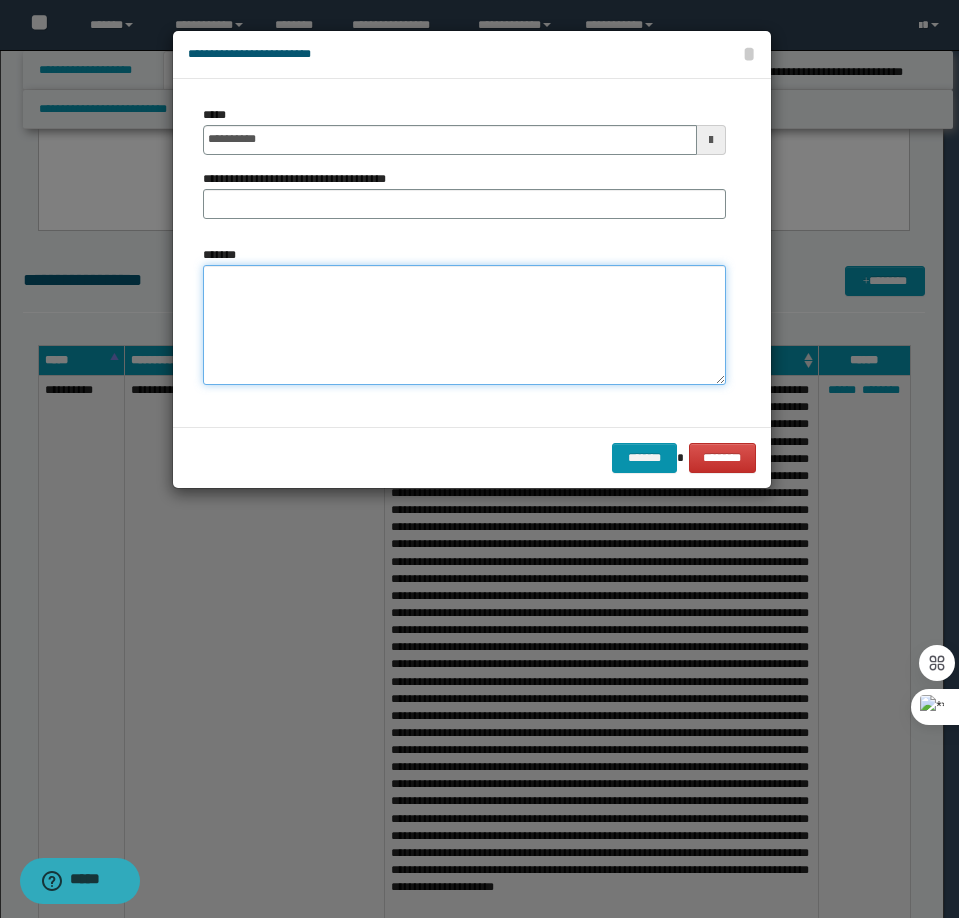 paste on "**********" 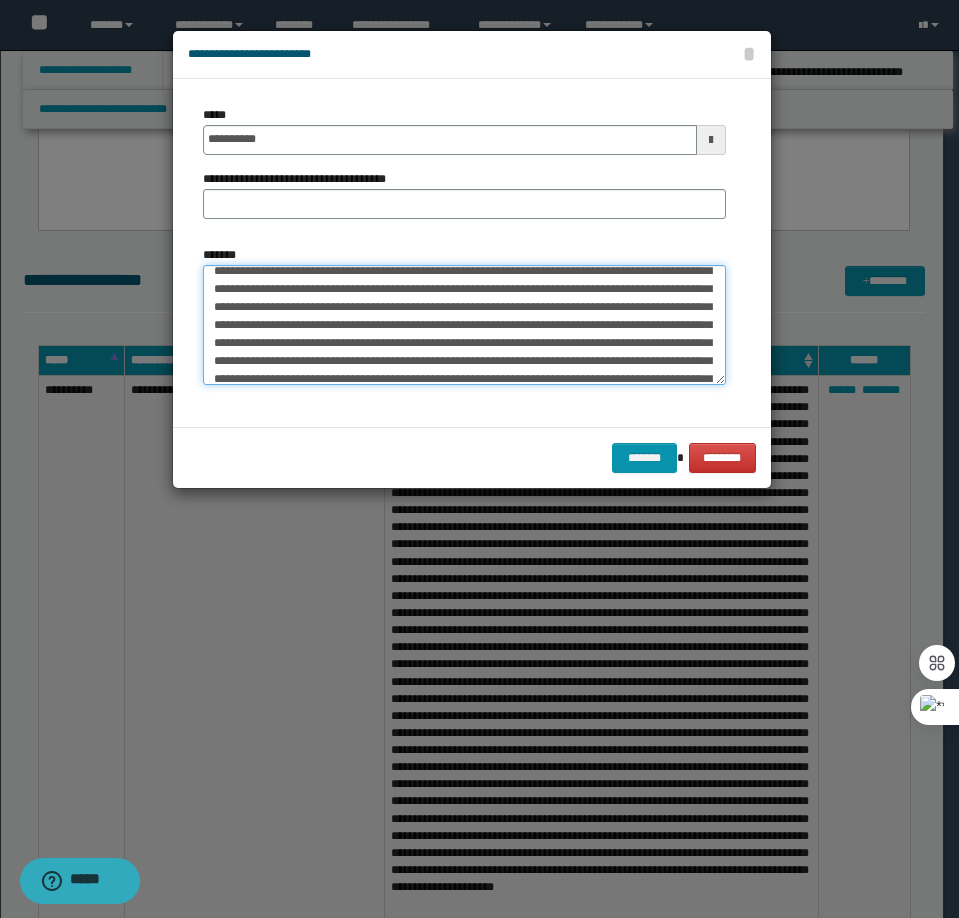 scroll, scrollTop: 0, scrollLeft: 0, axis: both 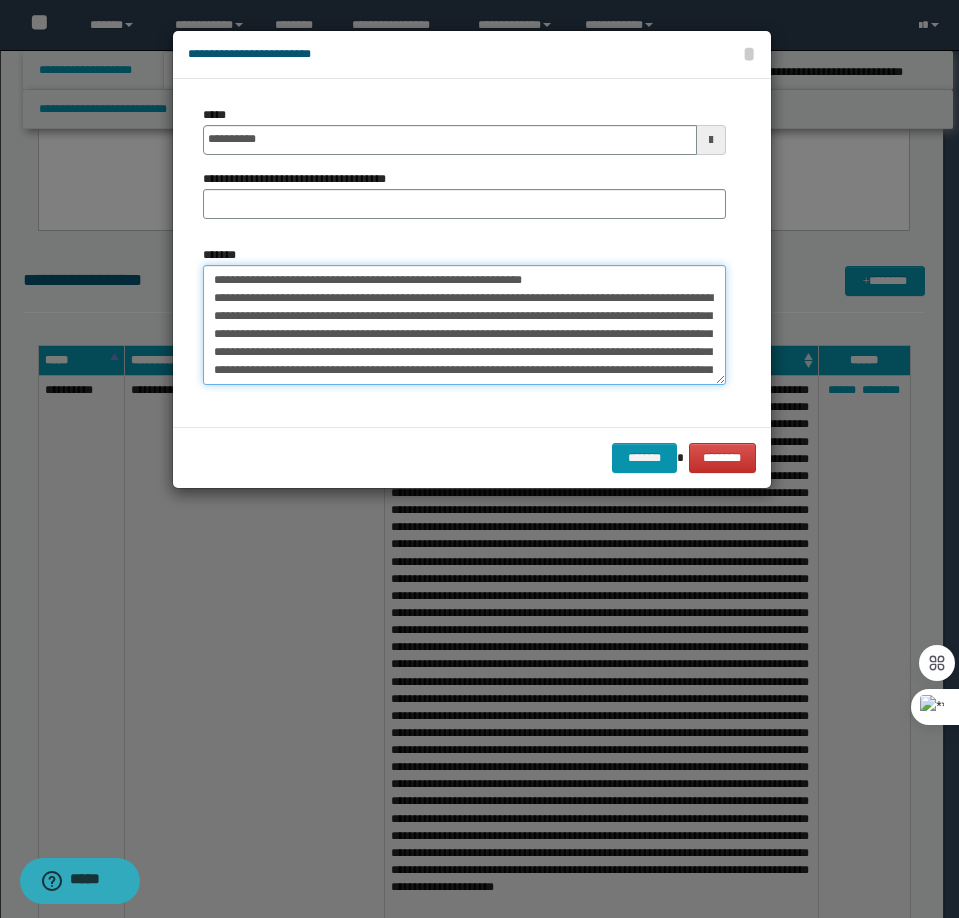drag, startPoint x: 407, startPoint y: 278, endPoint x: 280, endPoint y: 278, distance: 127 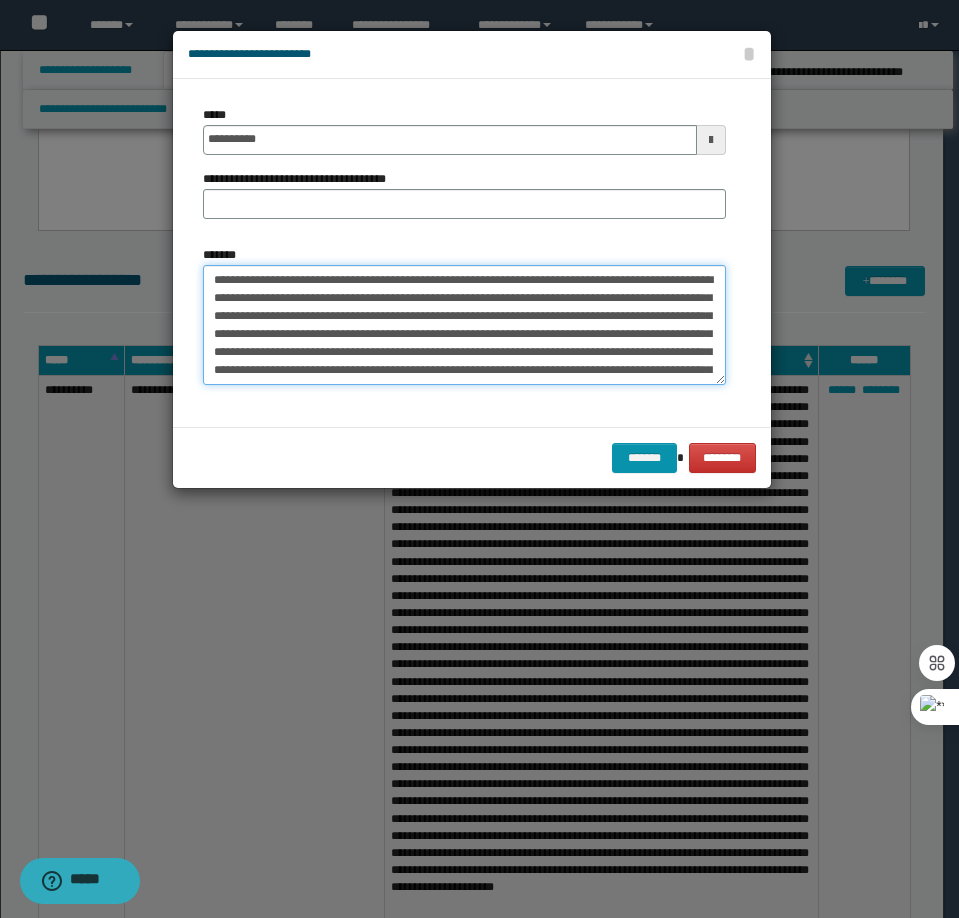 type on "**********" 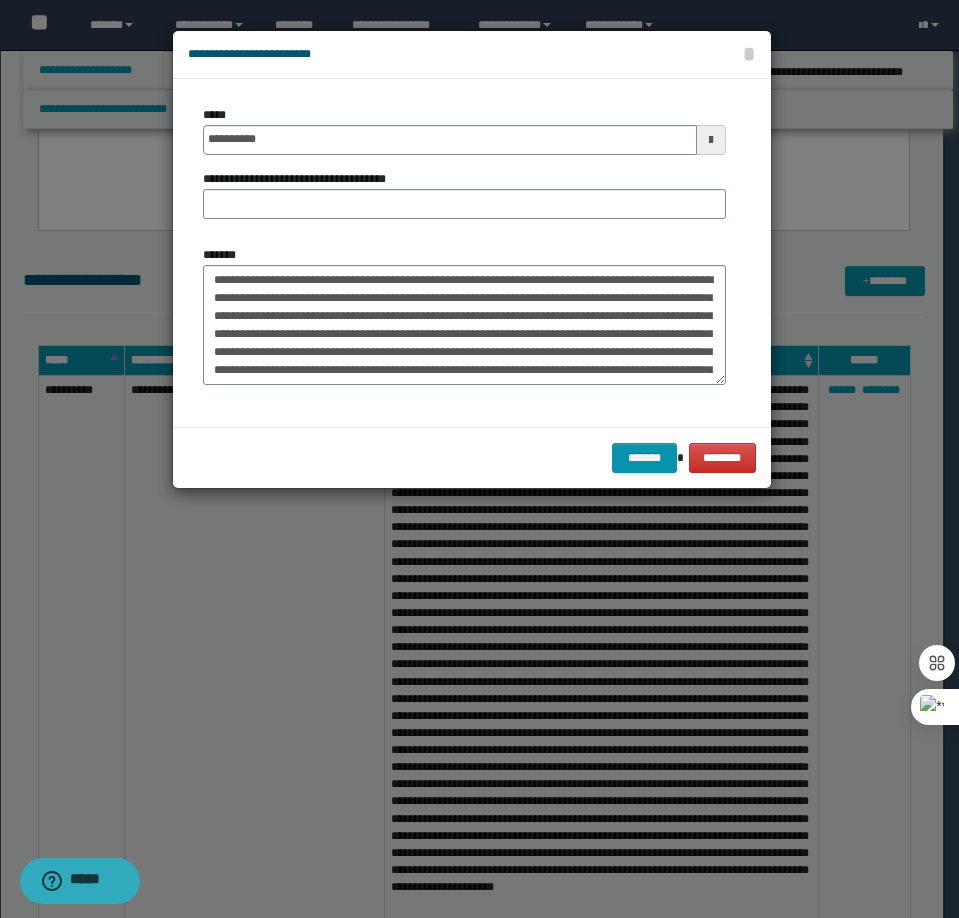 click on "**********" at bounding box center (464, 170) 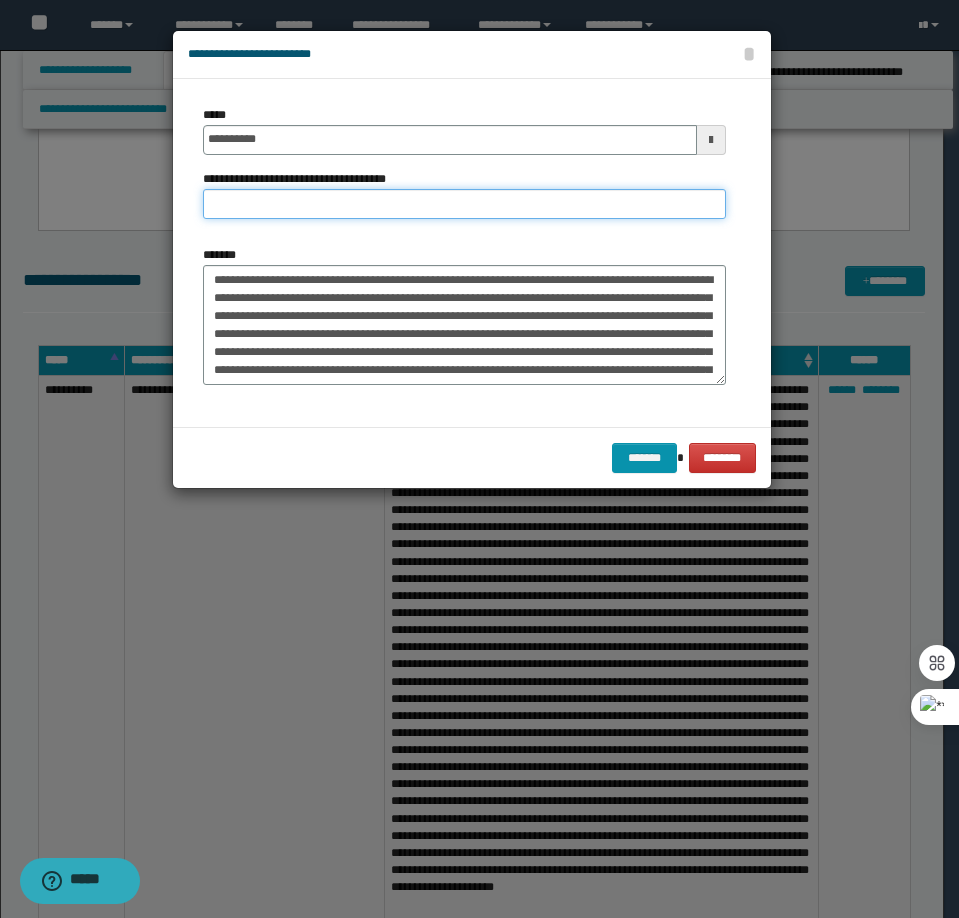 click on "**********" at bounding box center [464, 204] 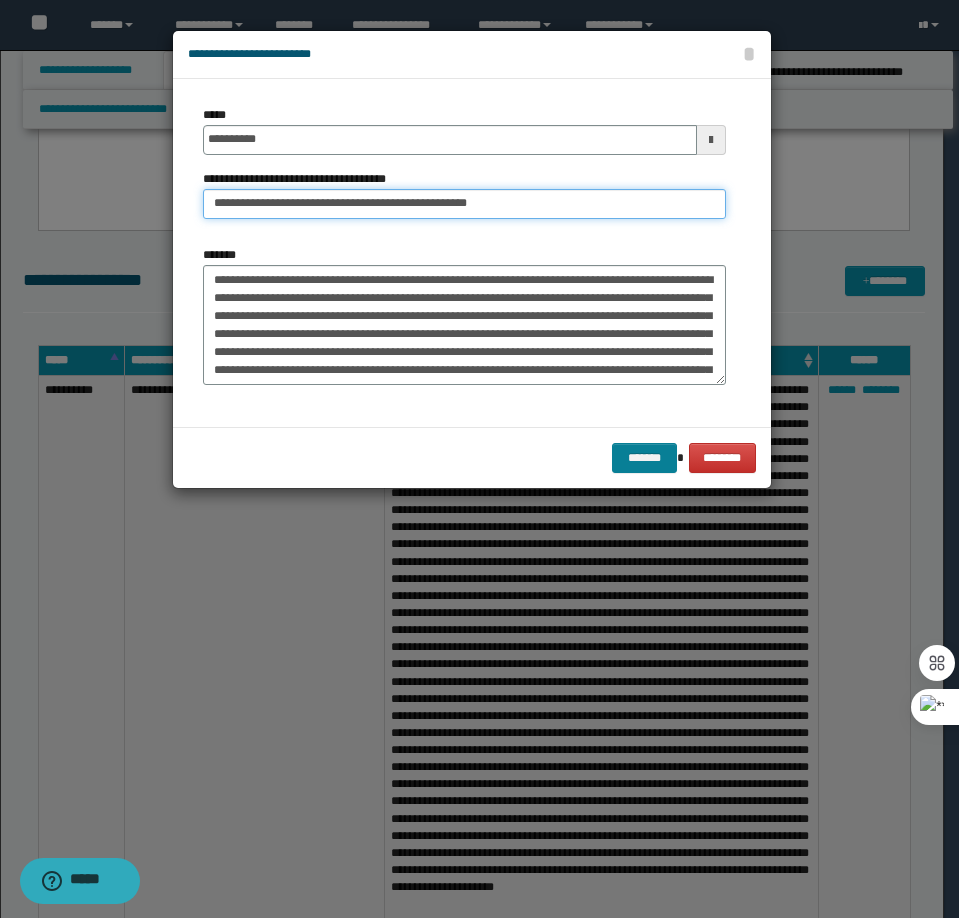 type on "**********" 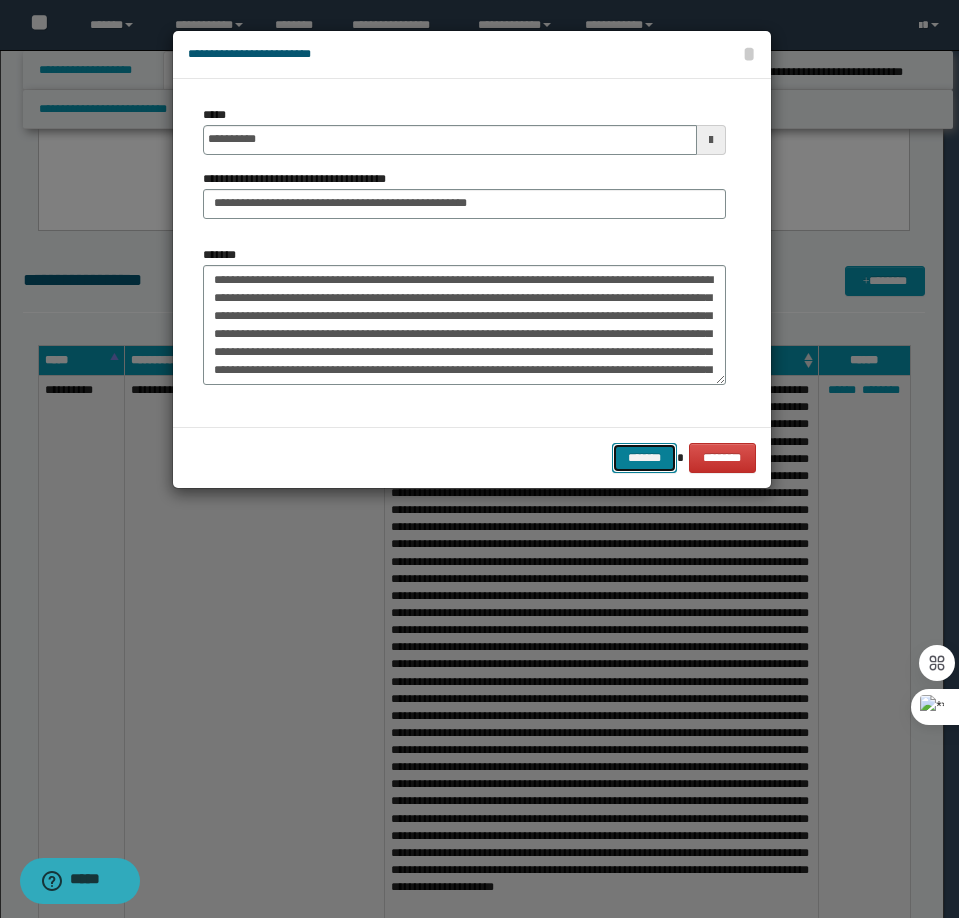 click on "*******" at bounding box center [644, 458] 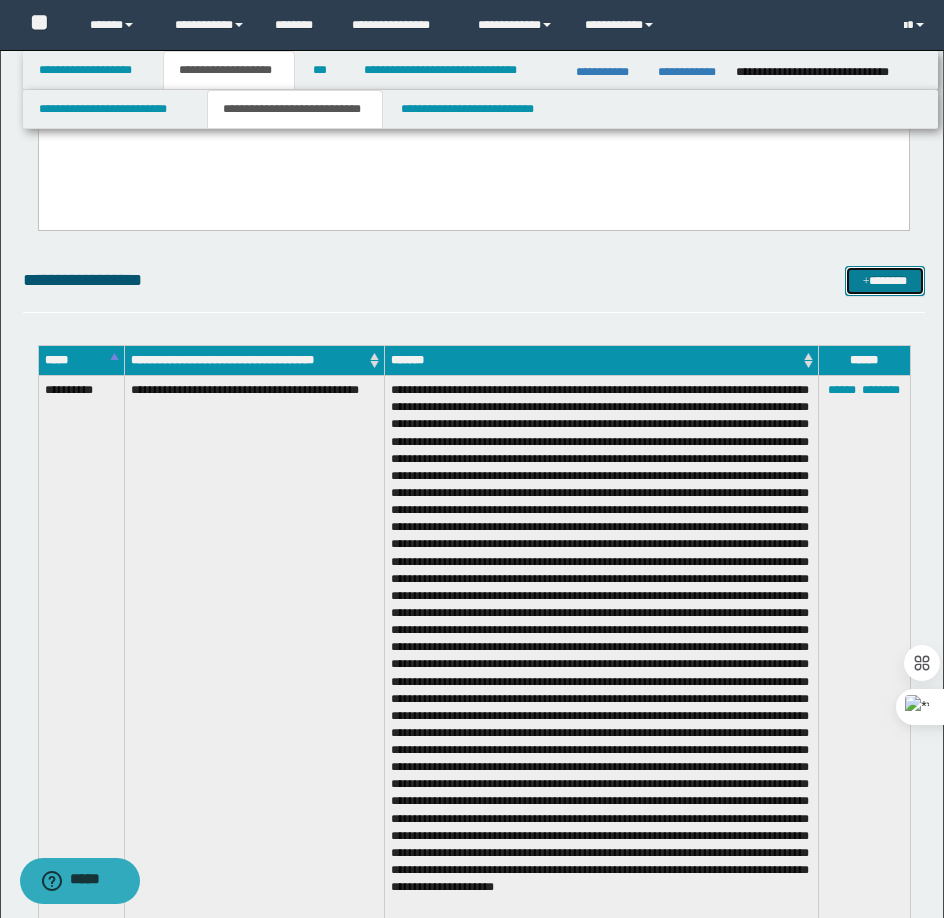 drag, startPoint x: 888, startPoint y: 285, endPoint x: 877, endPoint y: 285, distance: 11 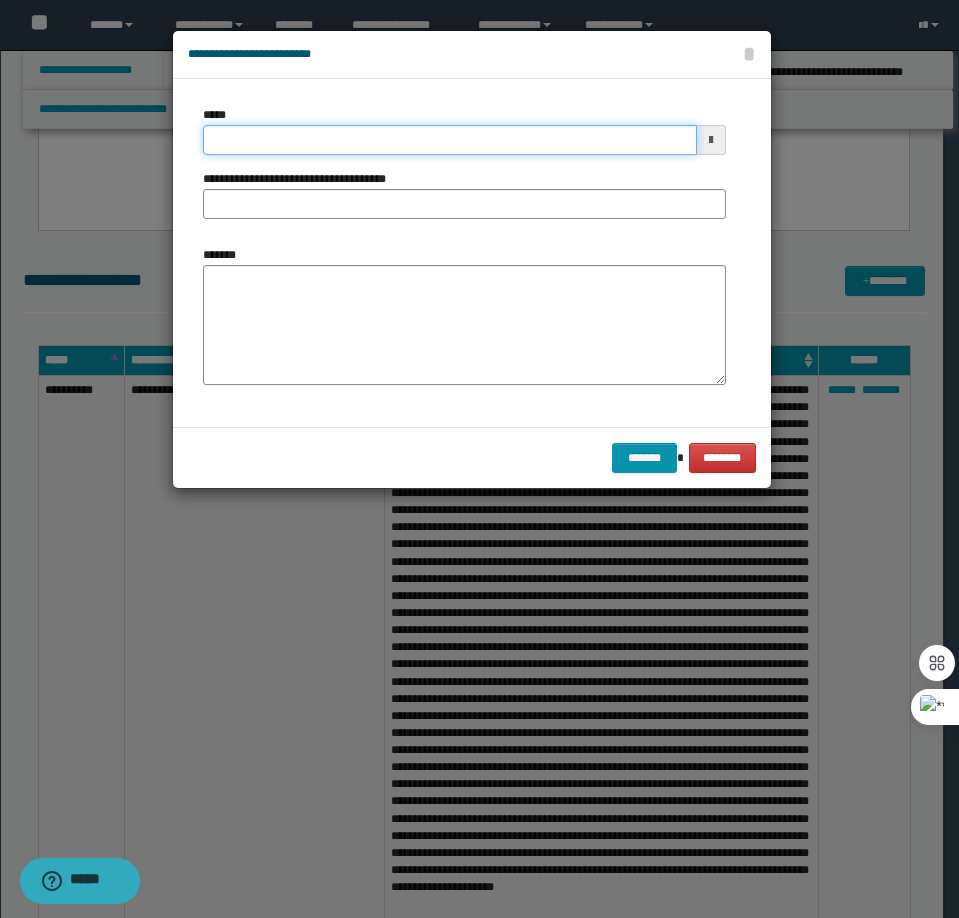 click on "*****" at bounding box center (450, 140) 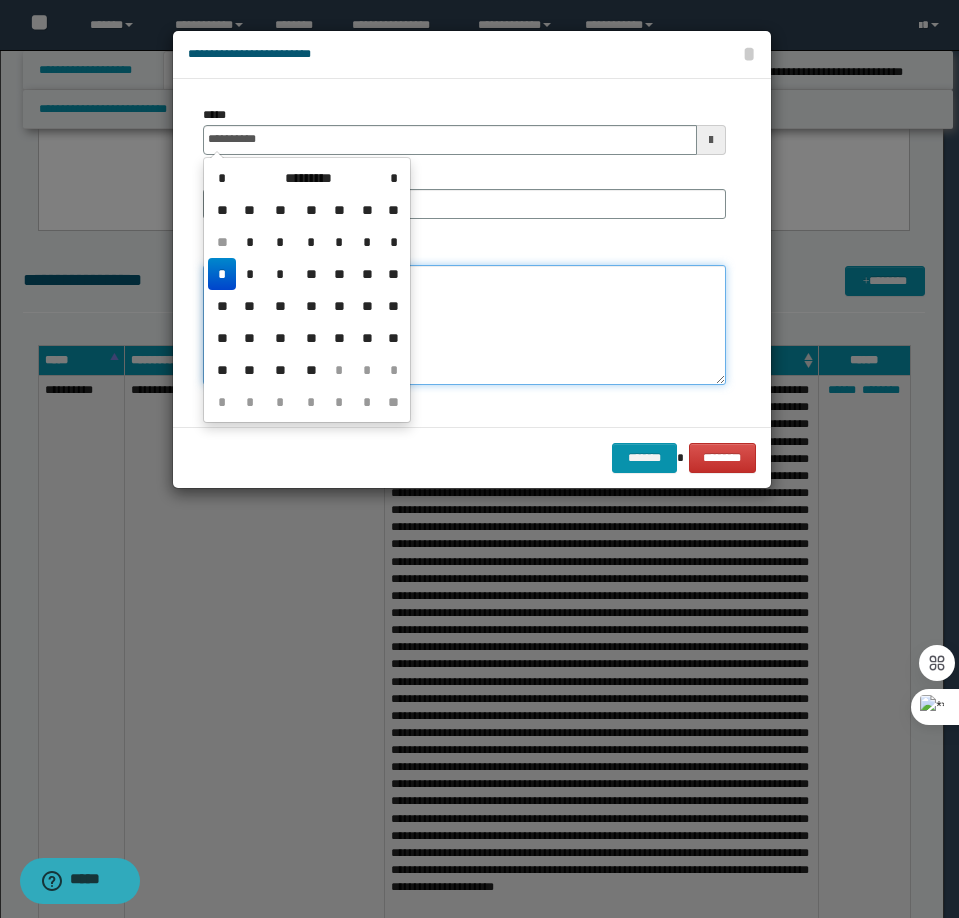 type on "**********" 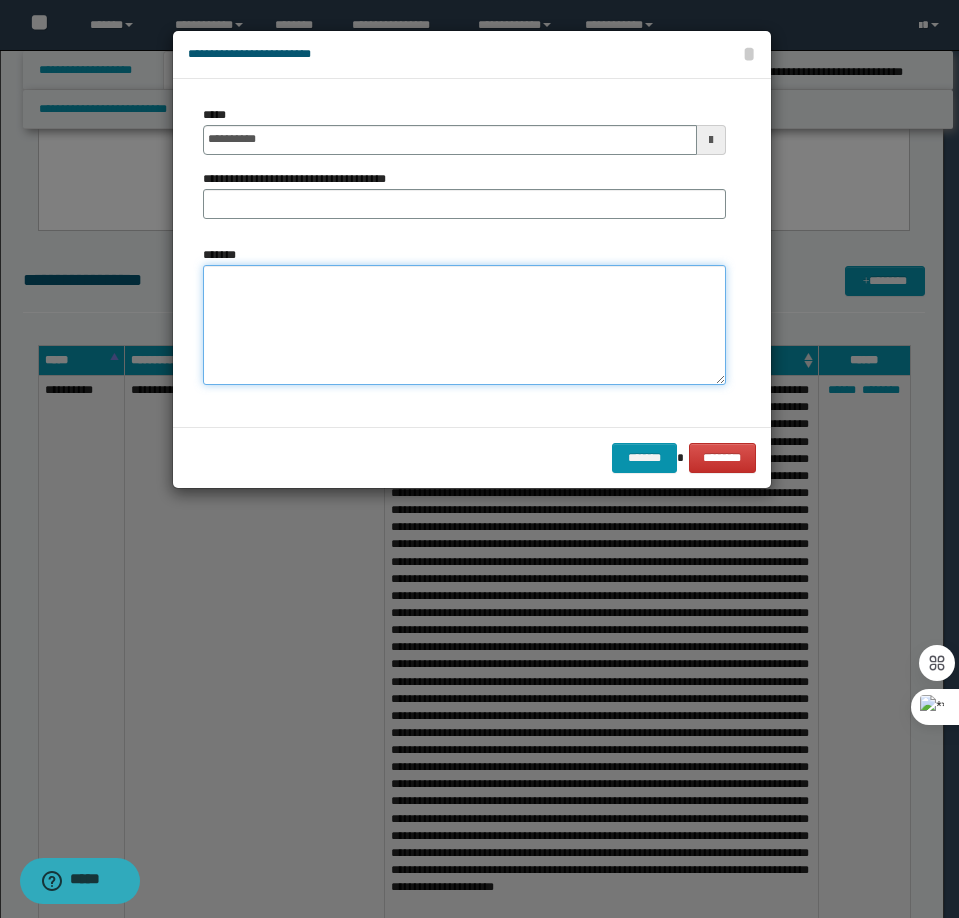 paste on "**********" 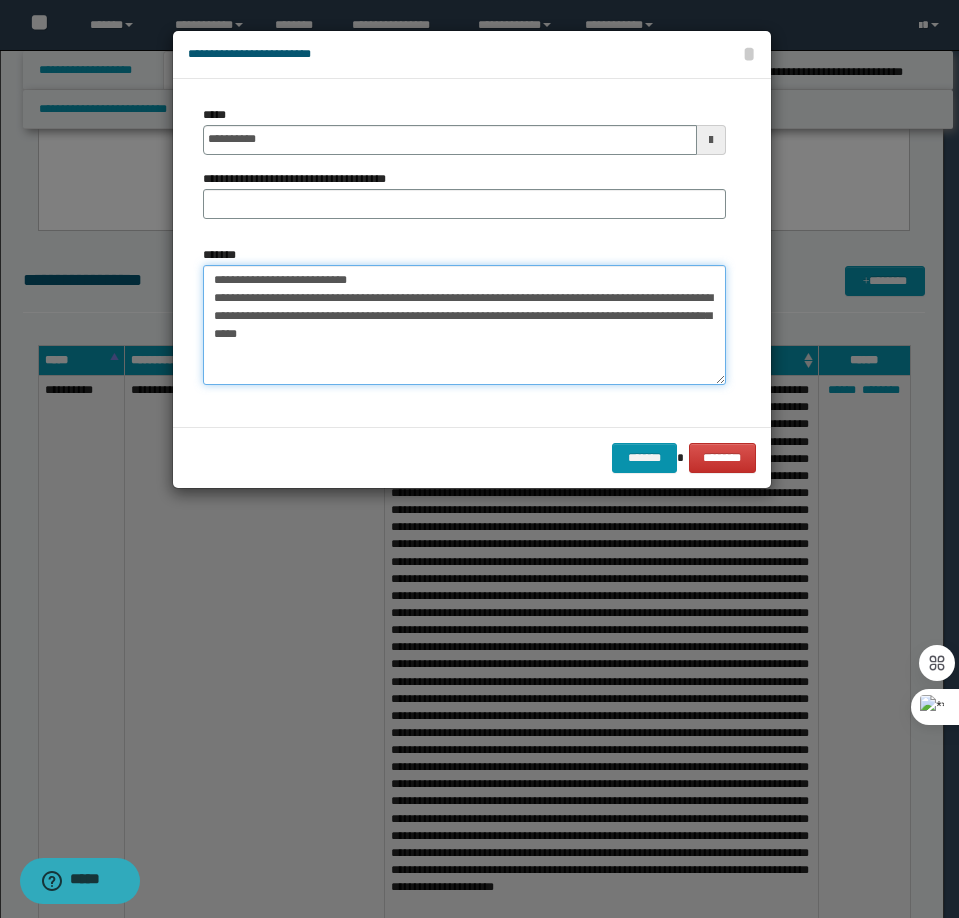 drag, startPoint x: 375, startPoint y: 278, endPoint x: 277, endPoint y: 281, distance: 98.045906 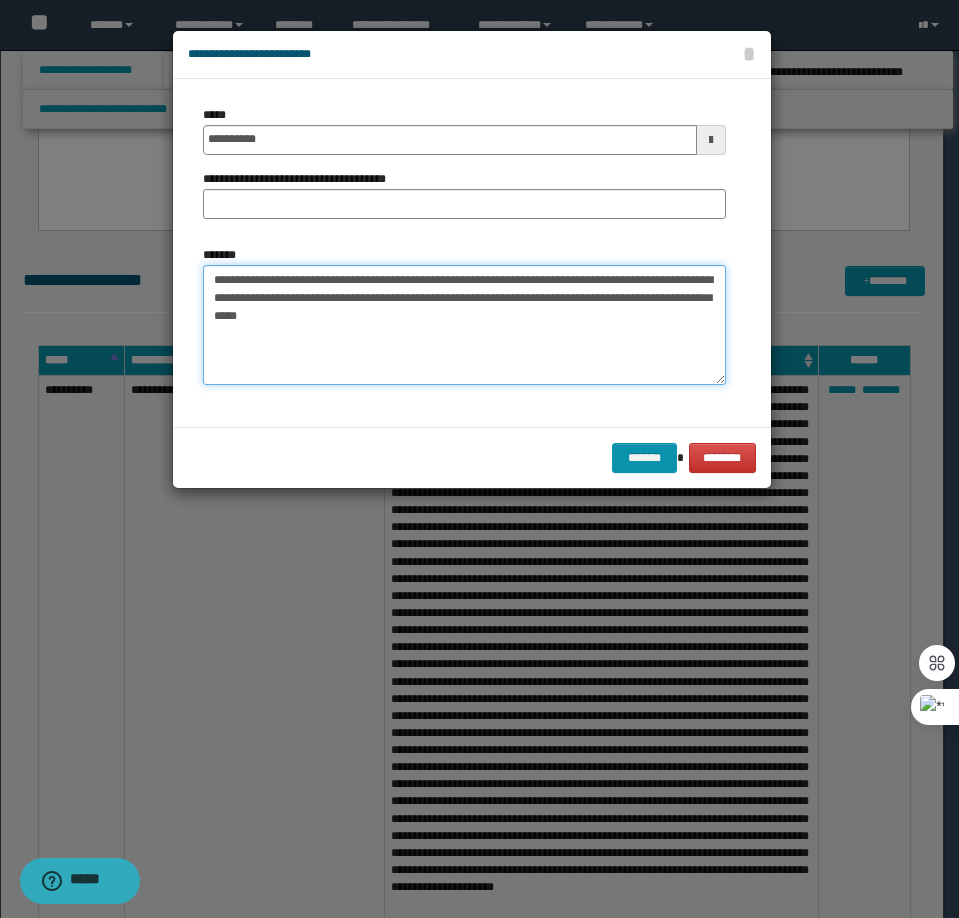 type on "**********" 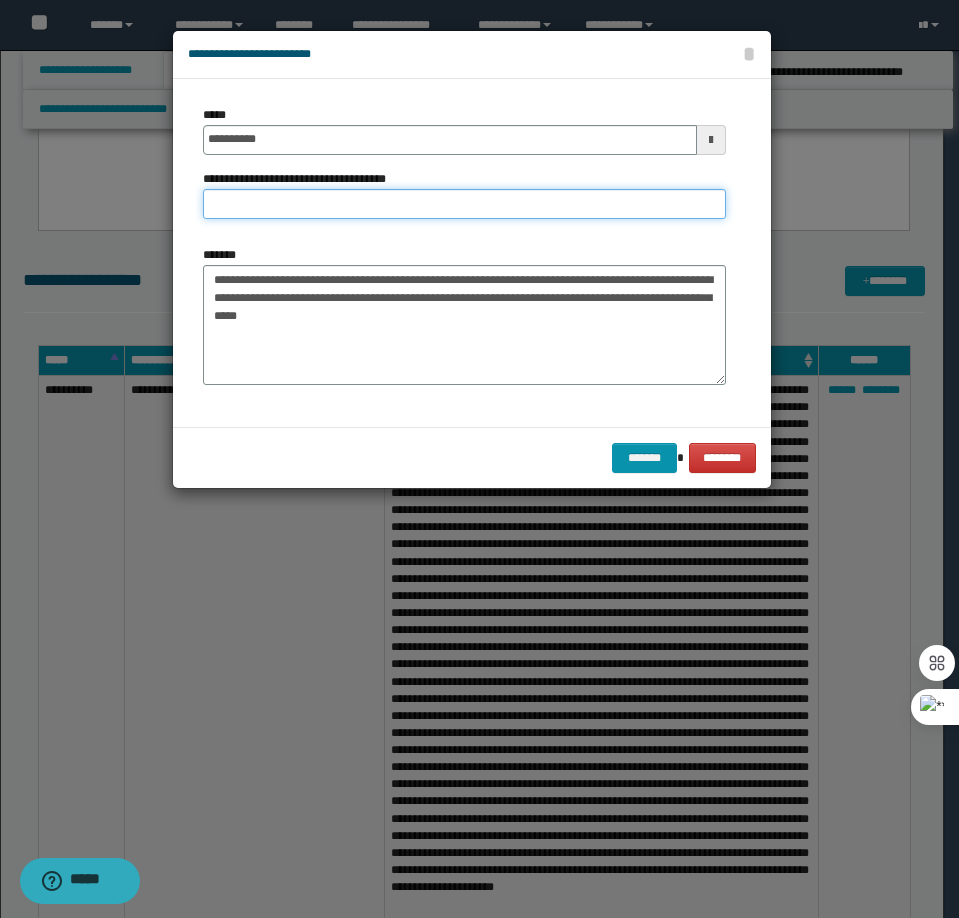 click on "**********" at bounding box center [464, 204] 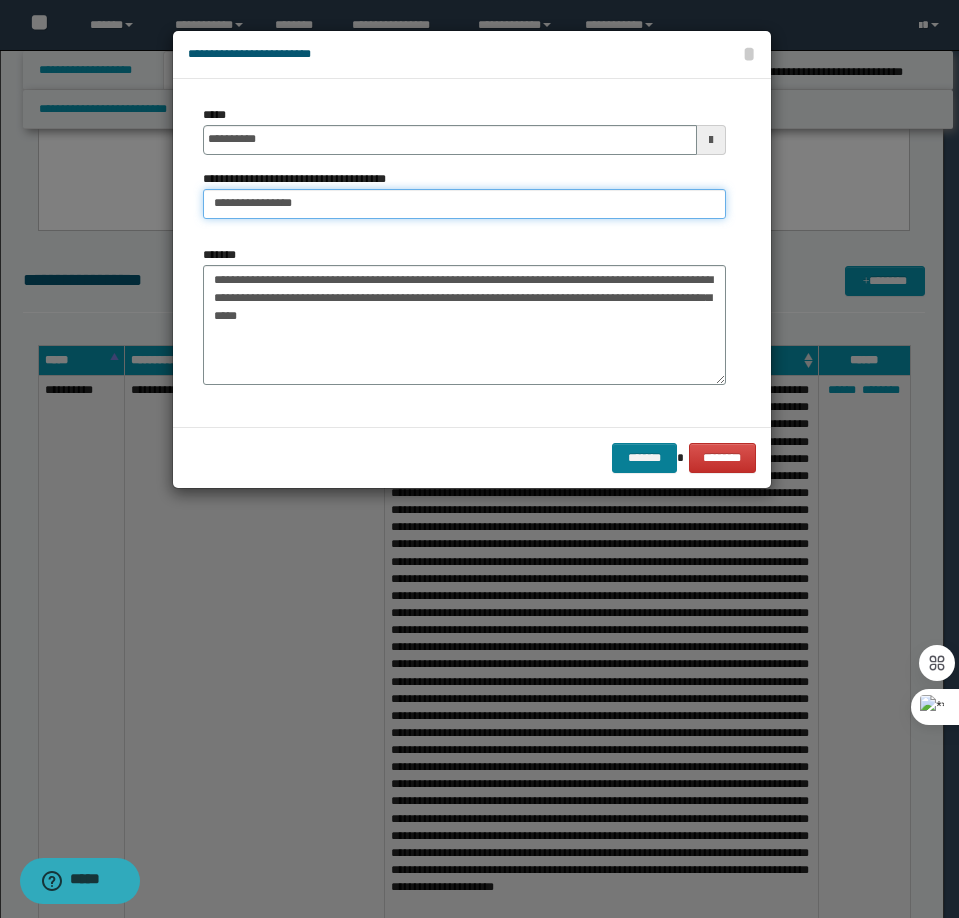 type on "**********" 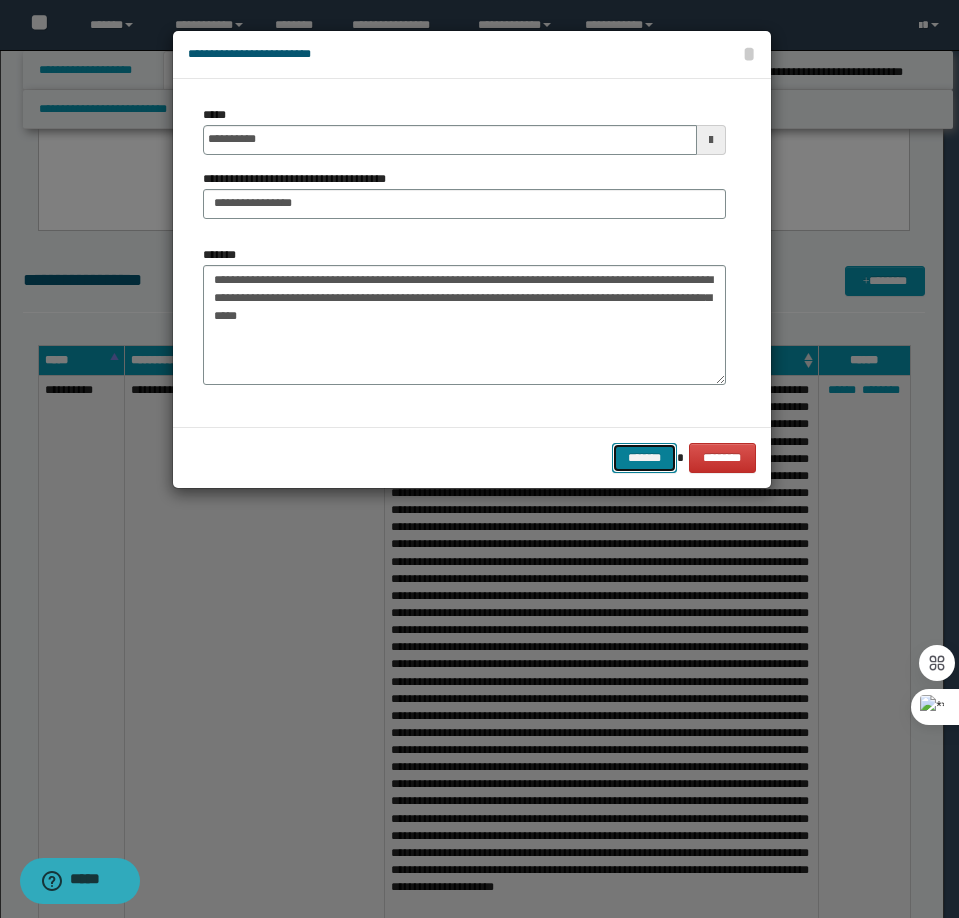 click on "*******" at bounding box center (644, 458) 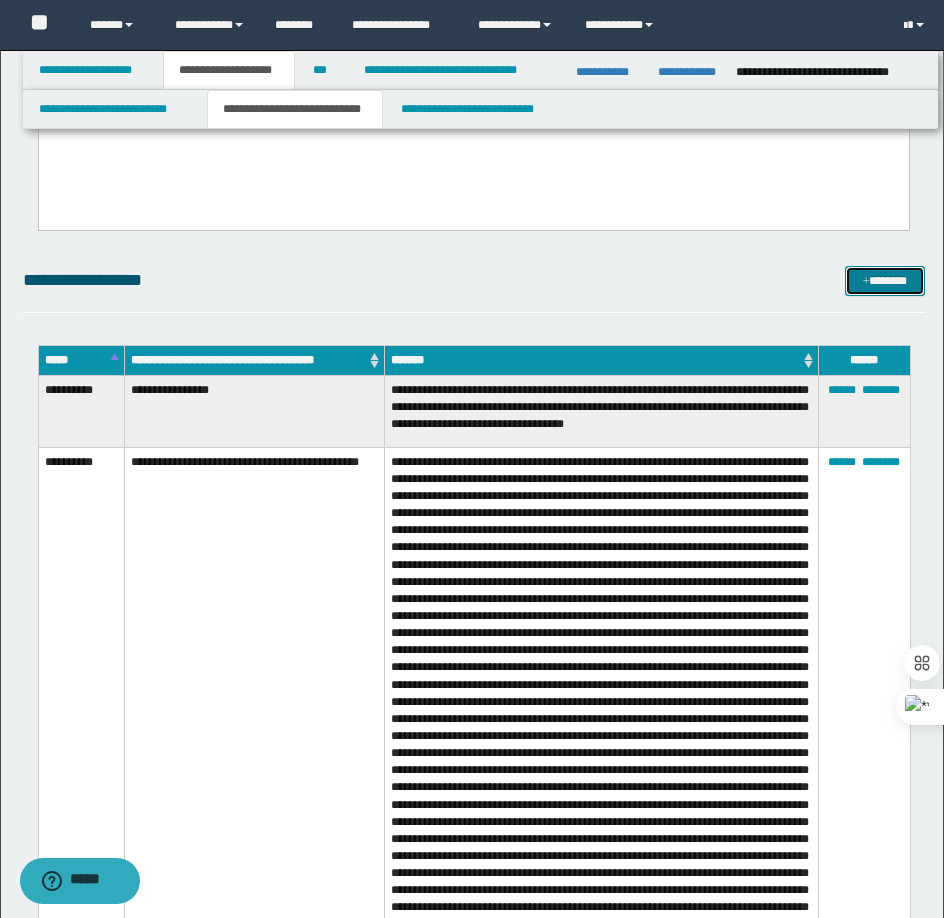 click on "*******" at bounding box center [885, 281] 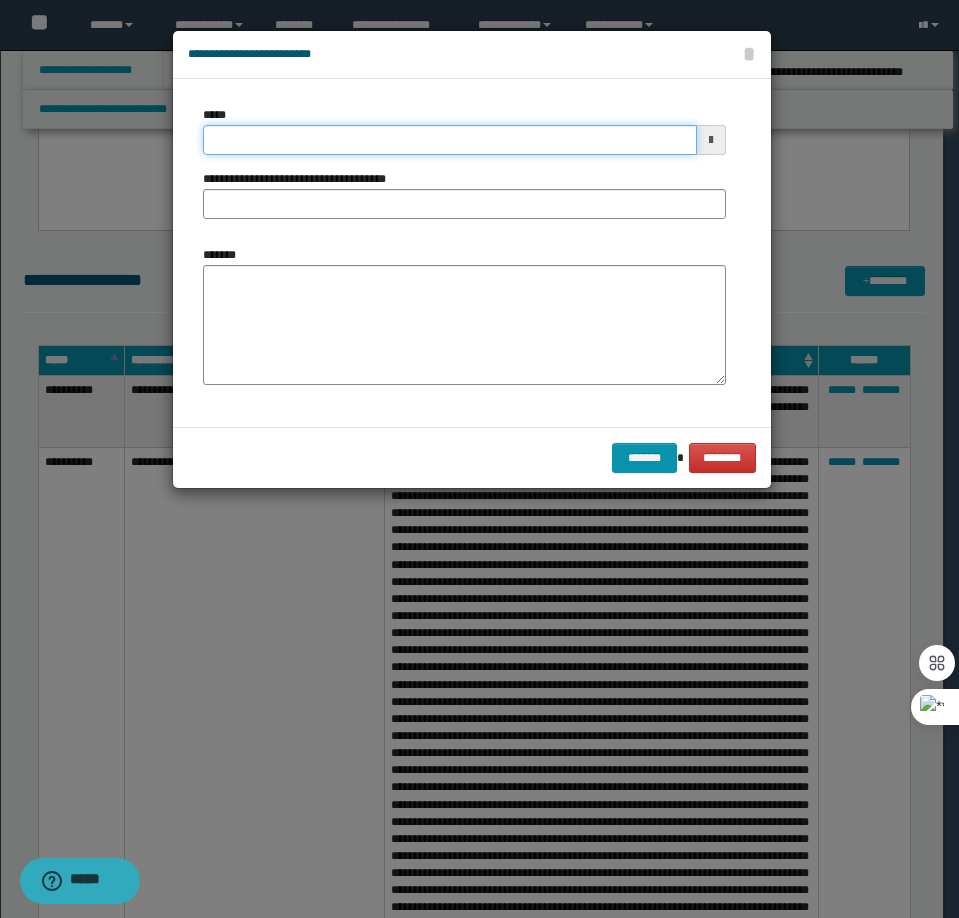 click on "*****" at bounding box center [450, 140] 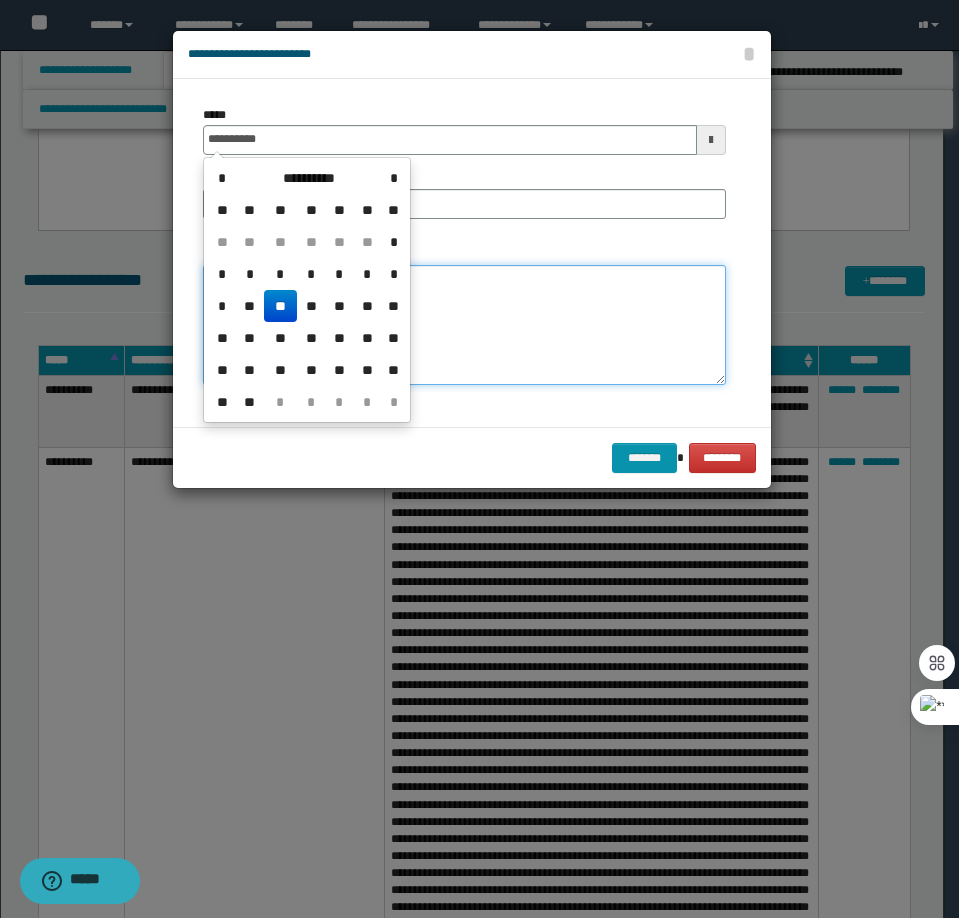 type on "**********" 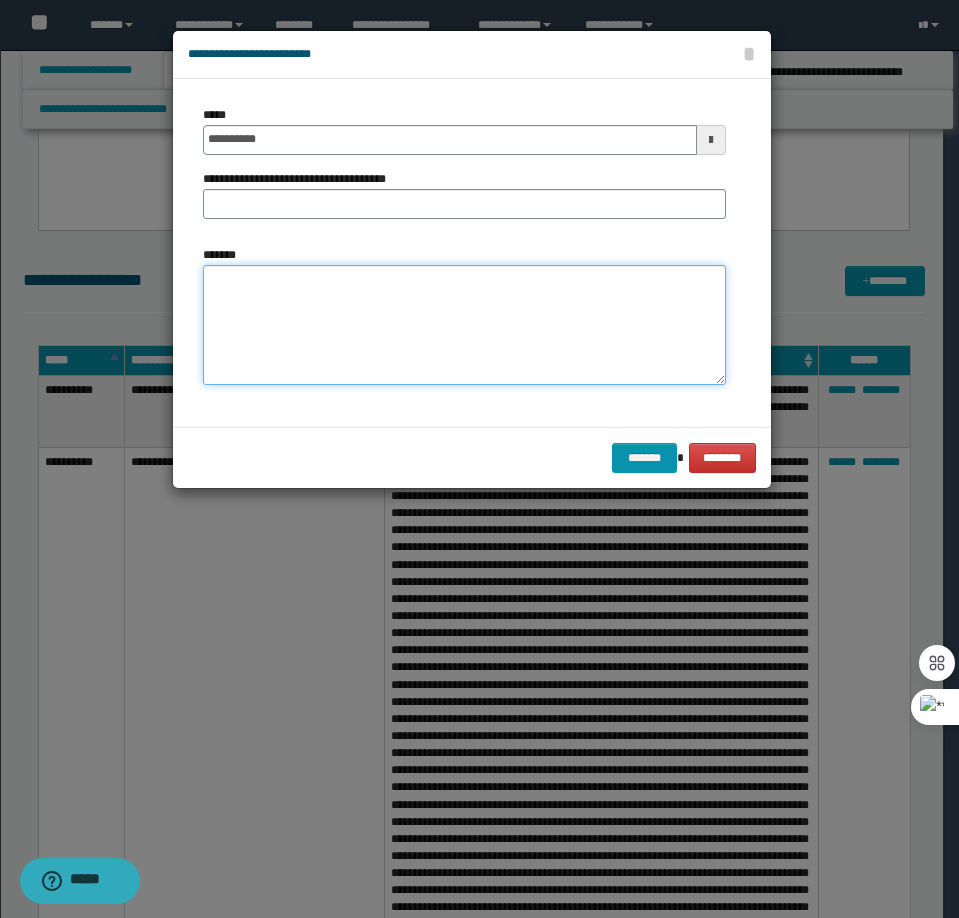 paste on "**********" 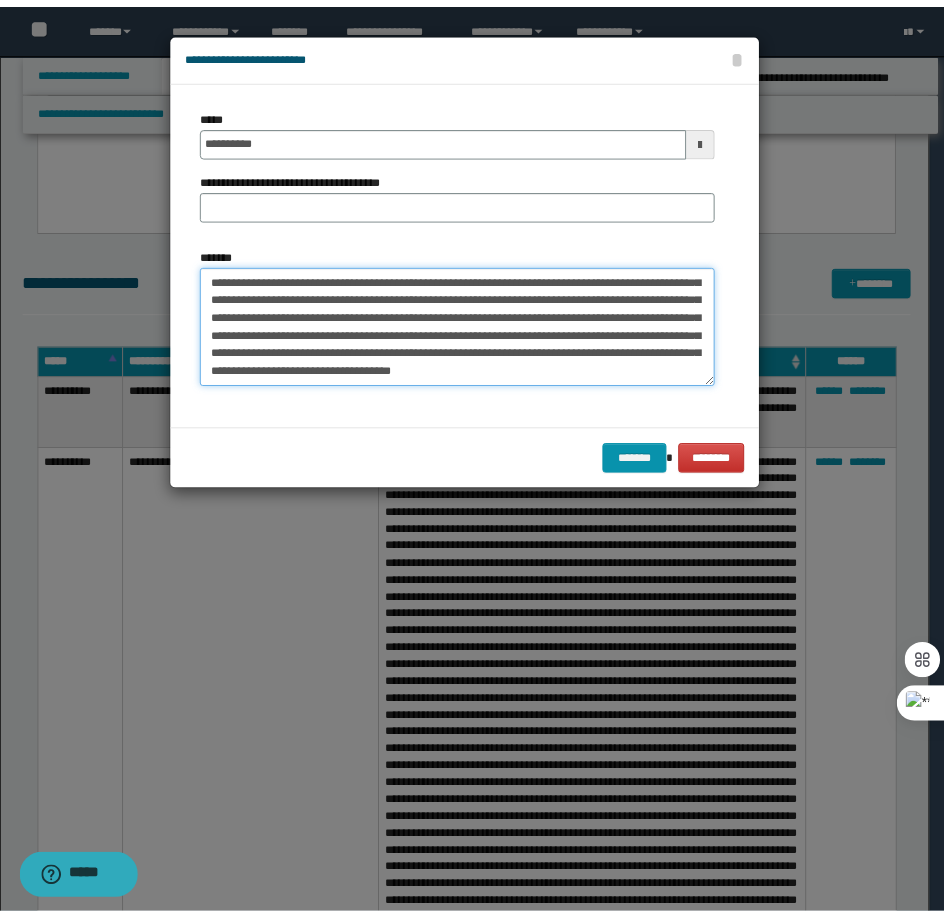 scroll, scrollTop: 0, scrollLeft: 0, axis: both 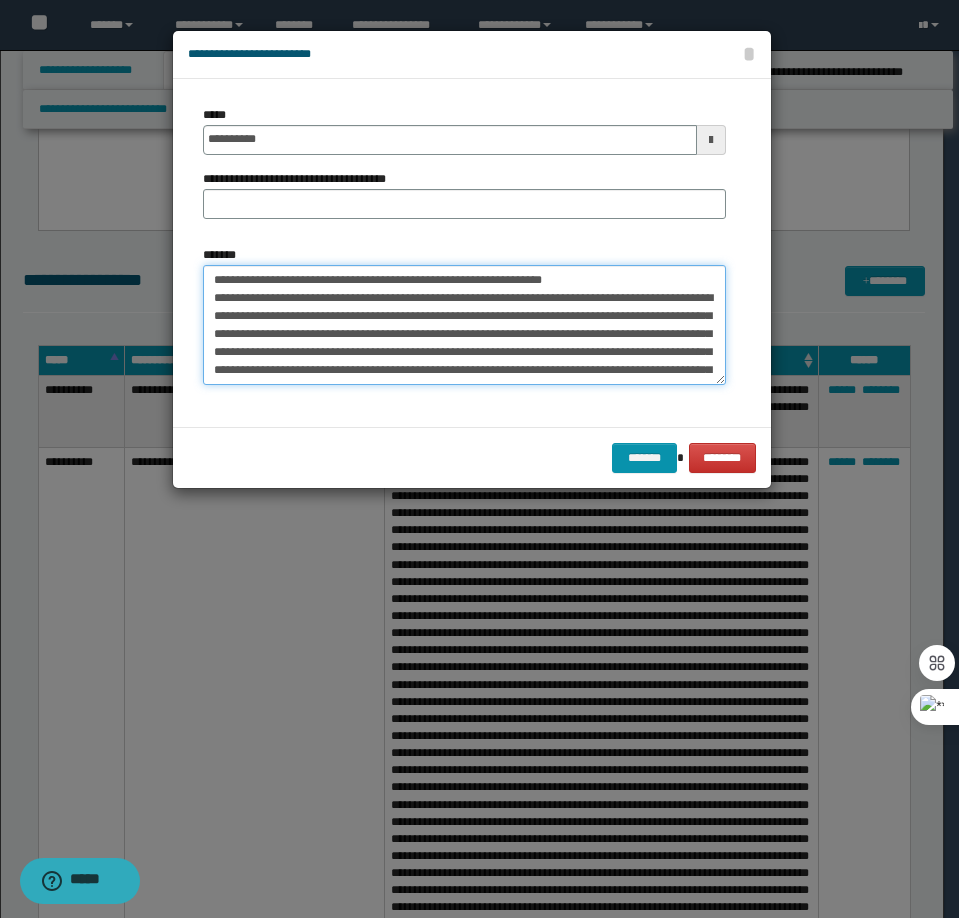 drag, startPoint x: 601, startPoint y: 274, endPoint x: 281, endPoint y: 277, distance: 320.01407 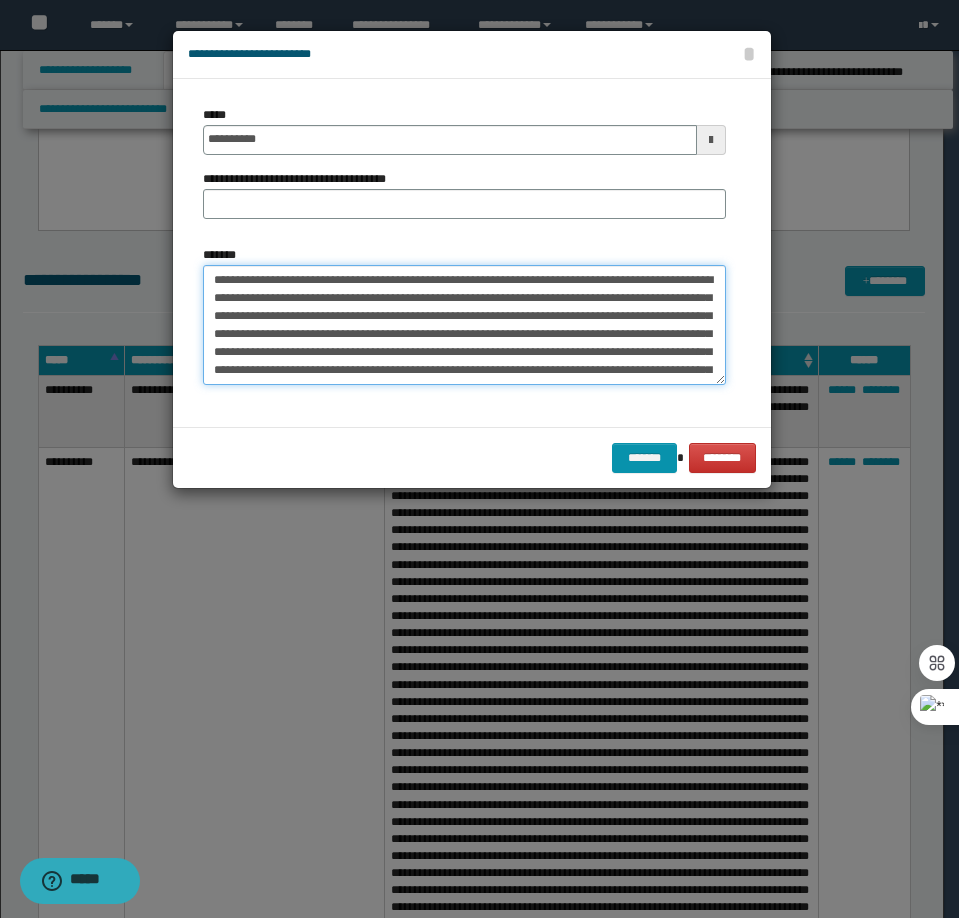 type on "**********" 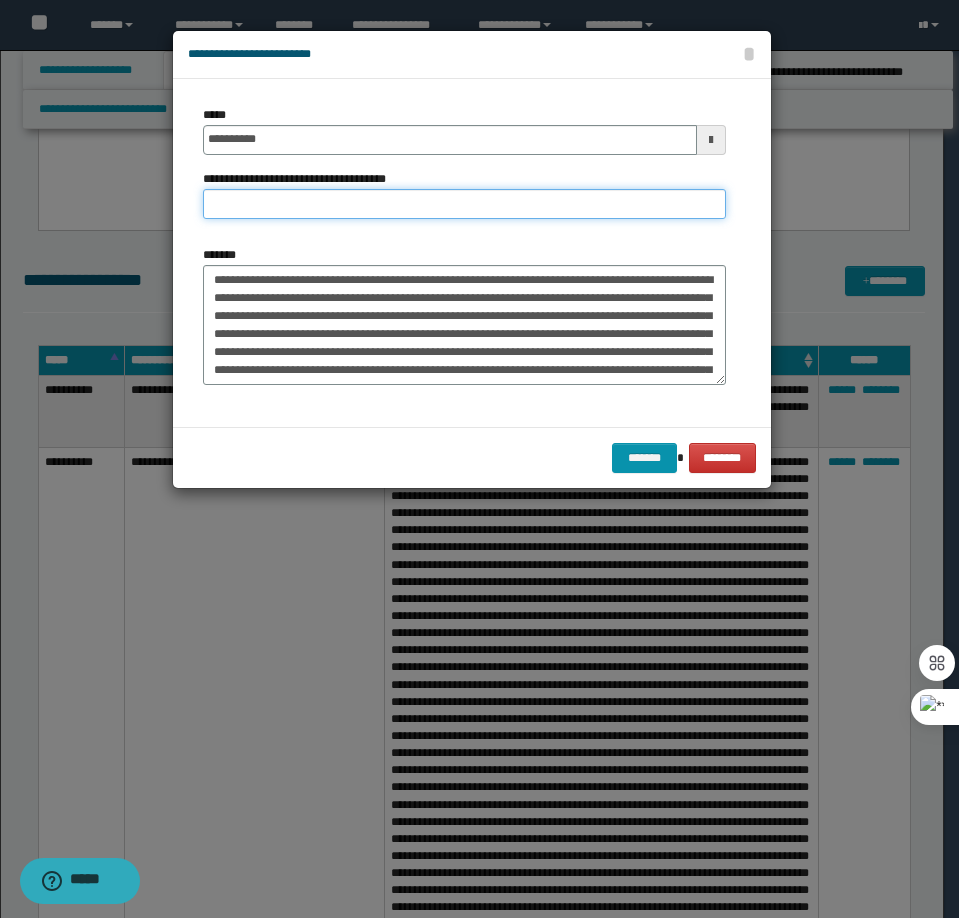 click on "**********" at bounding box center (464, 204) 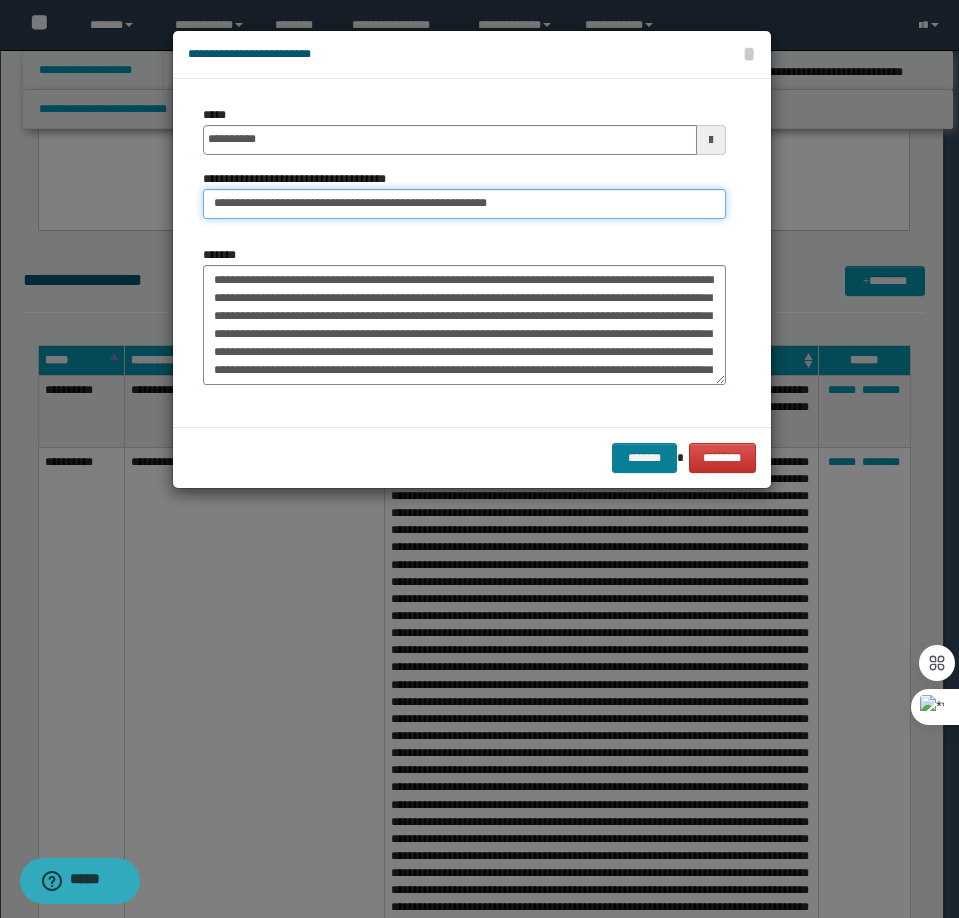 type on "**********" 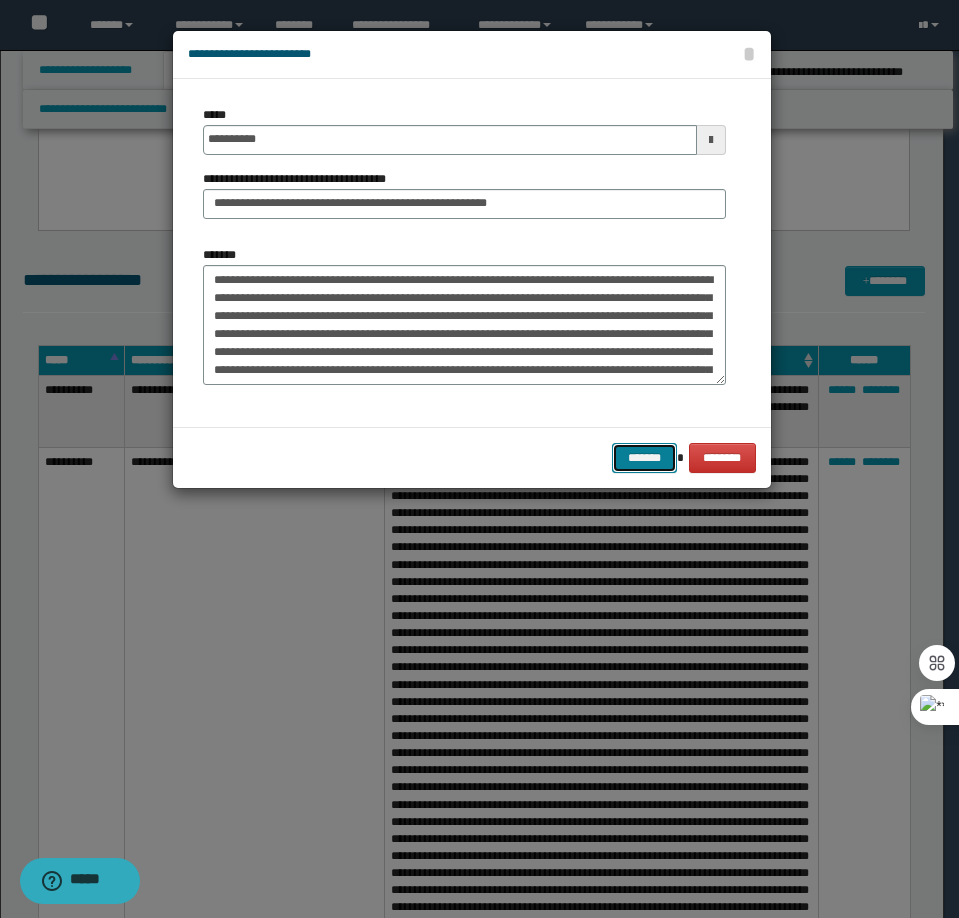 click on "*******" at bounding box center [644, 458] 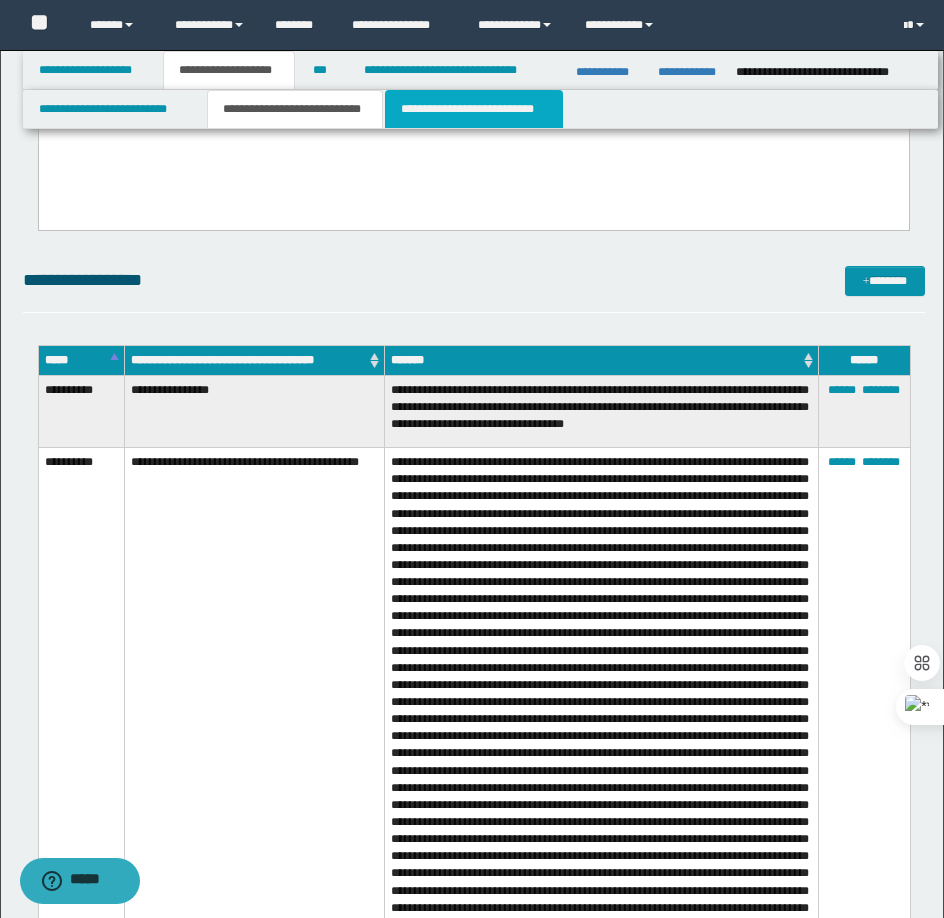 drag, startPoint x: 475, startPoint y: 106, endPoint x: 424, endPoint y: 134, distance: 58.18075 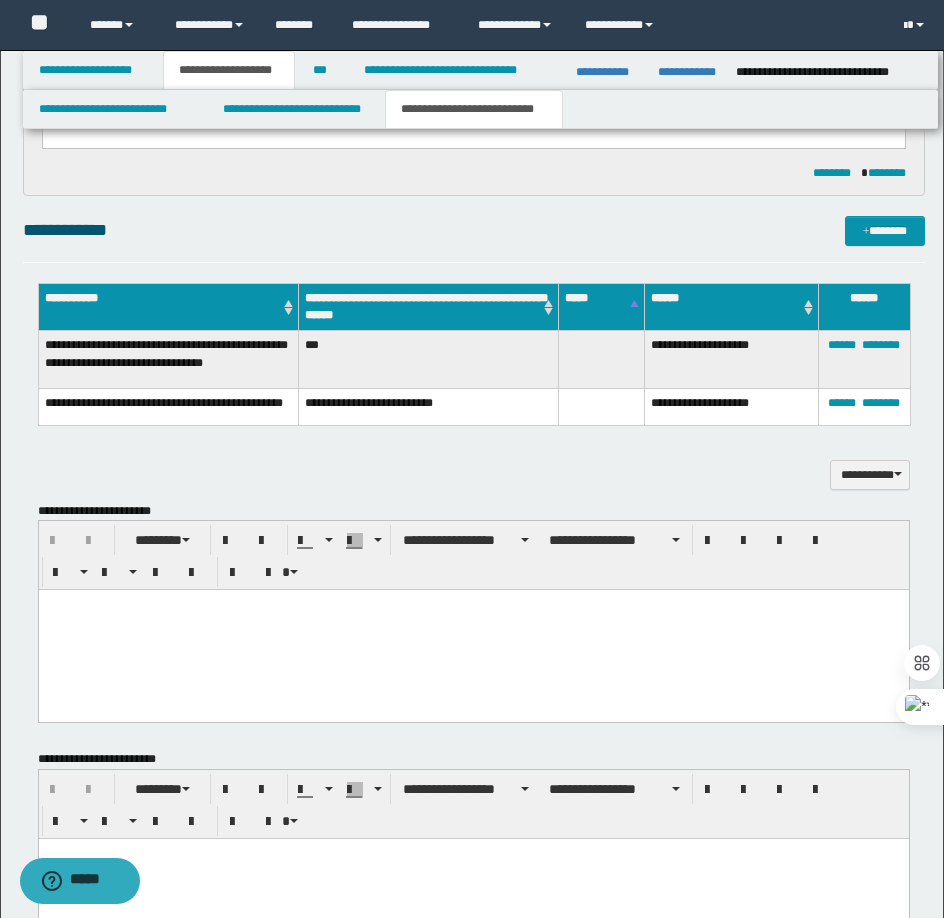 scroll, scrollTop: 0, scrollLeft: 0, axis: both 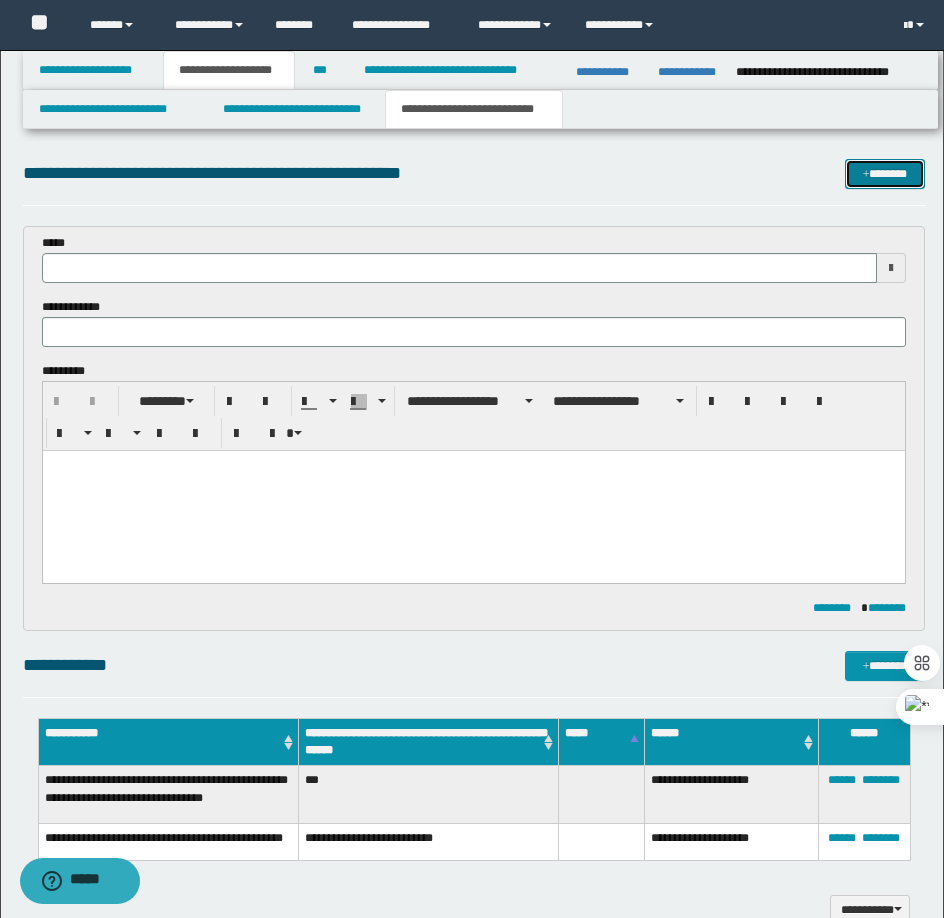 click on "*******" at bounding box center (885, 174) 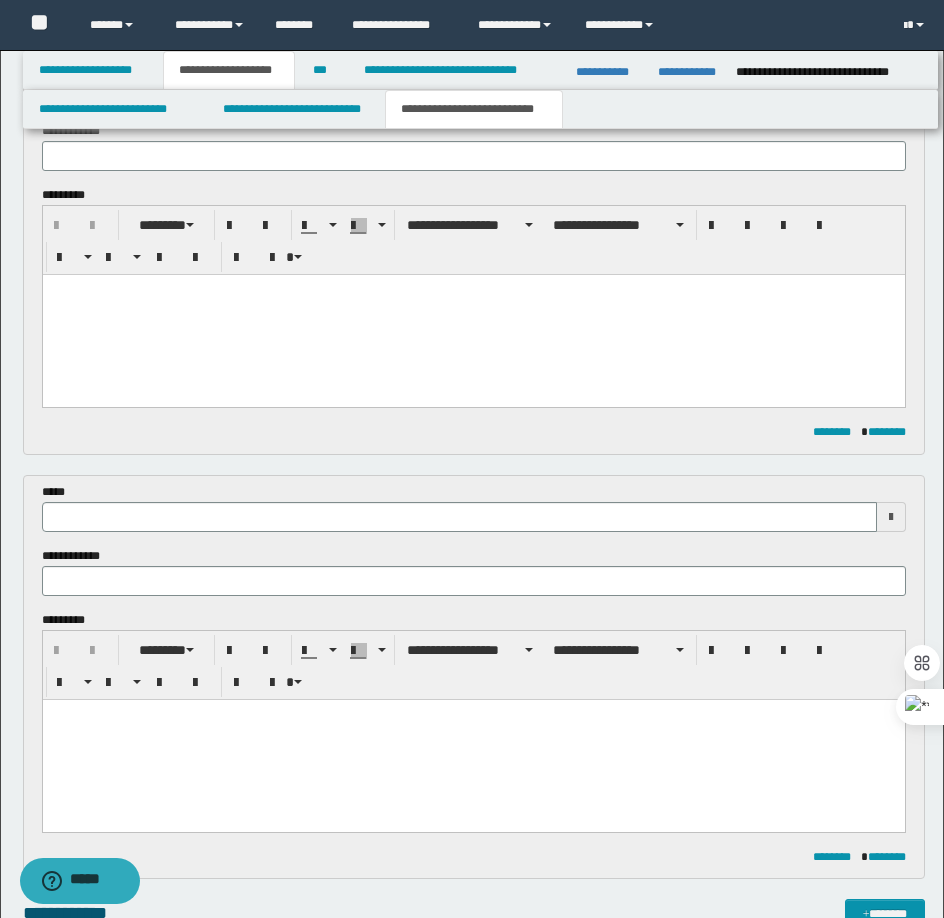 scroll, scrollTop: 0, scrollLeft: 0, axis: both 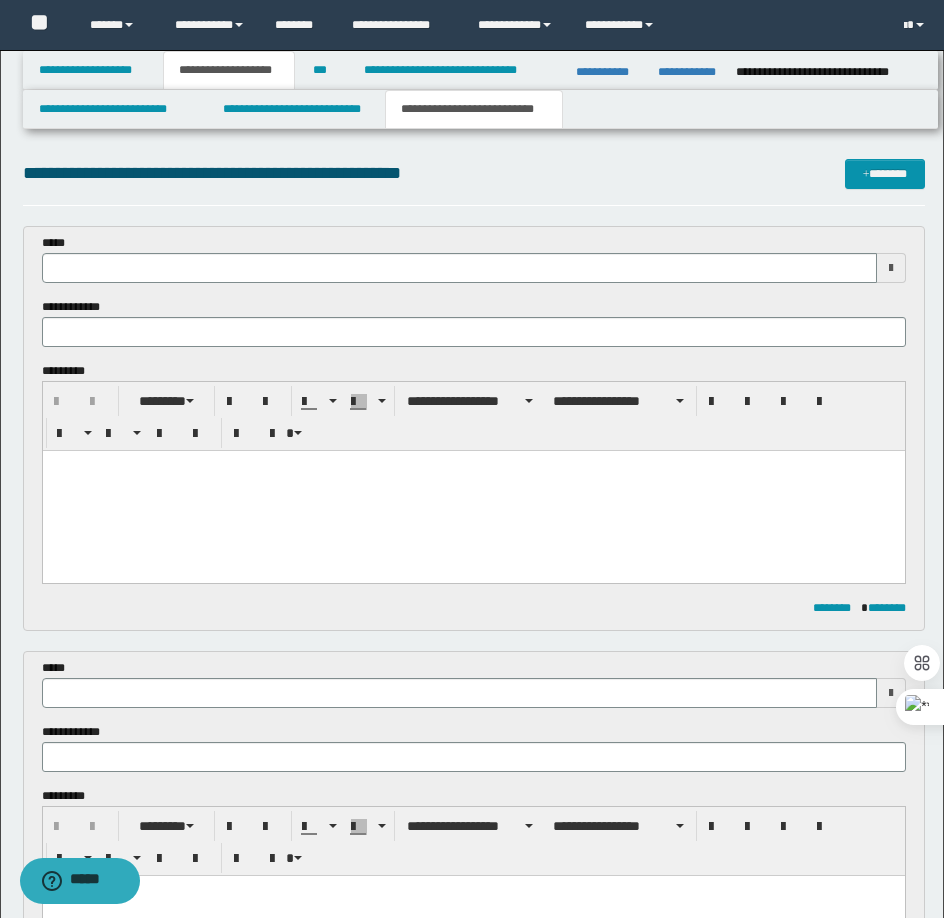 click at bounding box center (473, 466) 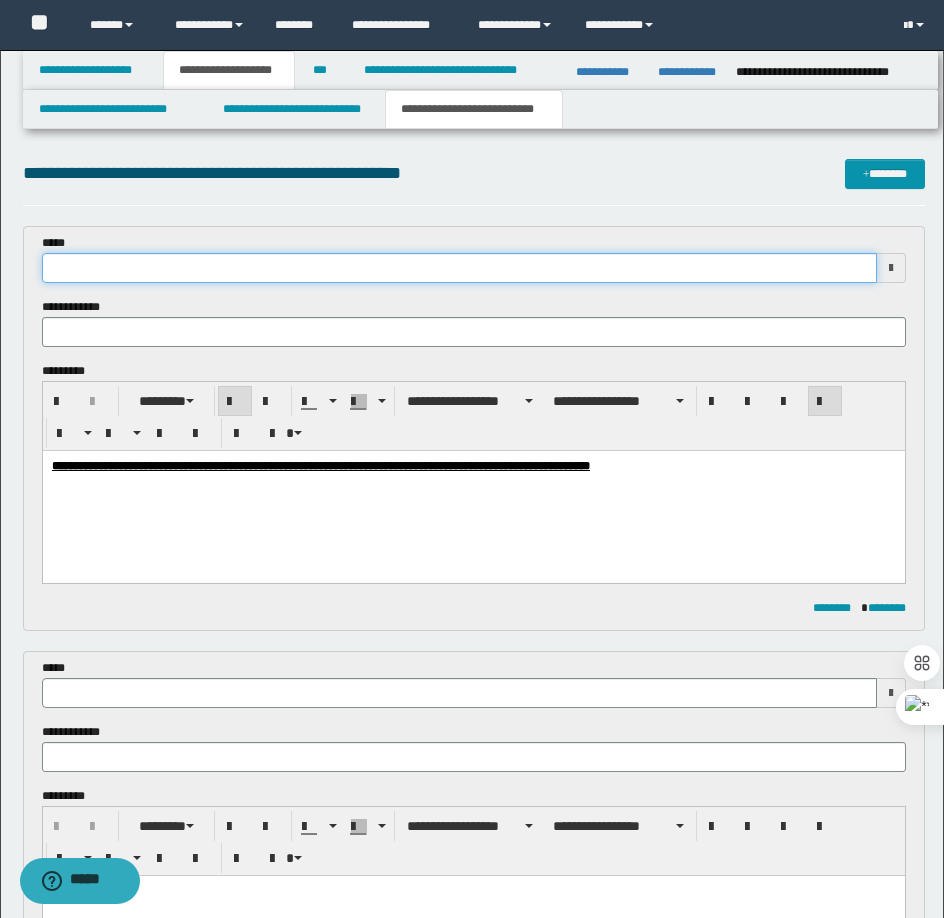 click at bounding box center [459, 268] 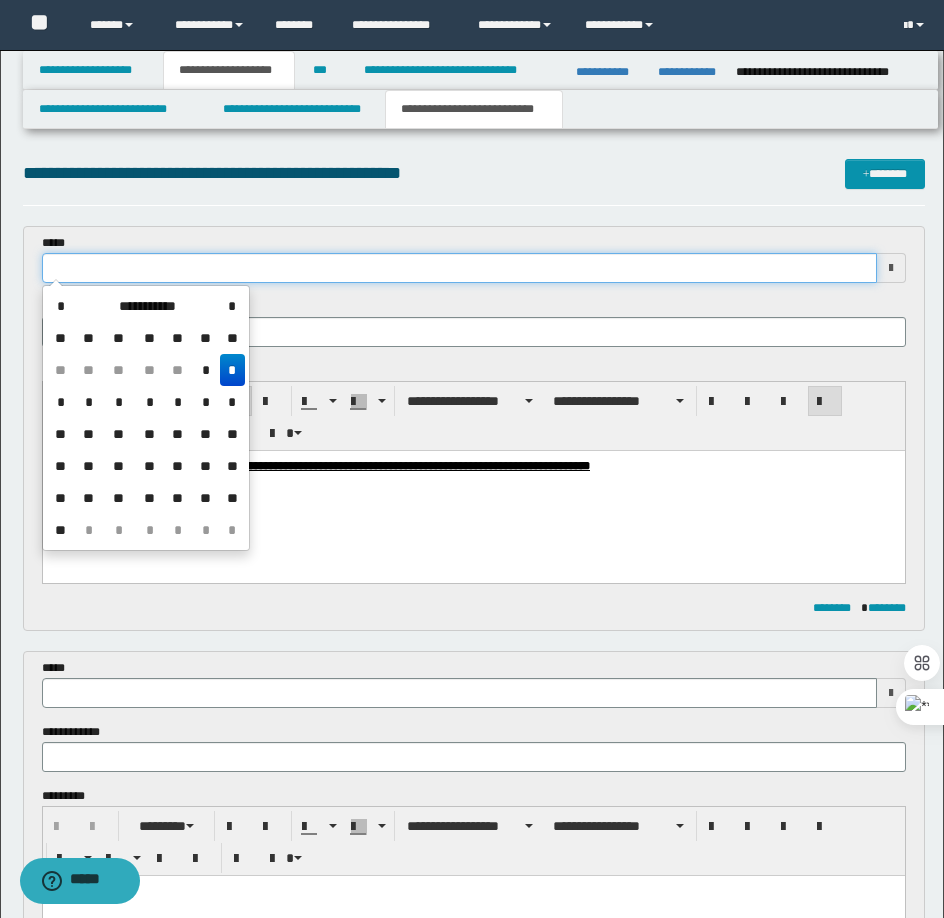type on "**********" 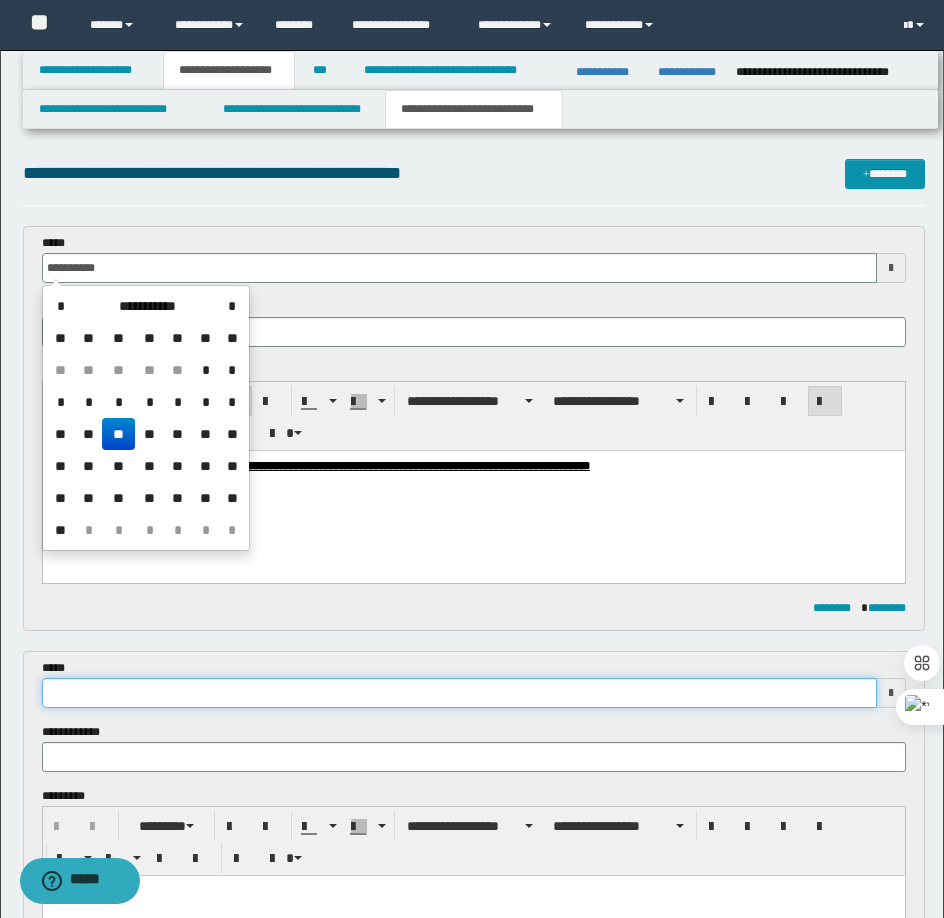 click at bounding box center [459, 693] 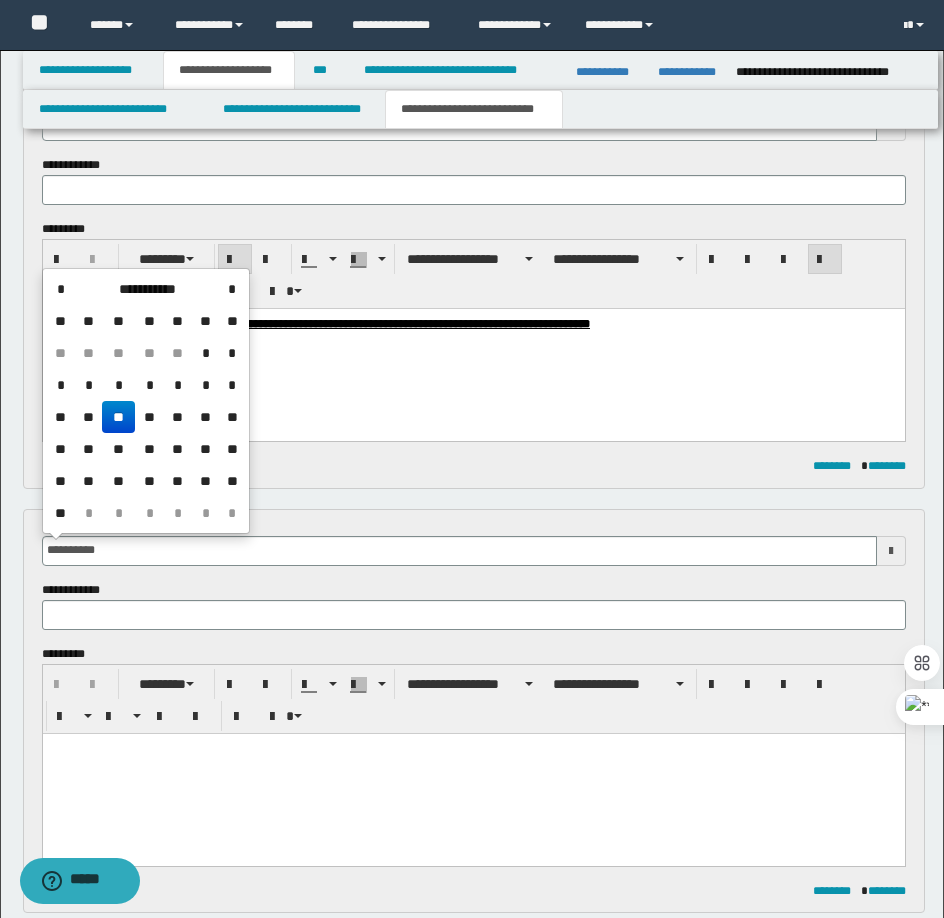 scroll, scrollTop: 400, scrollLeft: 0, axis: vertical 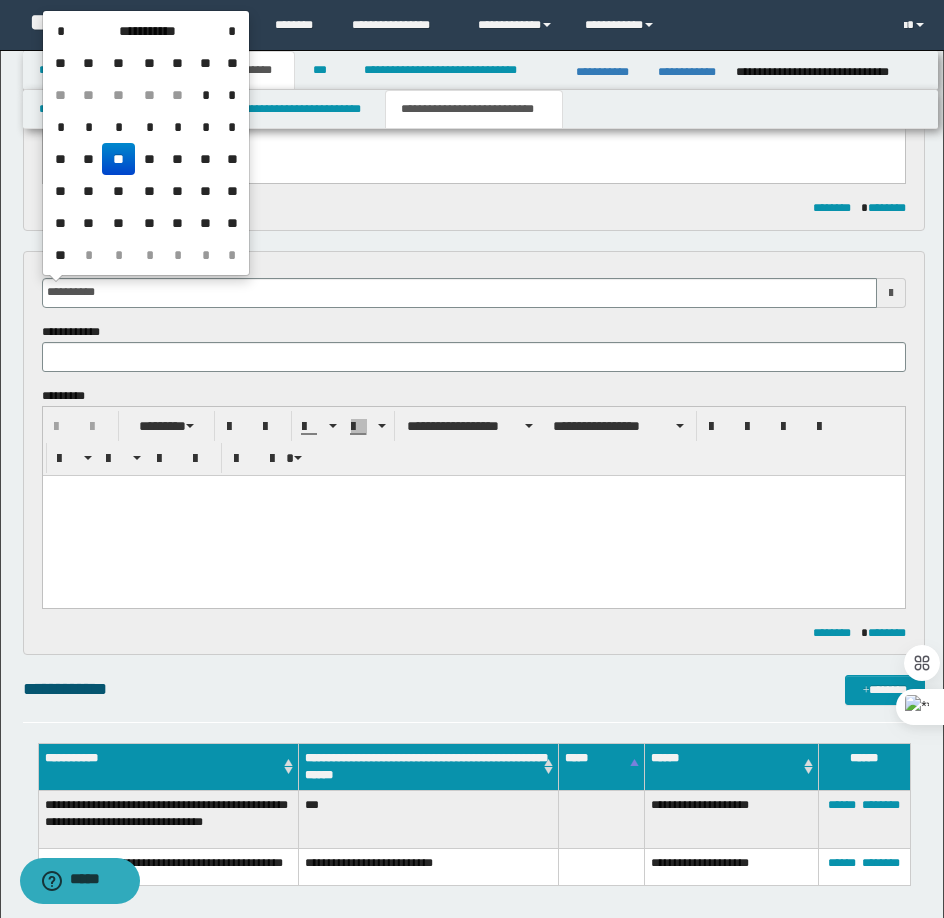 click at bounding box center [473, 515] 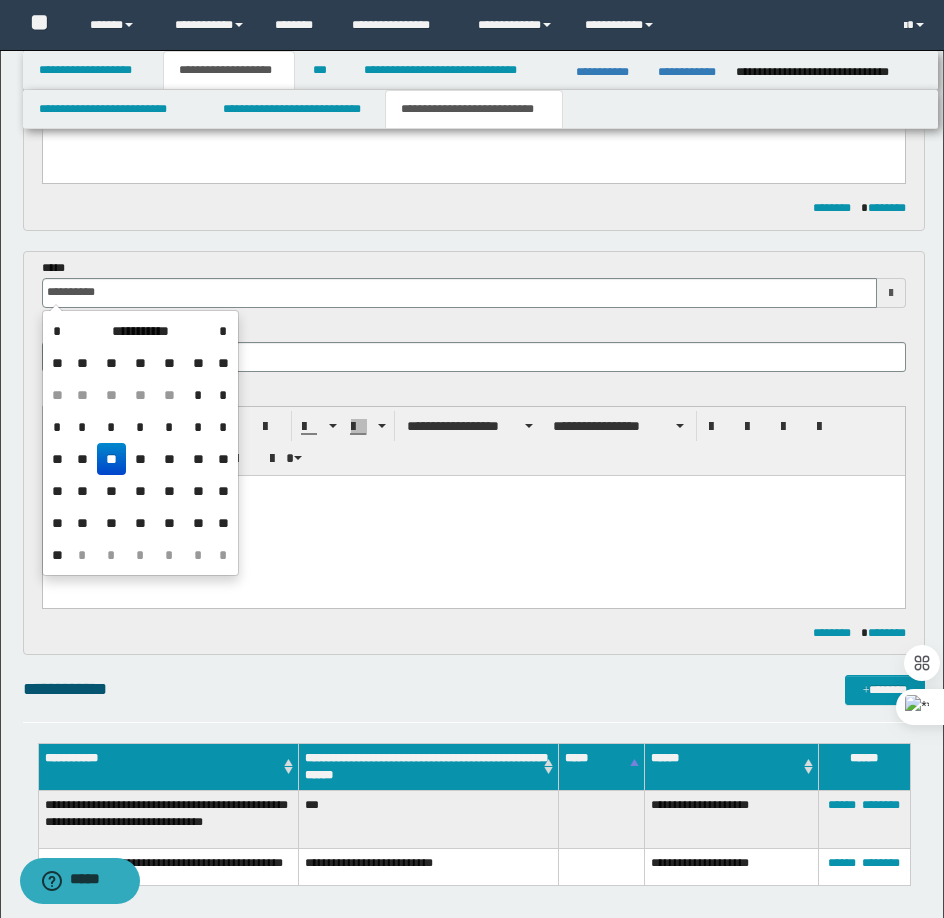 type 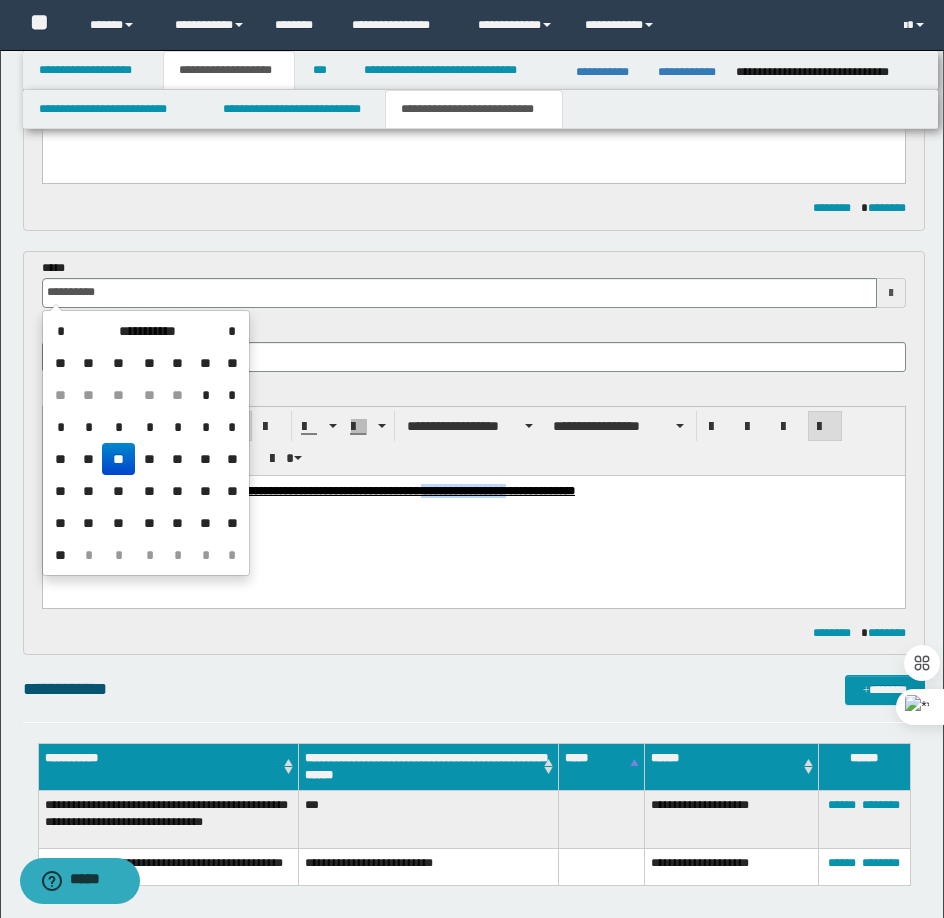drag, startPoint x: 584, startPoint y: 487, endPoint x: 675, endPoint y: 501, distance: 92.070625 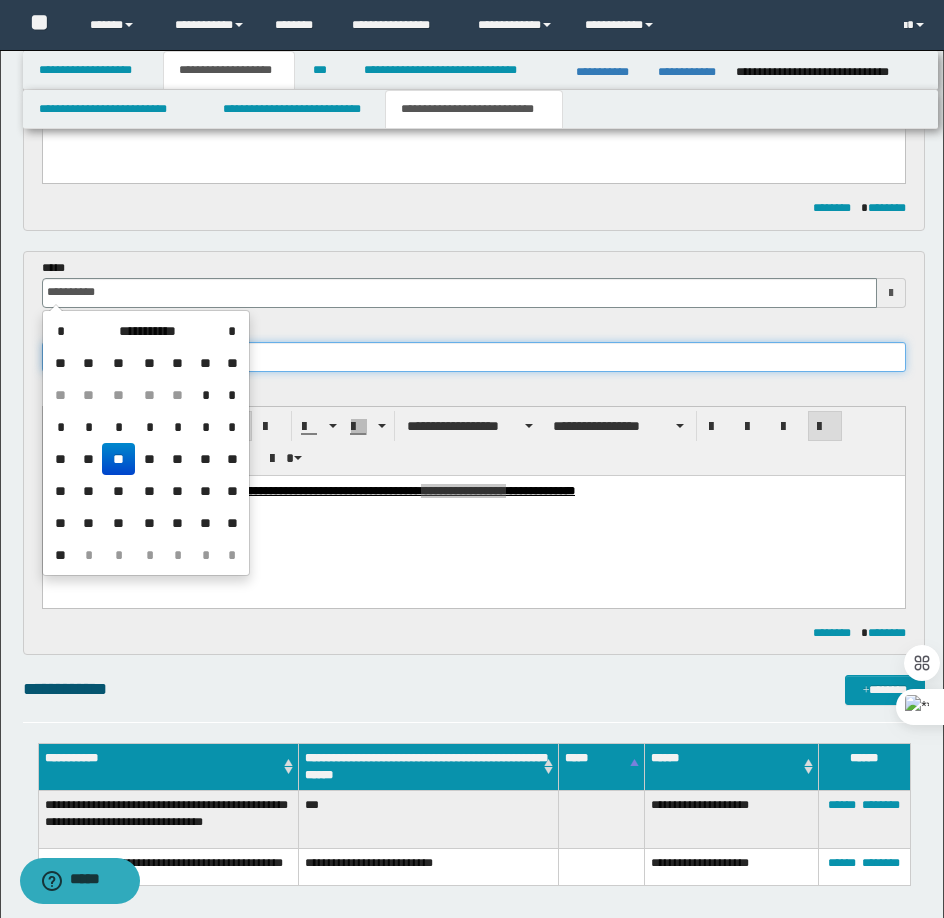 type on "**********" 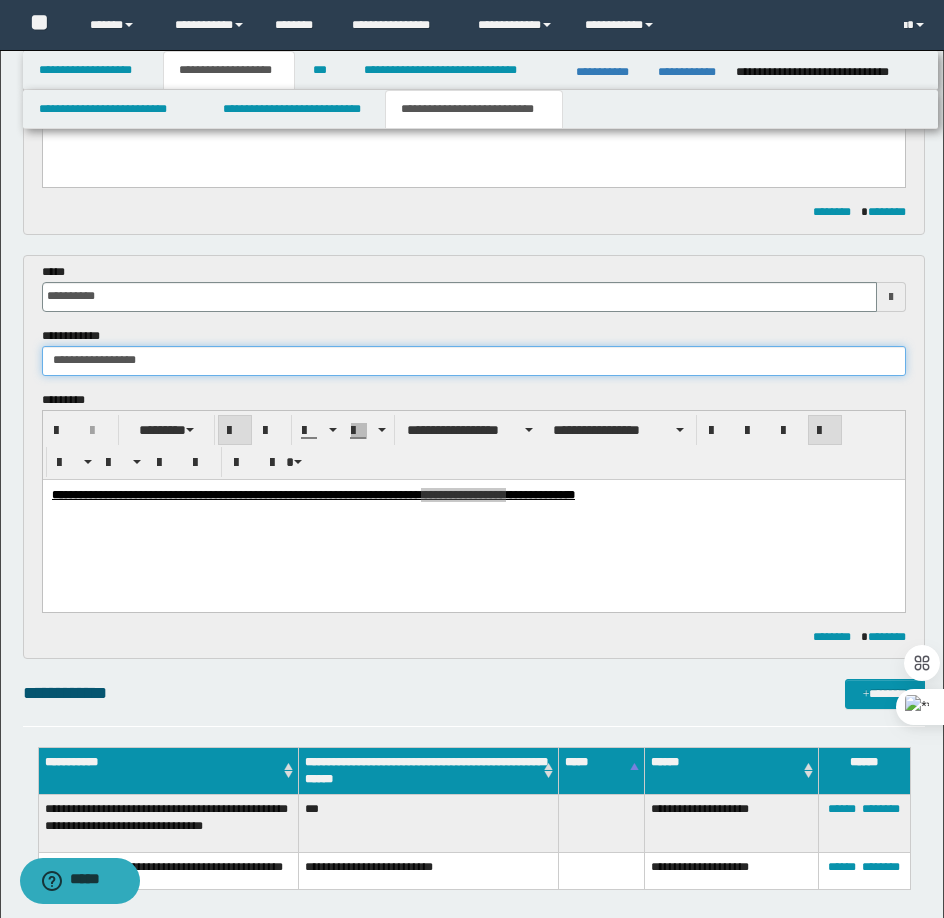 scroll, scrollTop: 0, scrollLeft: 0, axis: both 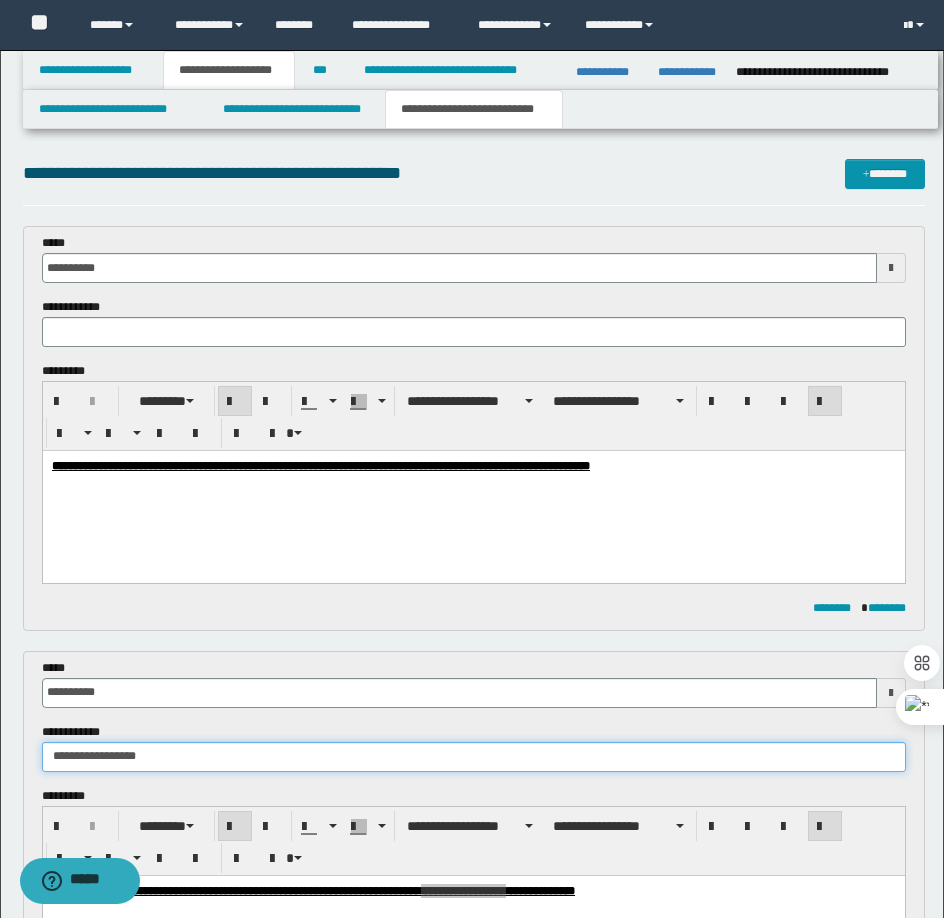 type on "**********" 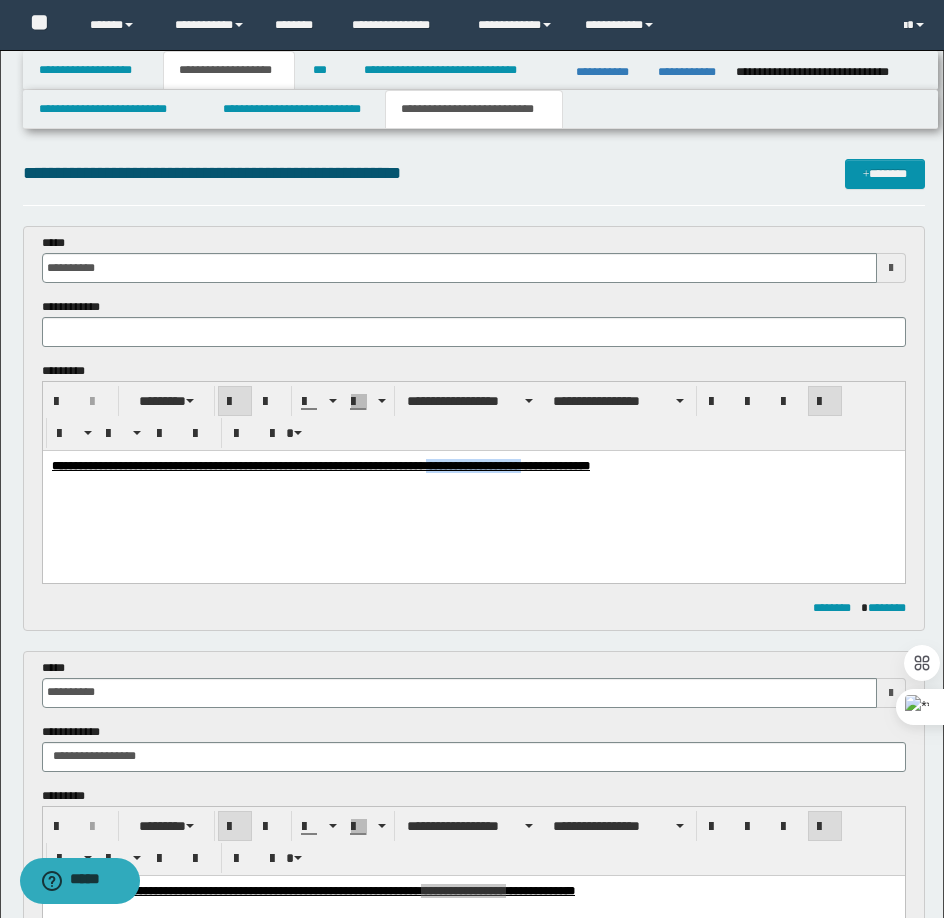 drag, startPoint x: 584, startPoint y: 465, endPoint x: 689, endPoint y: 481, distance: 106.21205 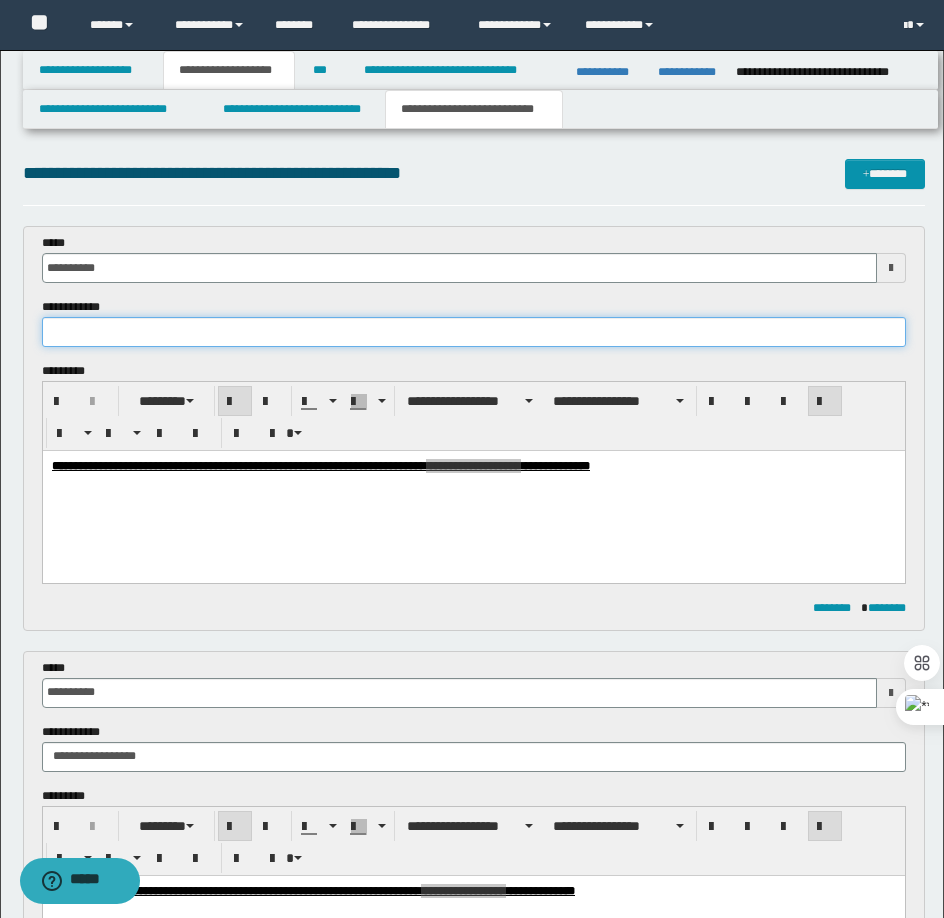 click at bounding box center (474, 332) 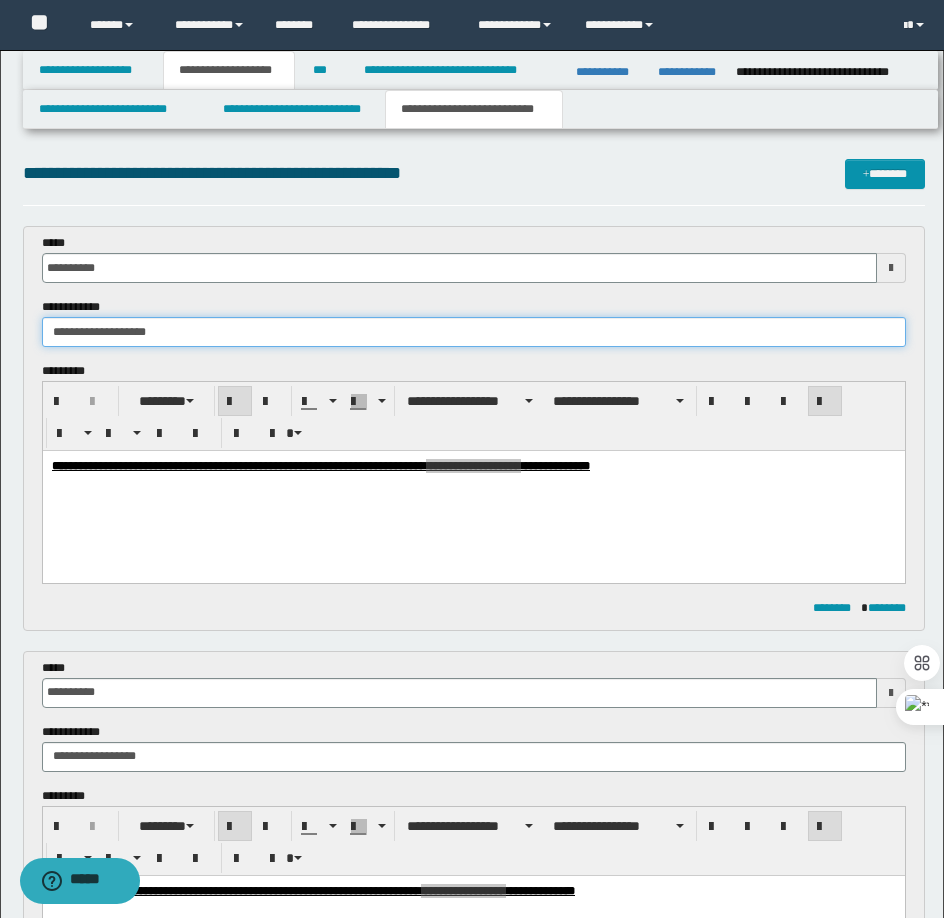 type on "**********" 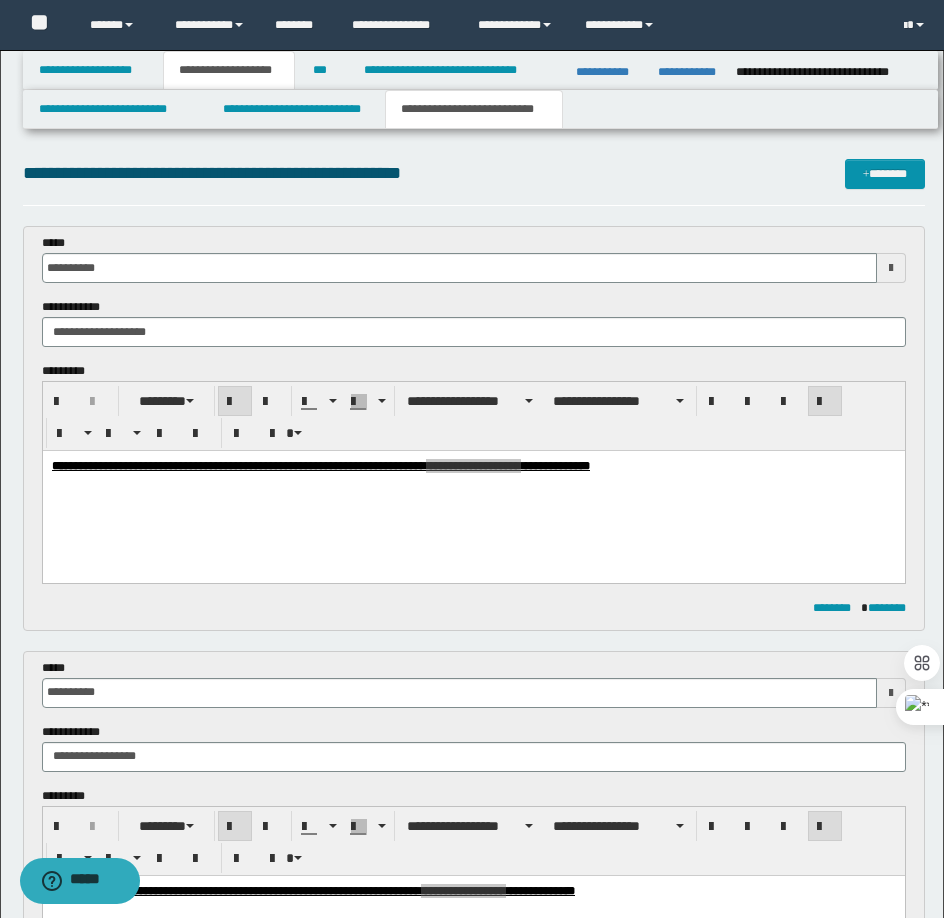 click on "**********" at bounding box center [474, 298] 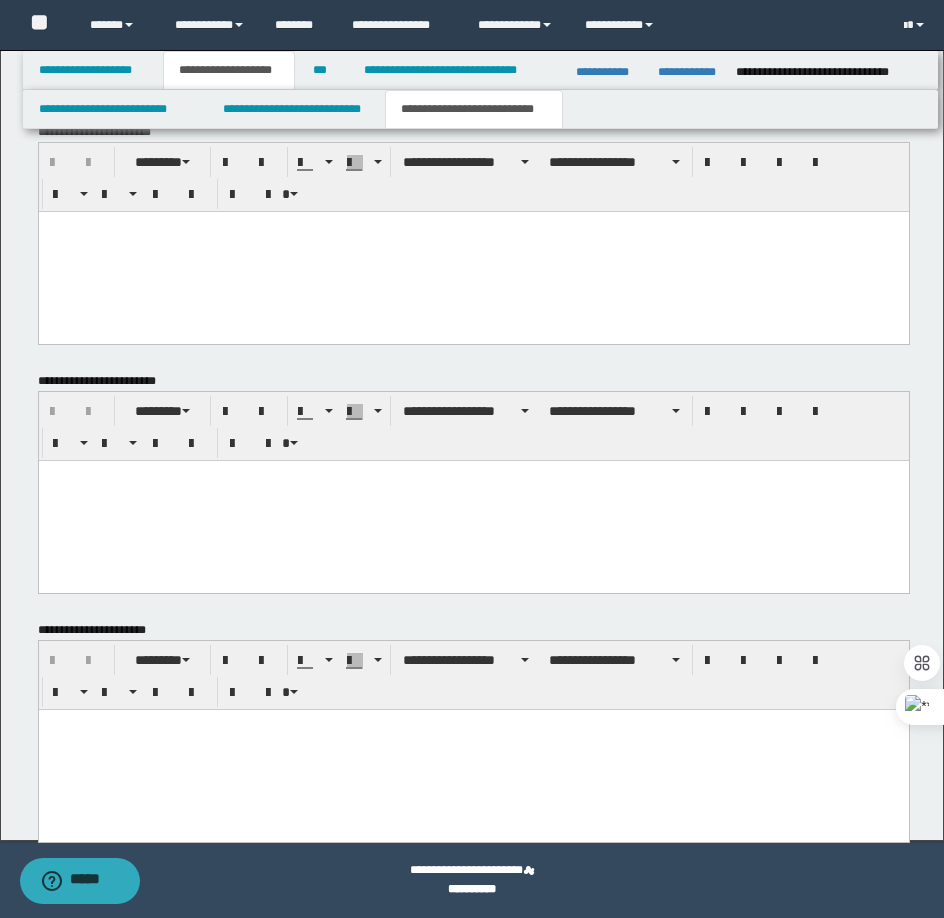 click at bounding box center (473, 724) 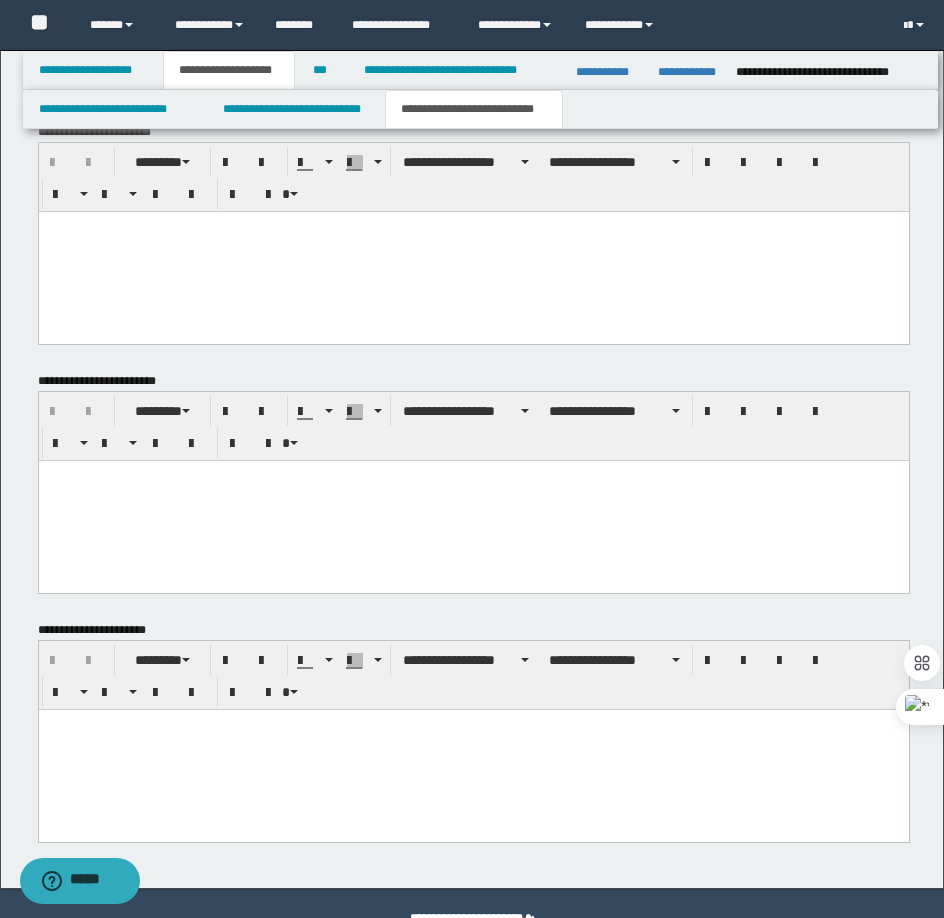click at bounding box center (473, 749) 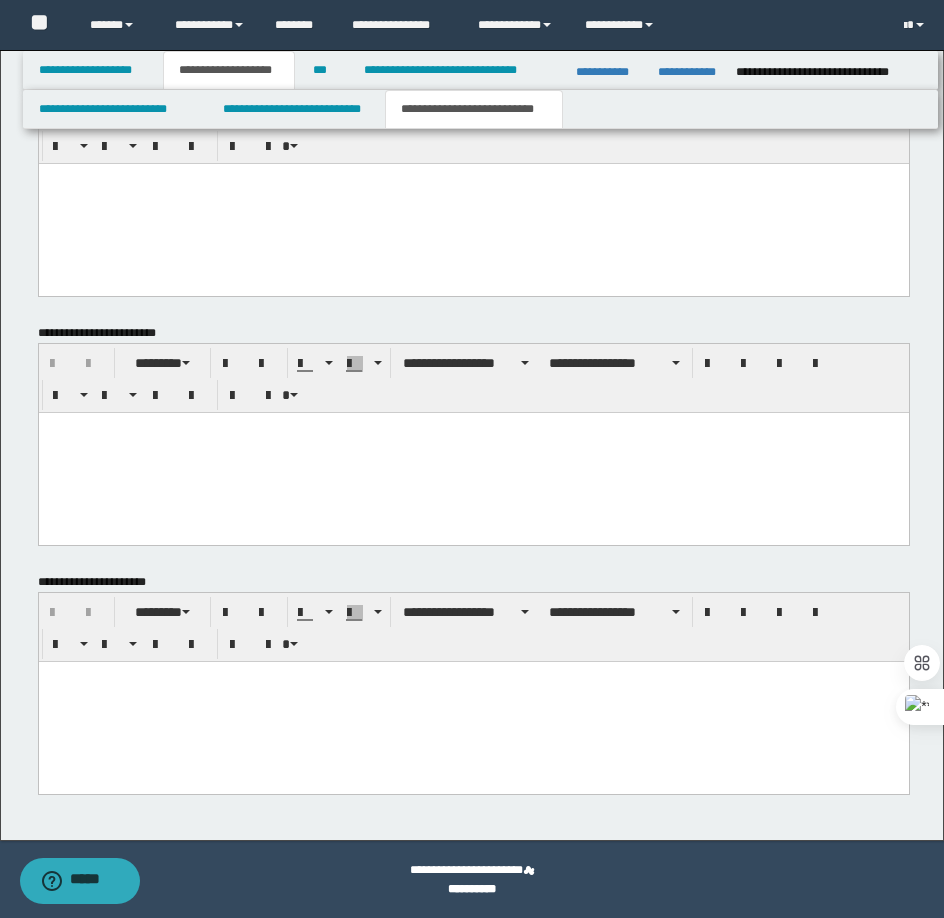 paste 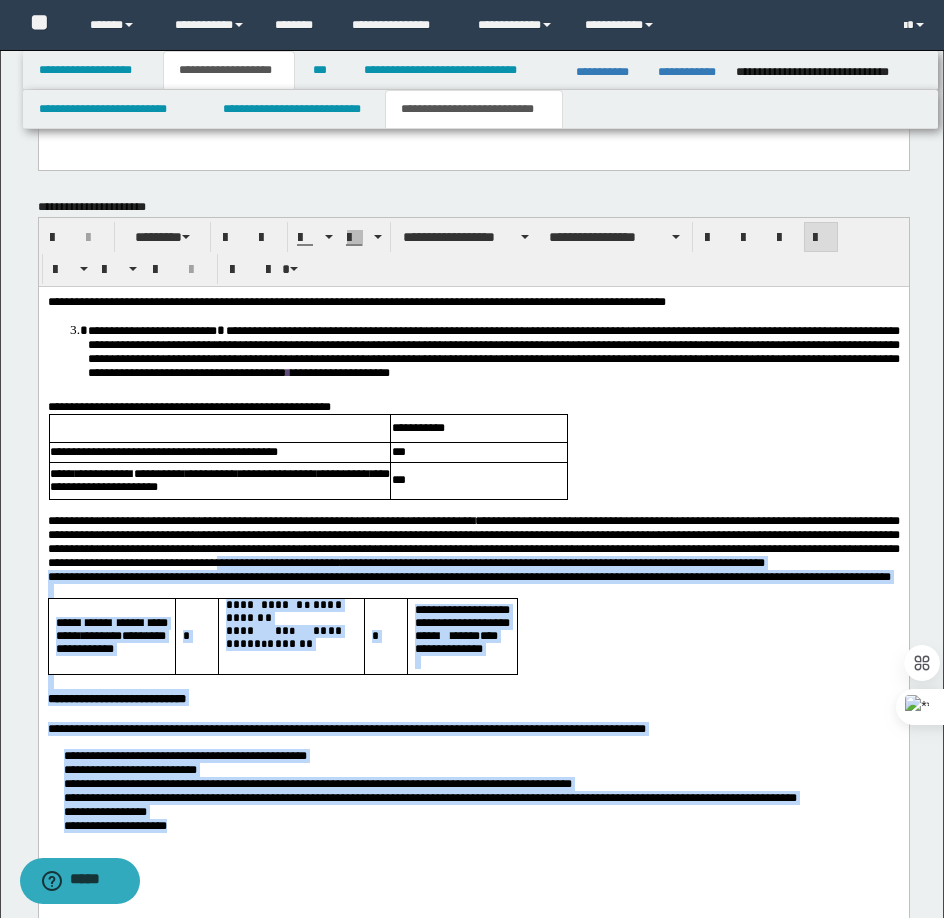 scroll, scrollTop: 1371, scrollLeft: 0, axis: vertical 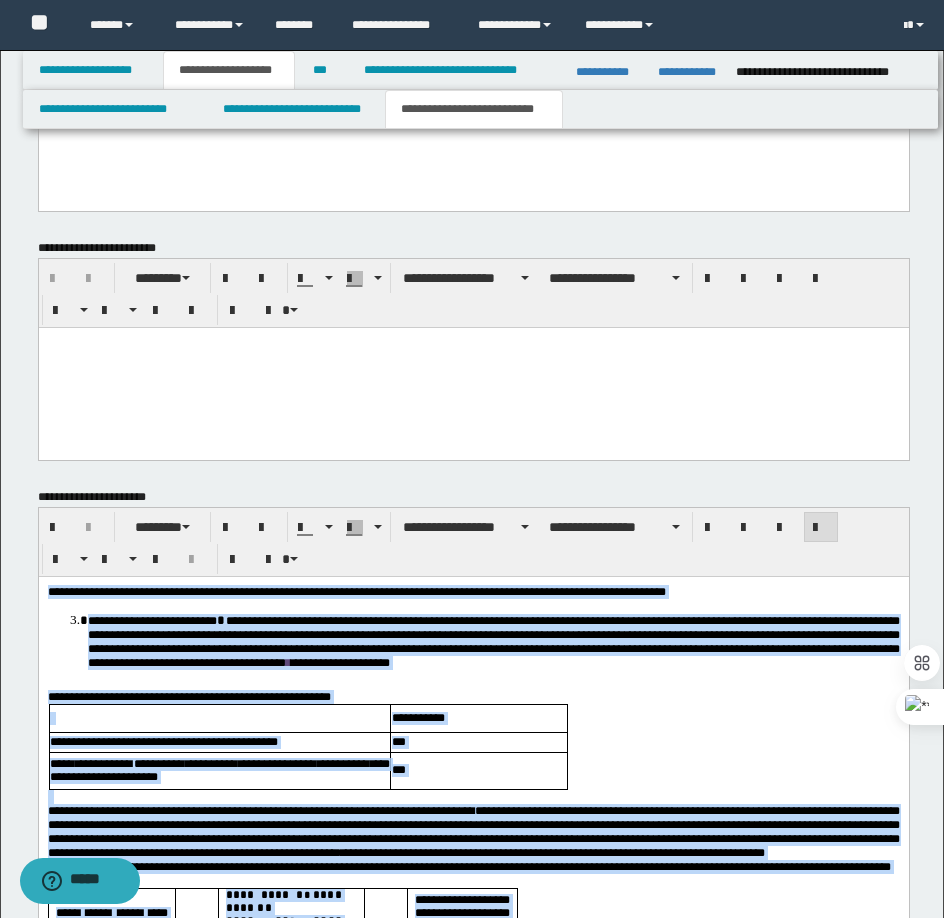 drag, startPoint x: 237, startPoint y: 1177, endPoint x: 48, endPoint y: 596, distance: 610.9681 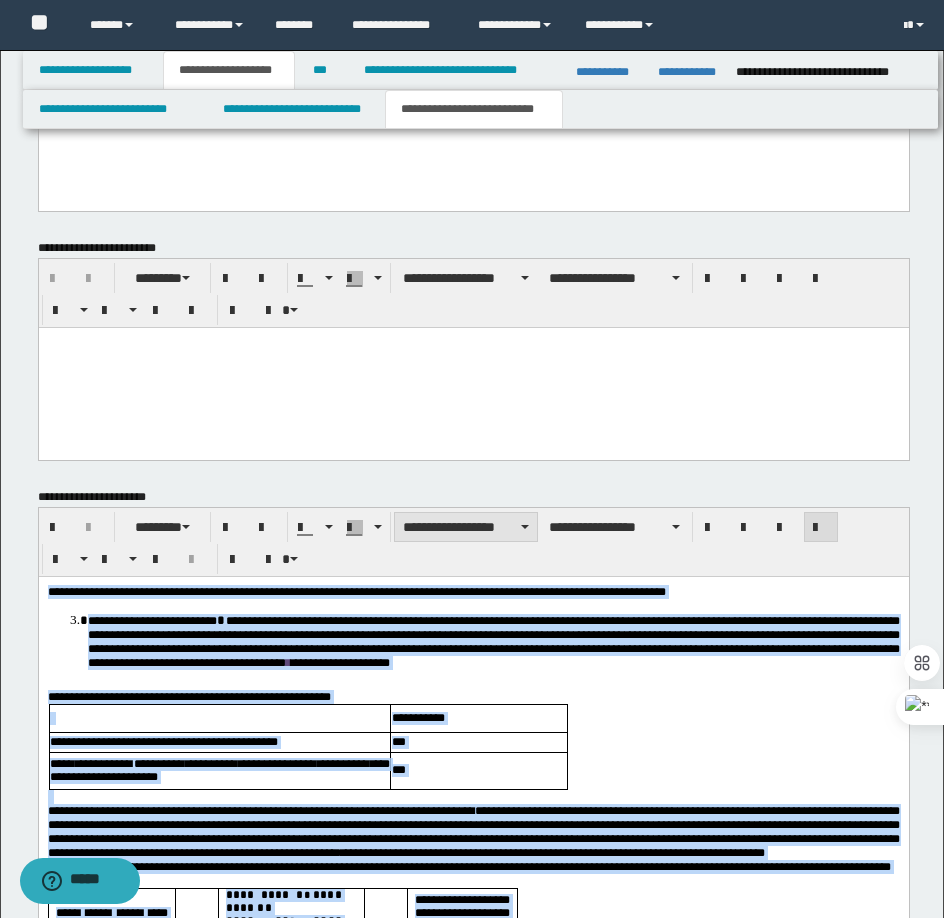 drag, startPoint x: 477, startPoint y: 511, endPoint x: 477, endPoint y: 531, distance: 20 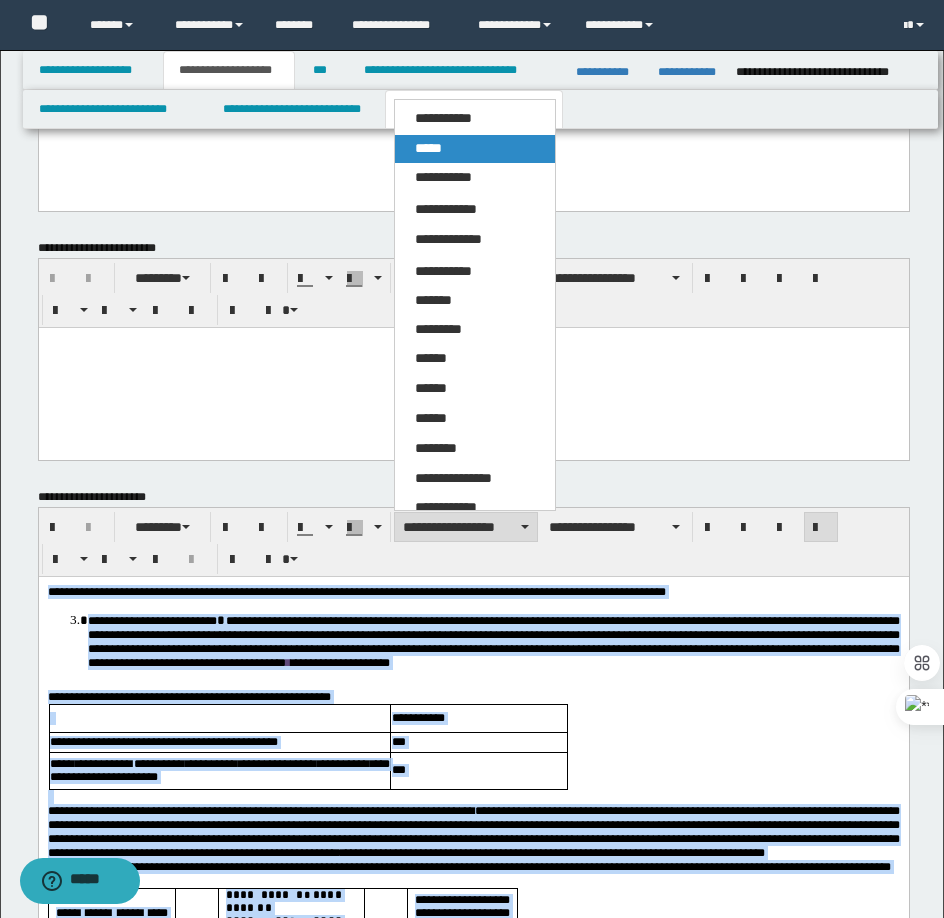 click on "*****" at bounding box center (475, 149) 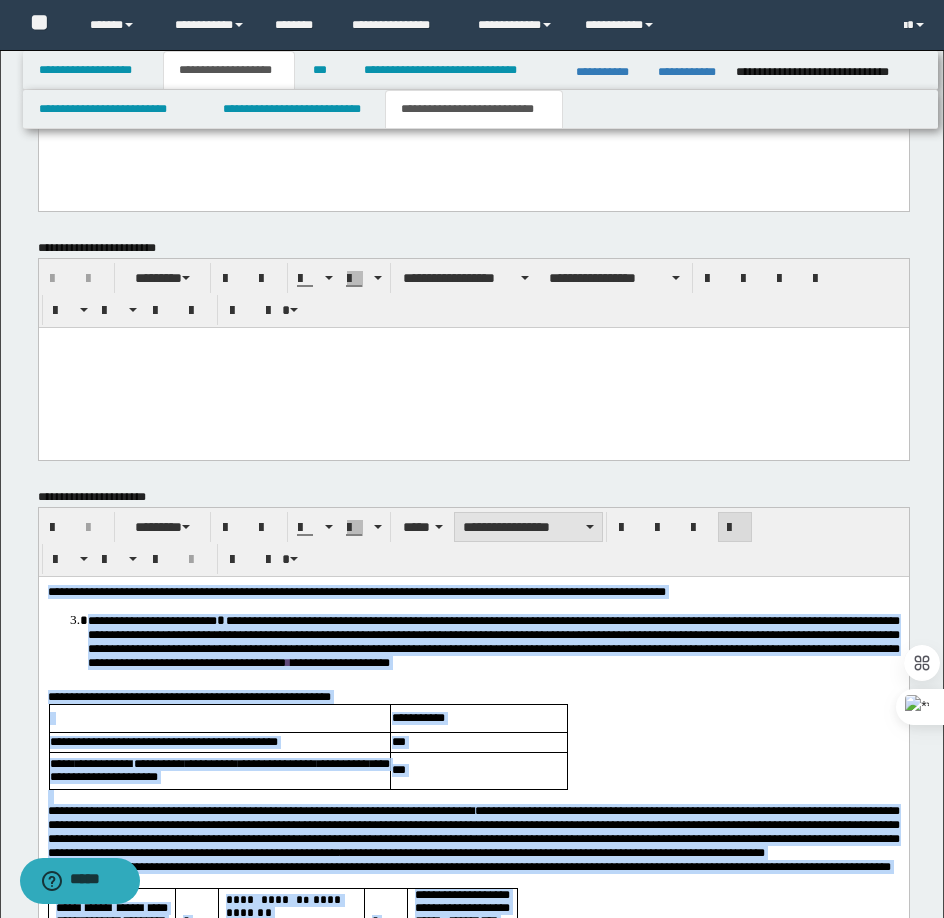 click on "**********" at bounding box center [528, 527] 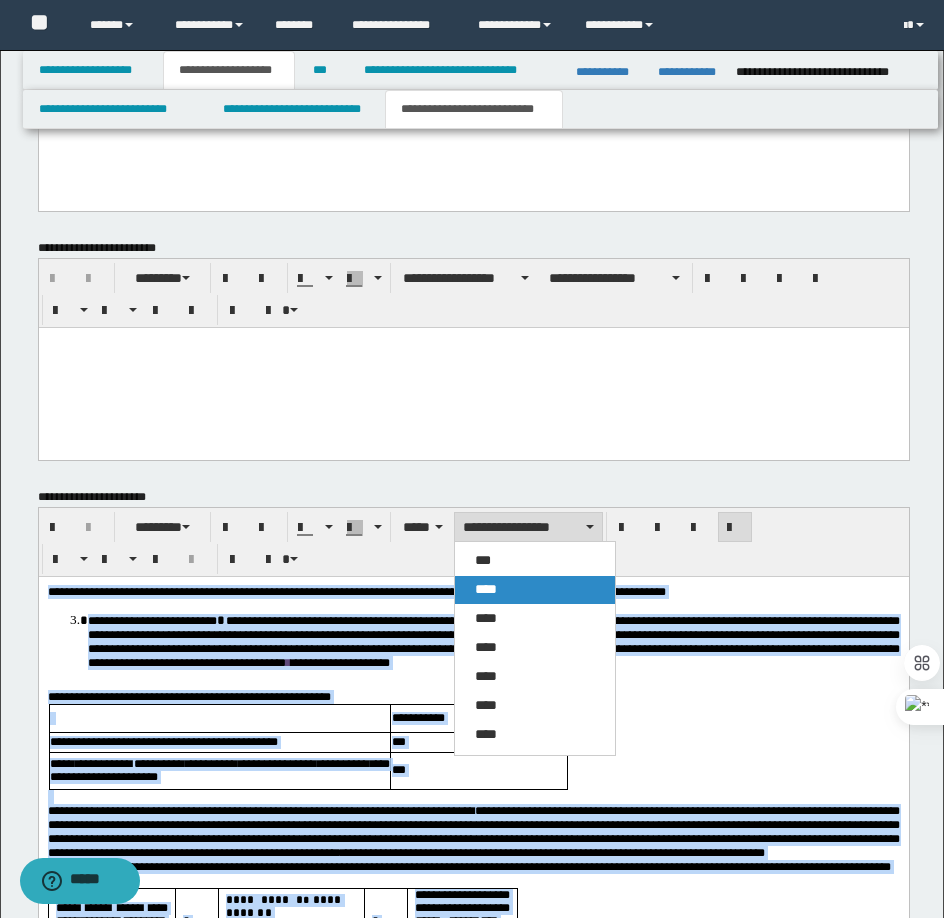 click on "****" at bounding box center (535, 590) 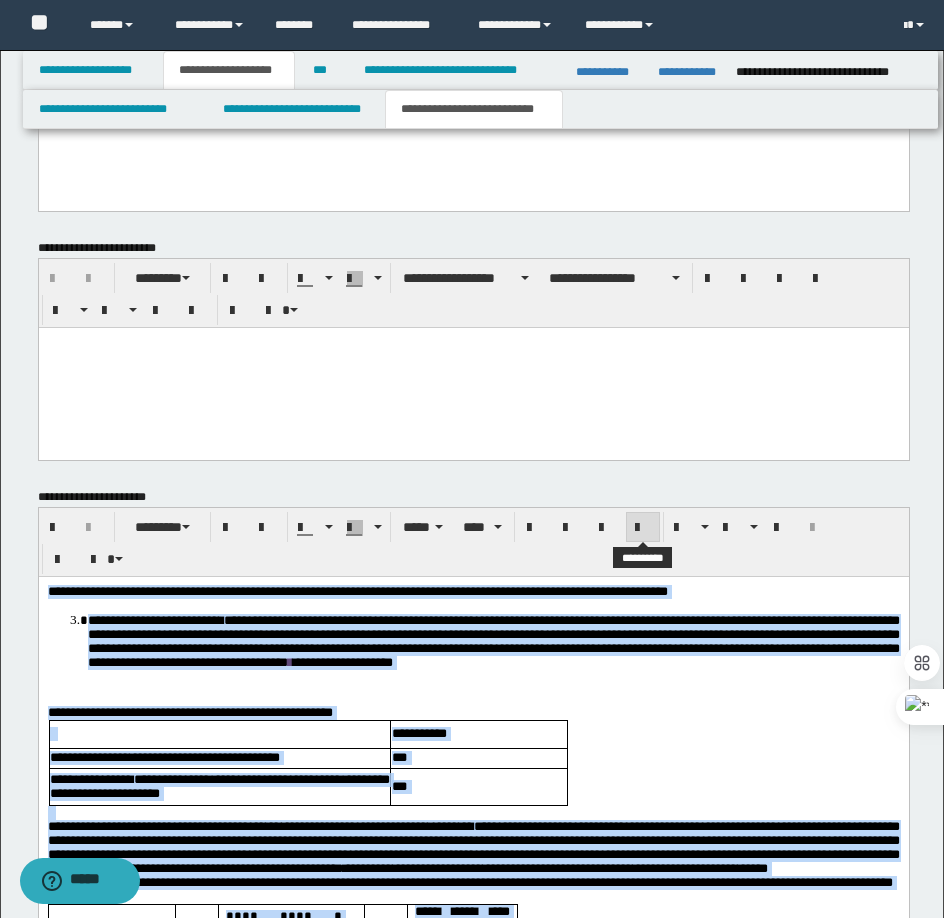 click at bounding box center [643, 527] 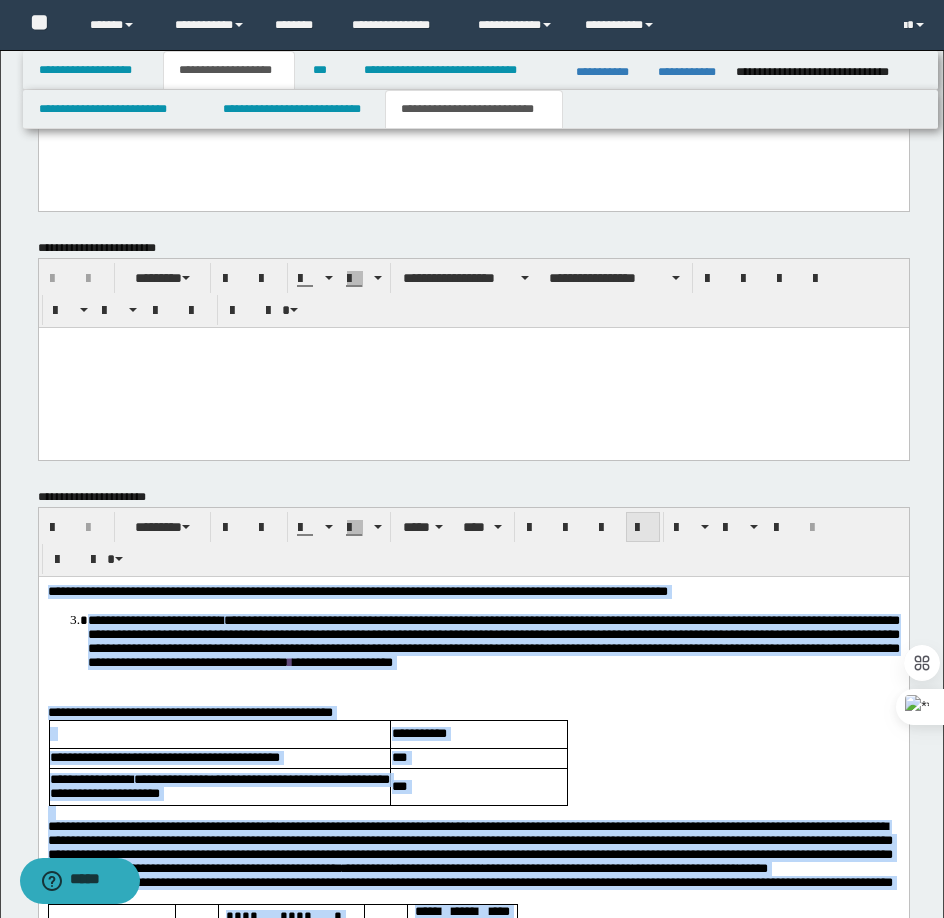 click at bounding box center [643, 527] 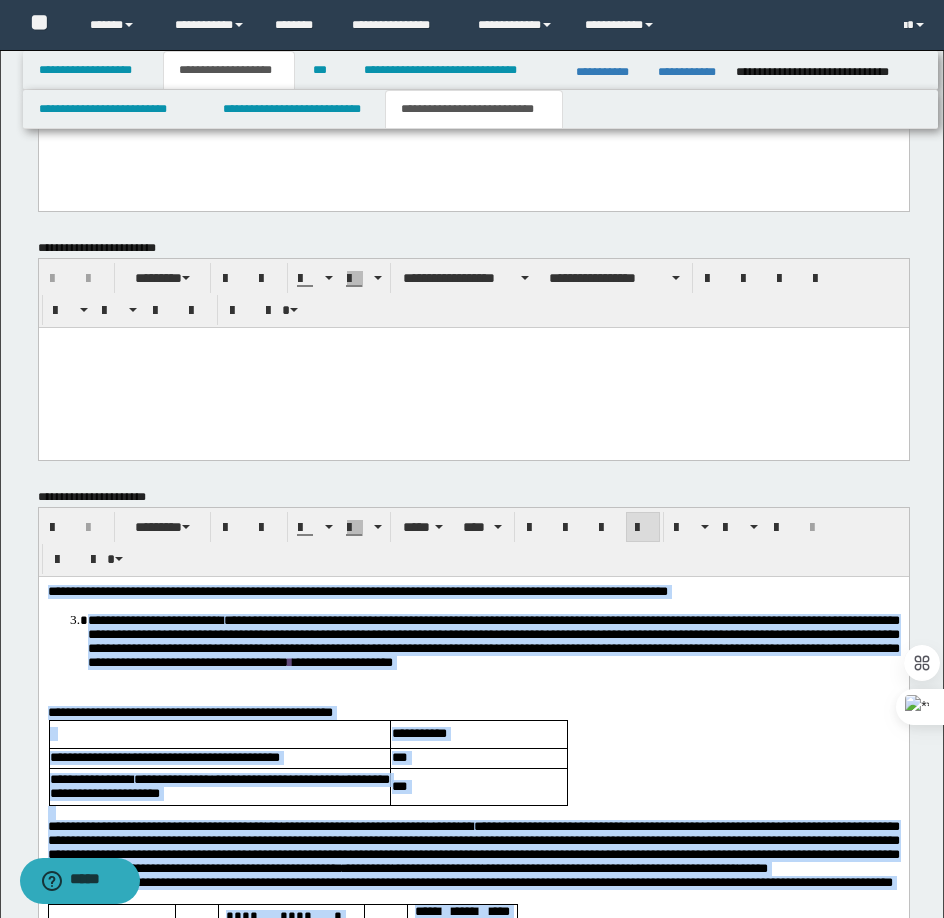 click on "**********" at bounding box center (493, 640) 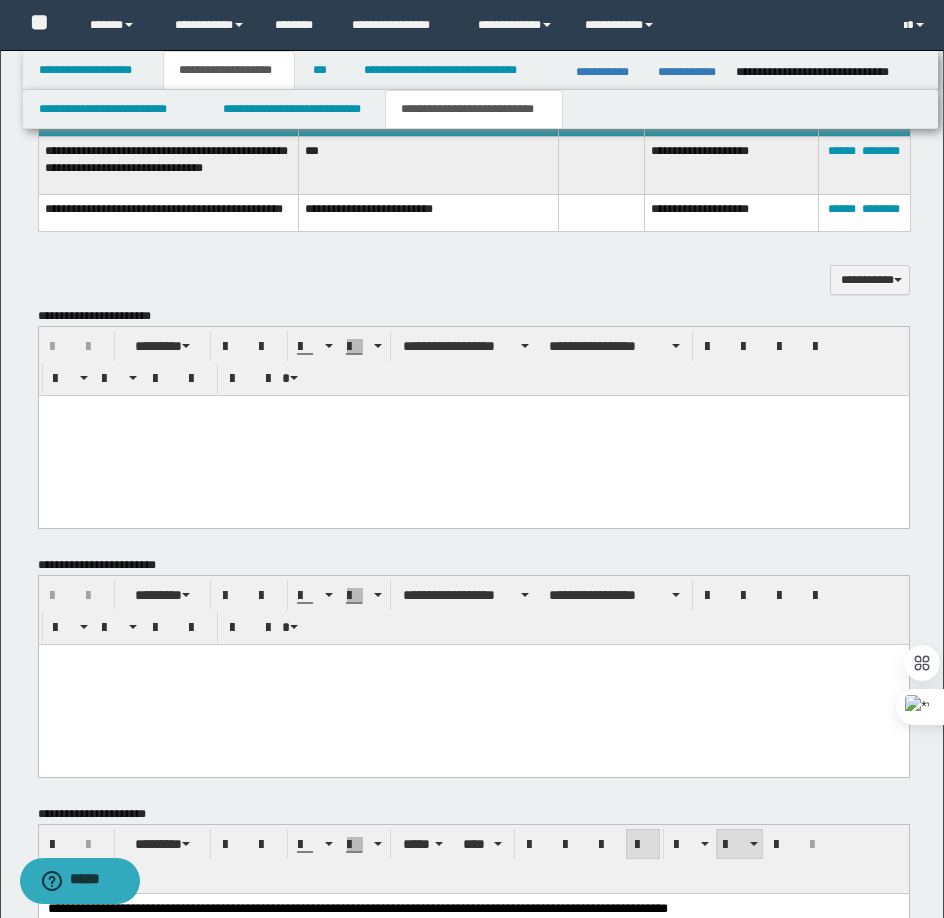 scroll, scrollTop: 671, scrollLeft: 0, axis: vertical 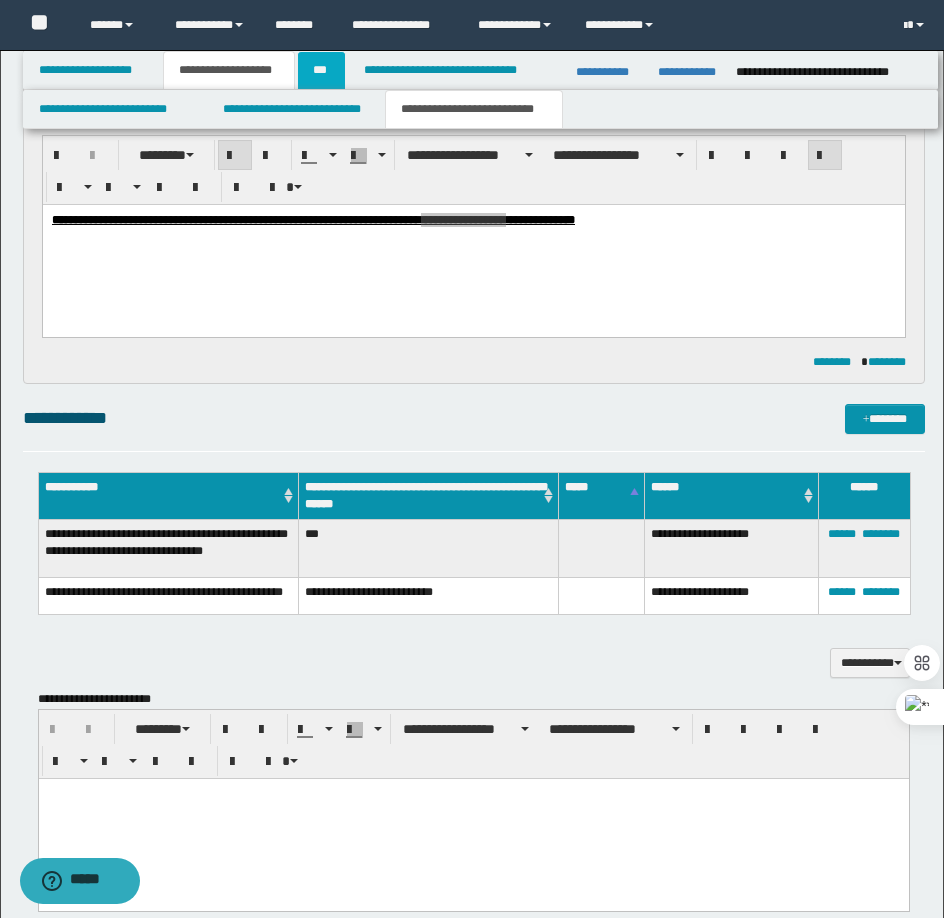 click on "***" at bounding box center [321, 70] 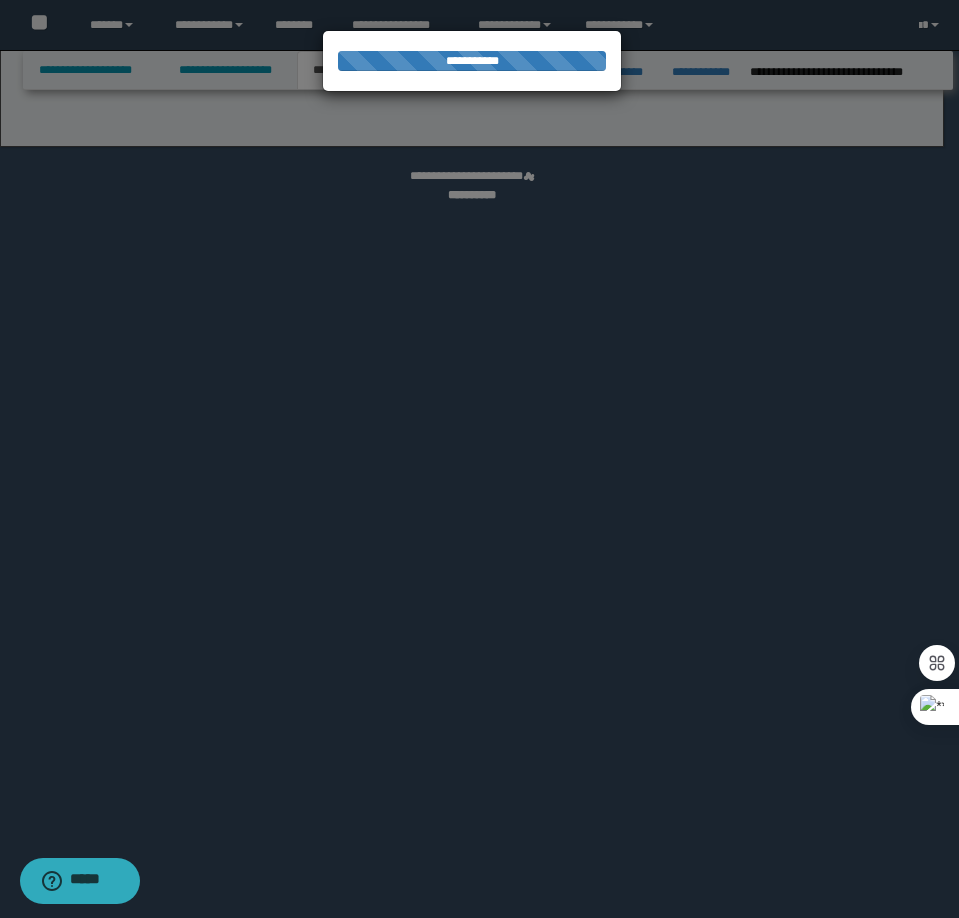select on "*" 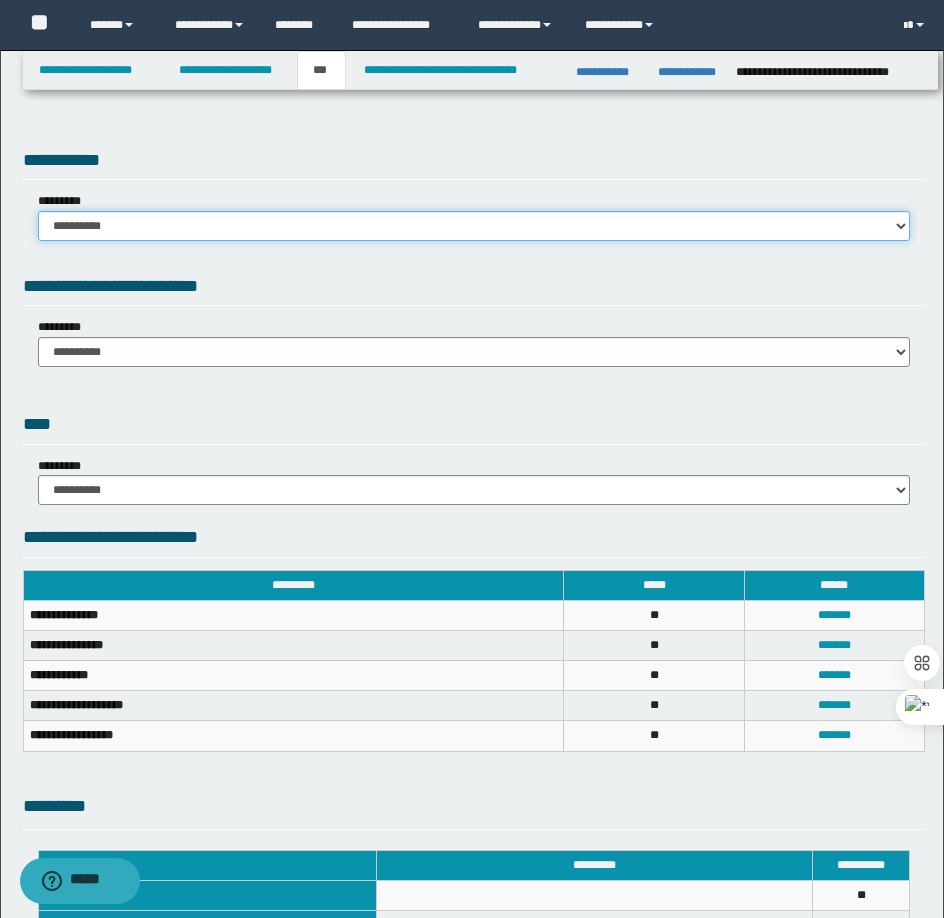 click on "**********" at bounding box center (474, 226) 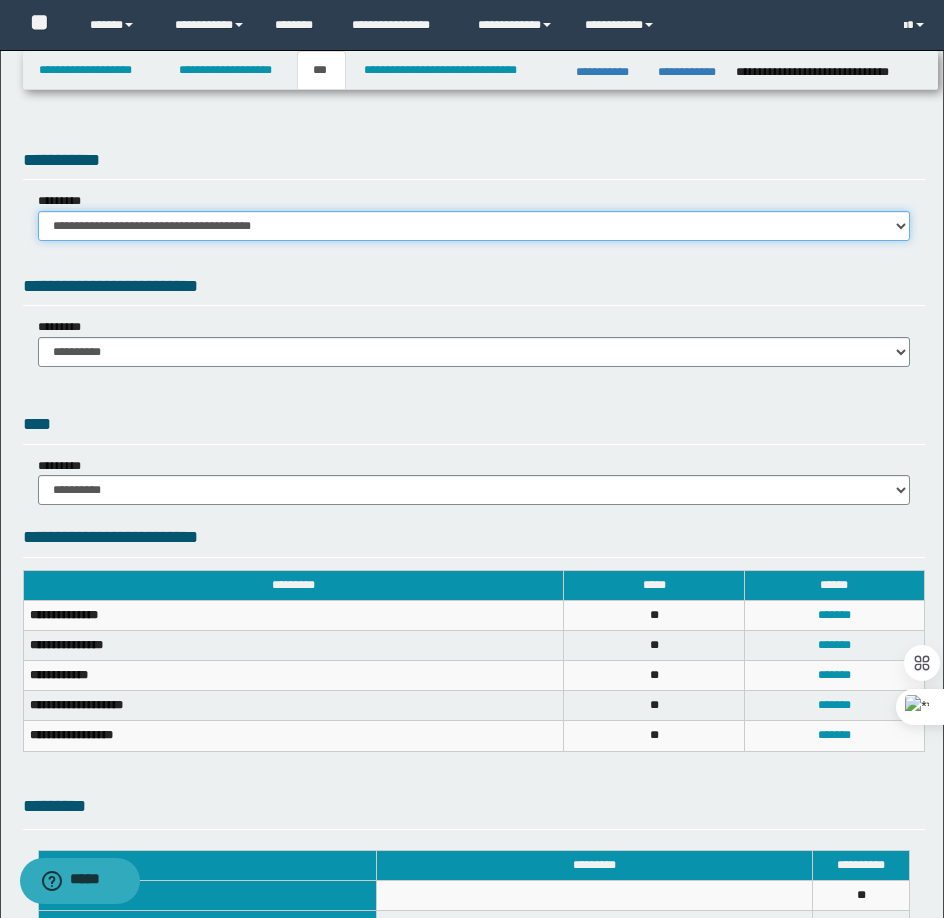 click on "**********" at bounding box center [474, 226] 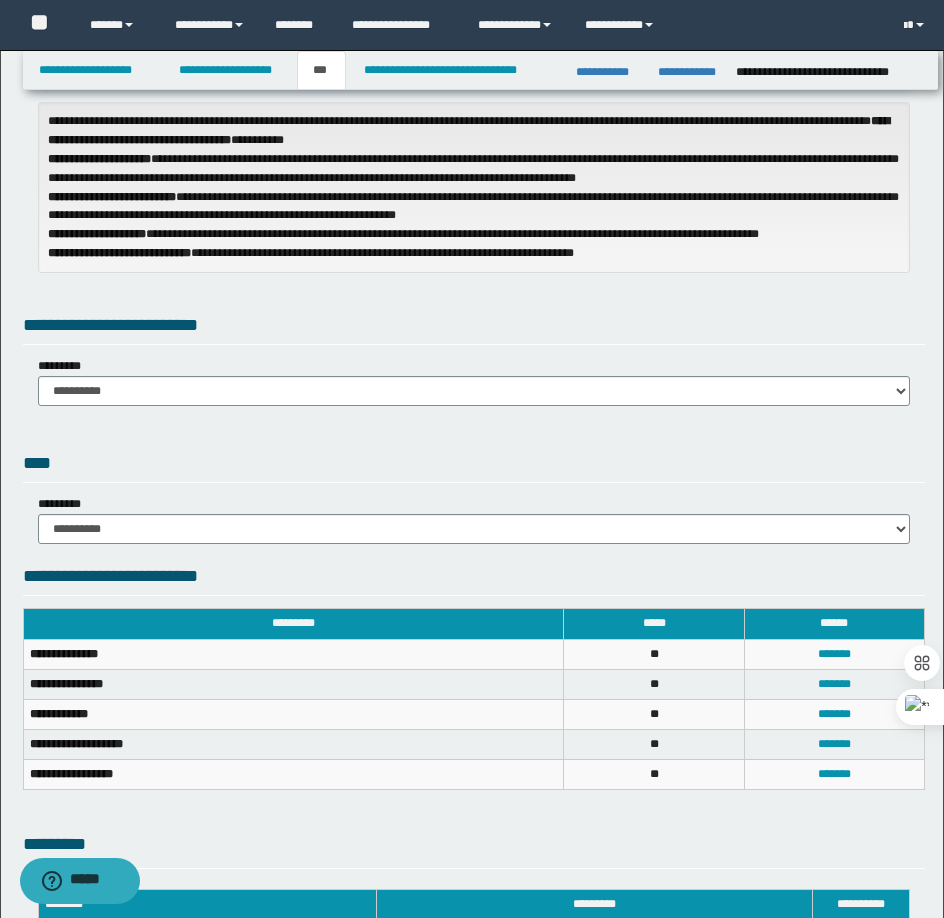 scroll, scrollTop: 100, scrollLeft: 0, axis: vertical 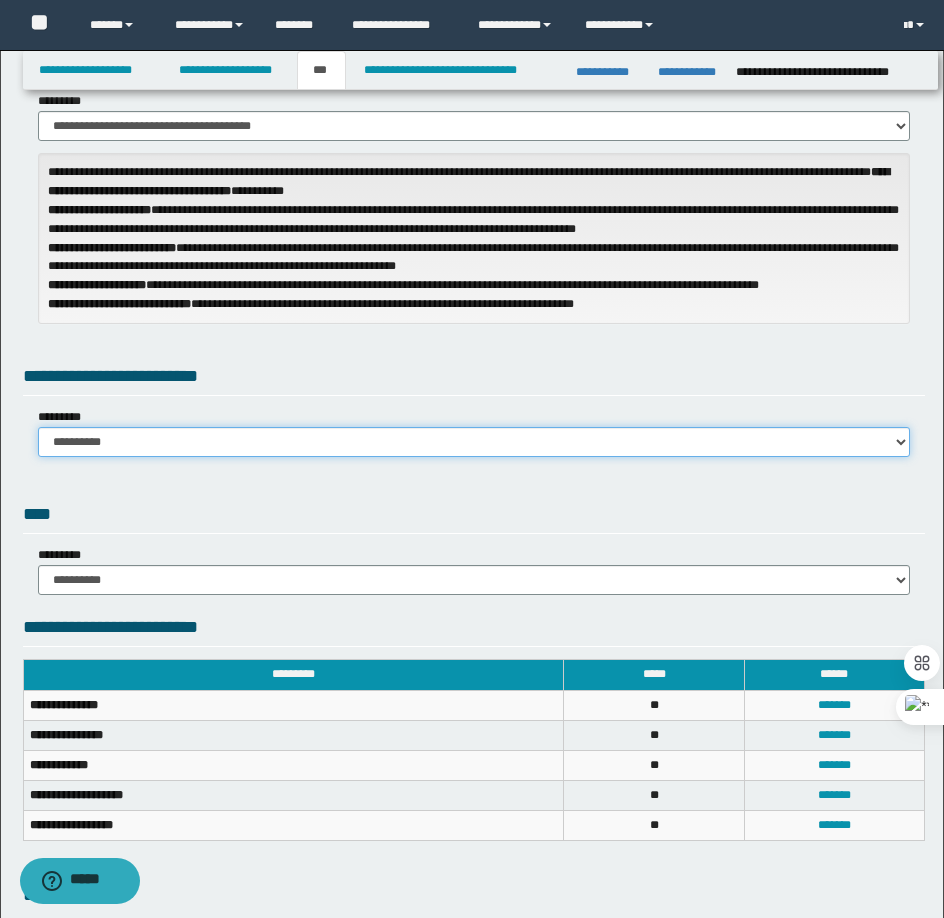 click on "**********" at bounding box center (474, 442) 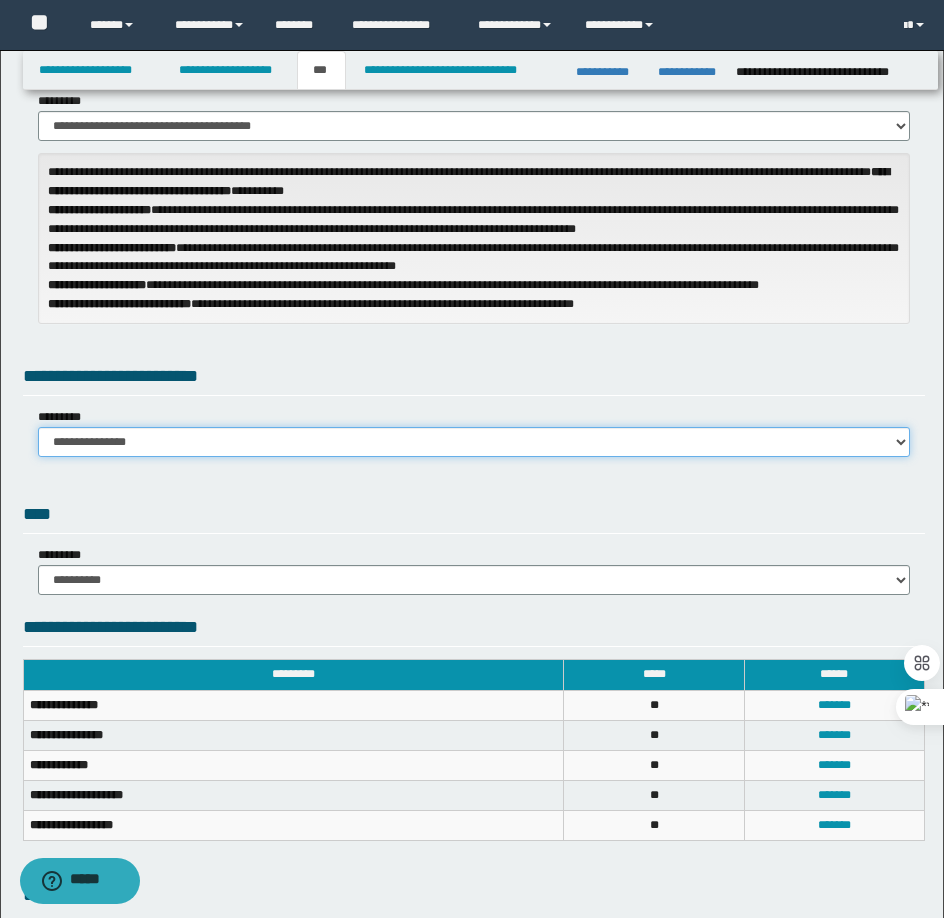 click on "**********" at bounding box center [474, 442] 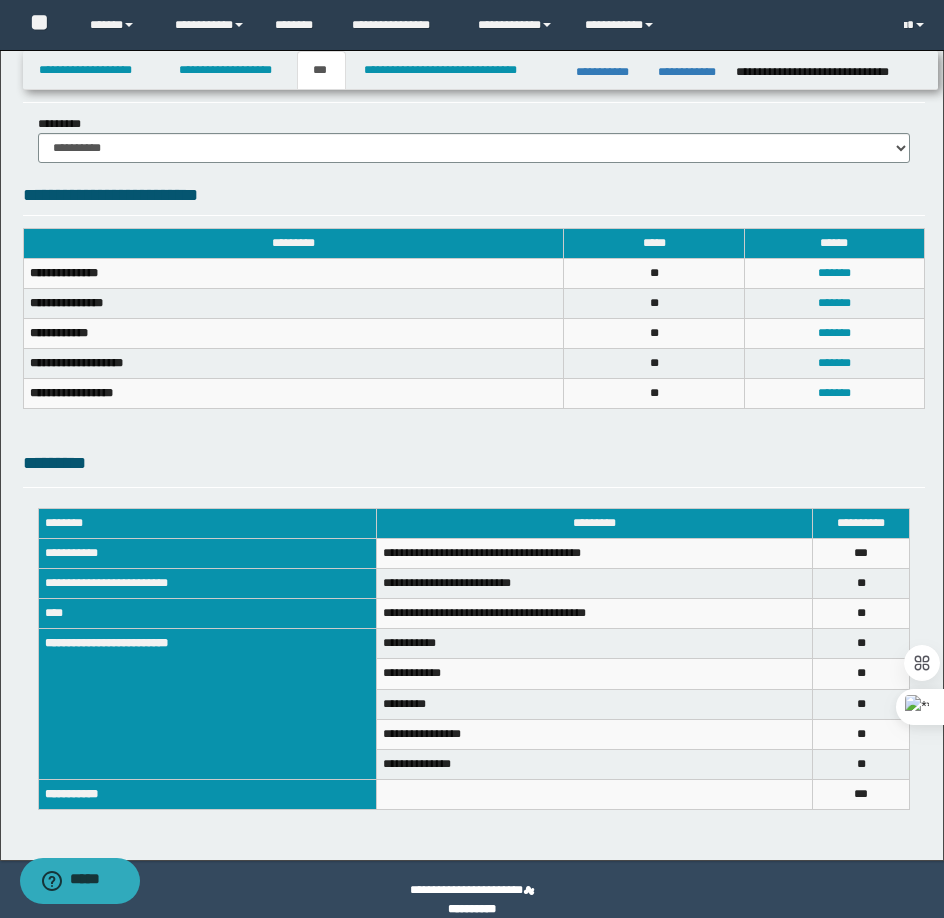 scroll, scrollTop: 686, scrollLeft: 0, axis: vertical 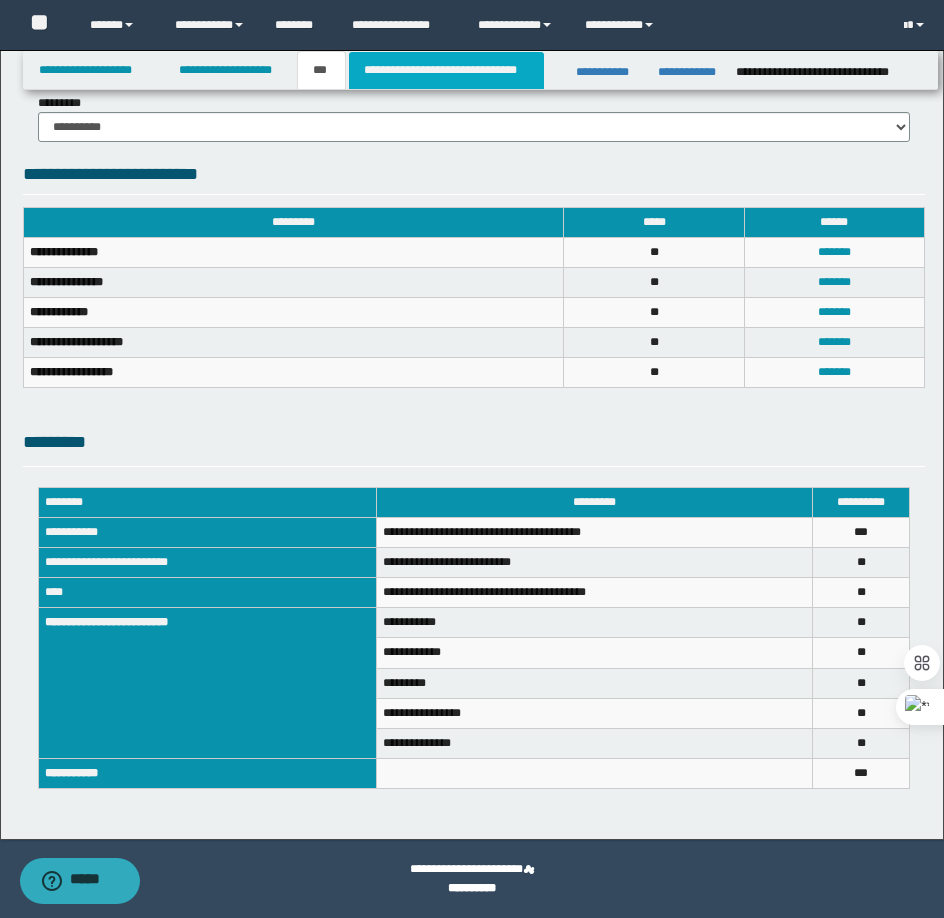 click on "**********" at bounding box center (446, 70) 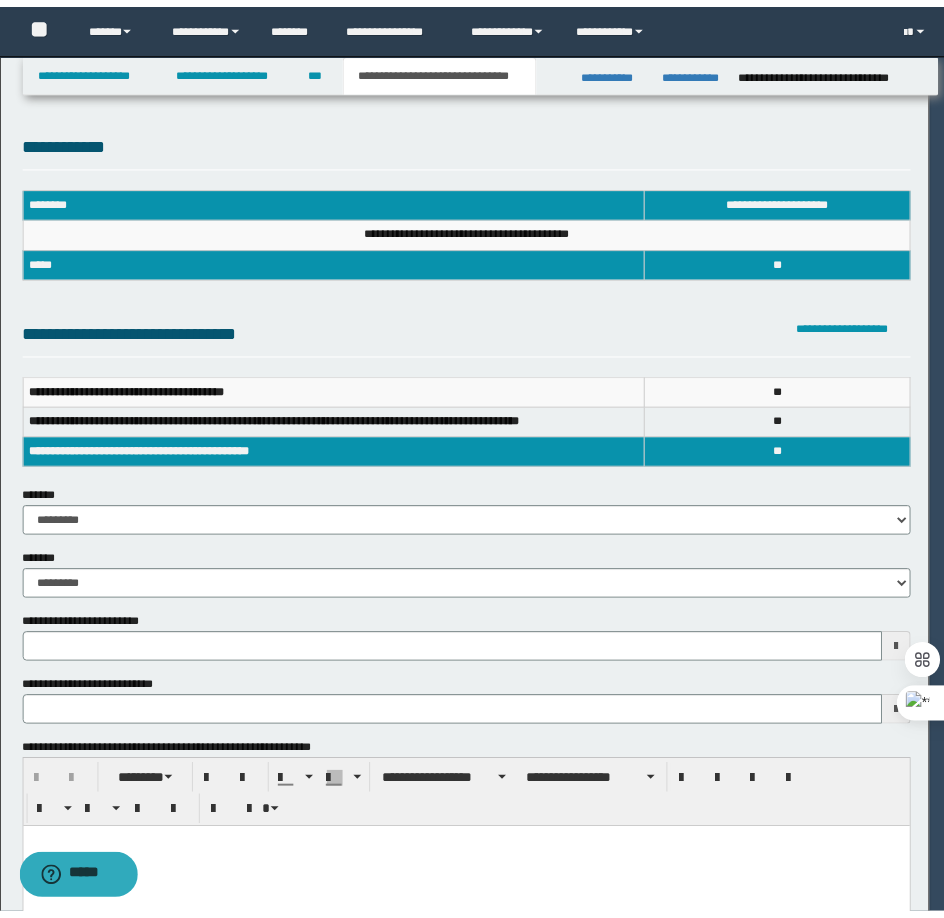 scroll, scrollTop: 0, scrollLeft: 0, axis: both 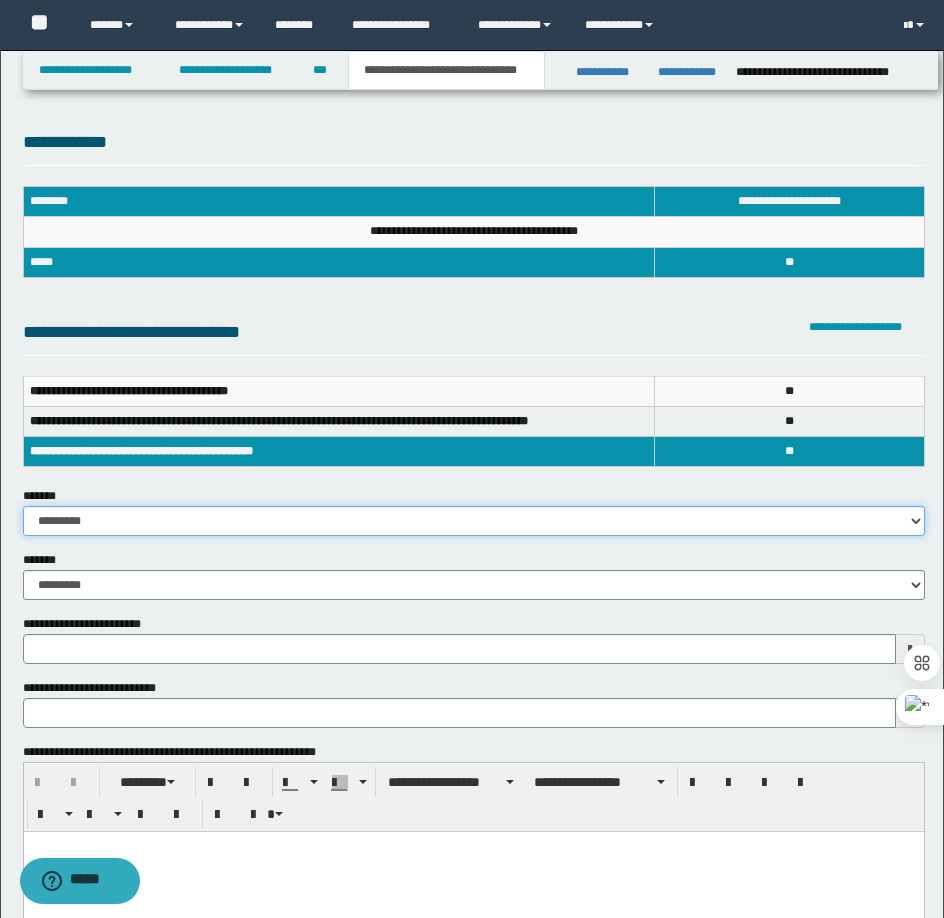 click on "**********" at bounding box center [474, 521] 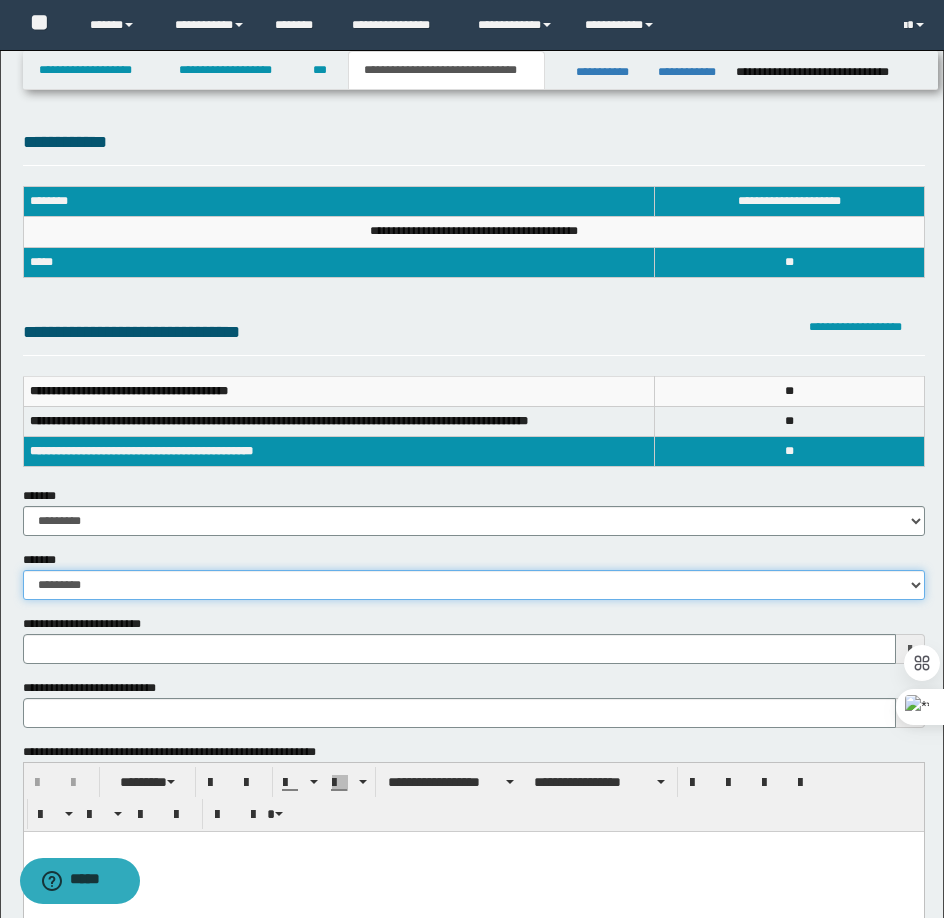 click on "**********" at bounding box center [474, 585] 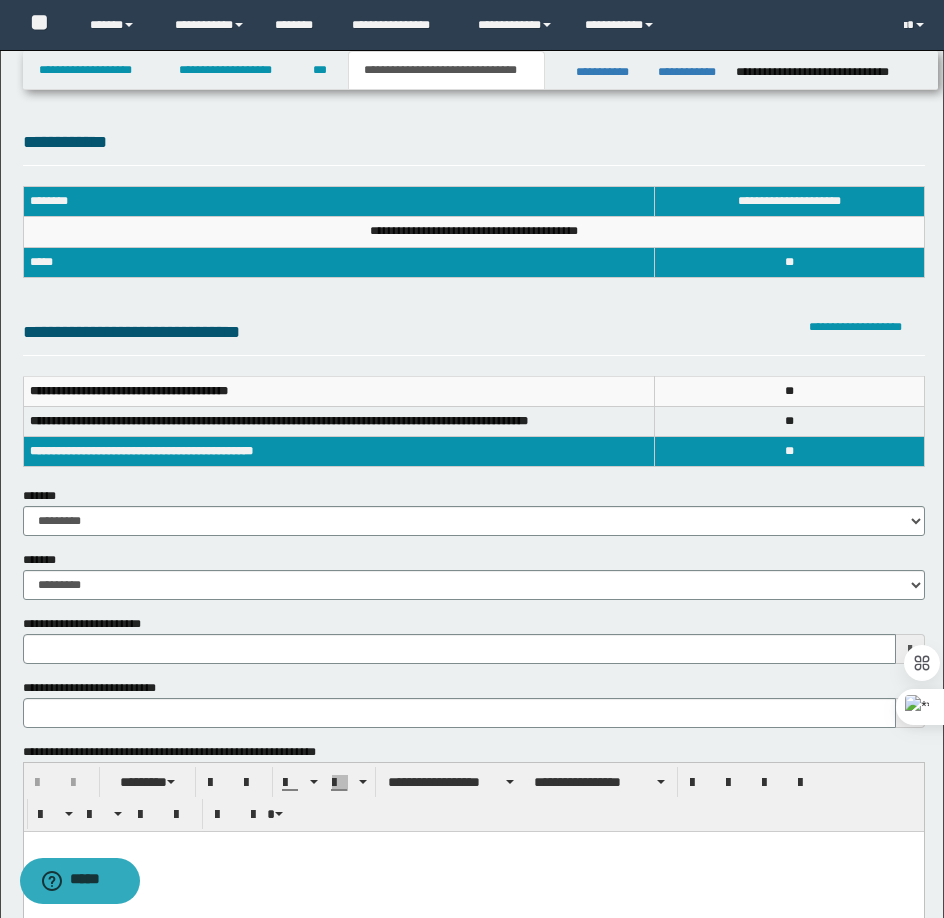 click on "**********" at bounding box center (474, 337) 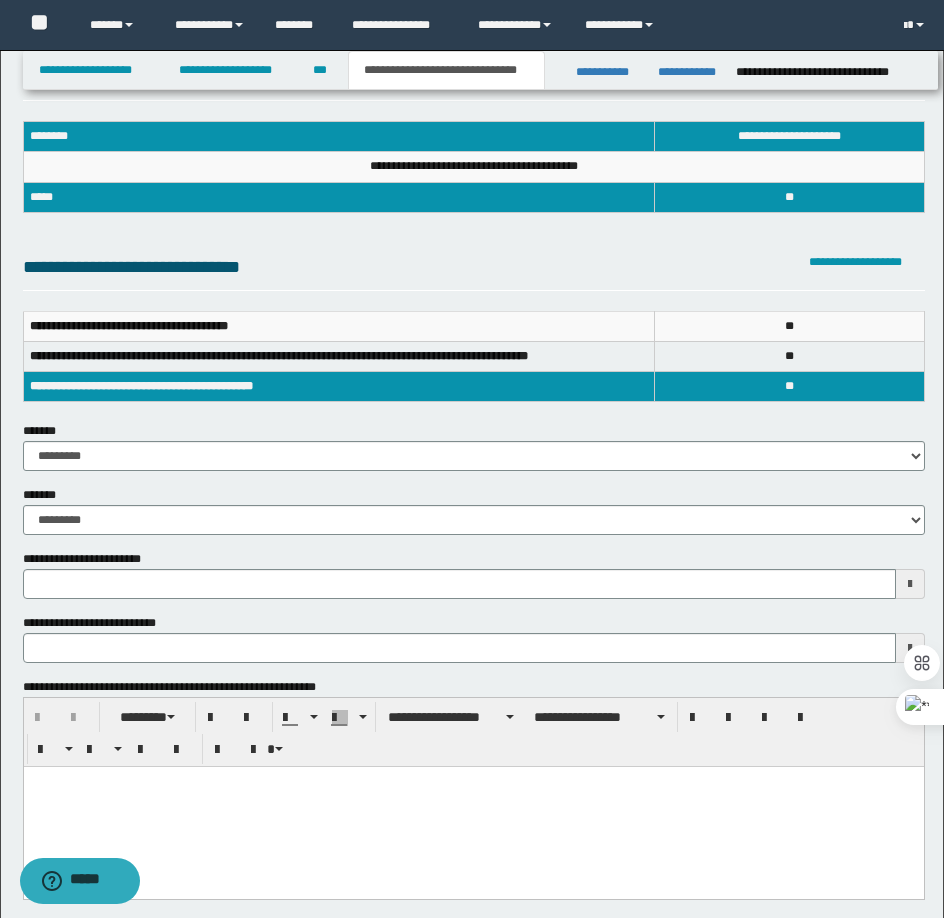 scroll, scrollTop: 100, scrollLeft: 0, axis: vertical 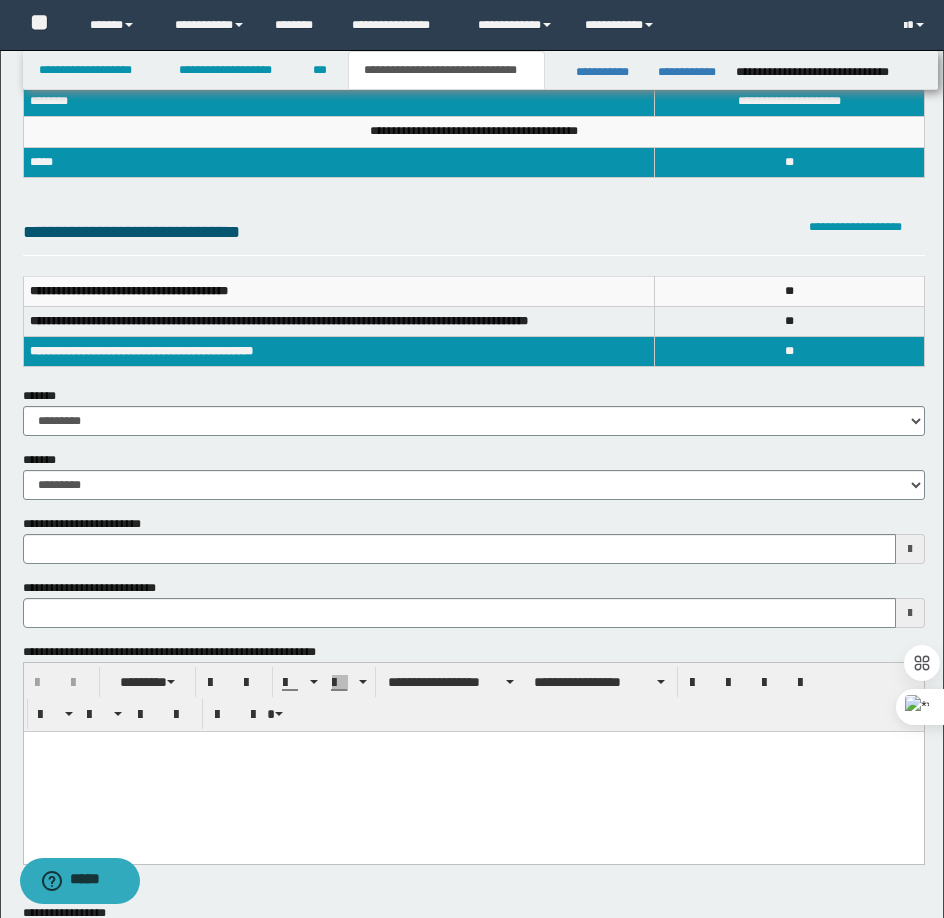 type 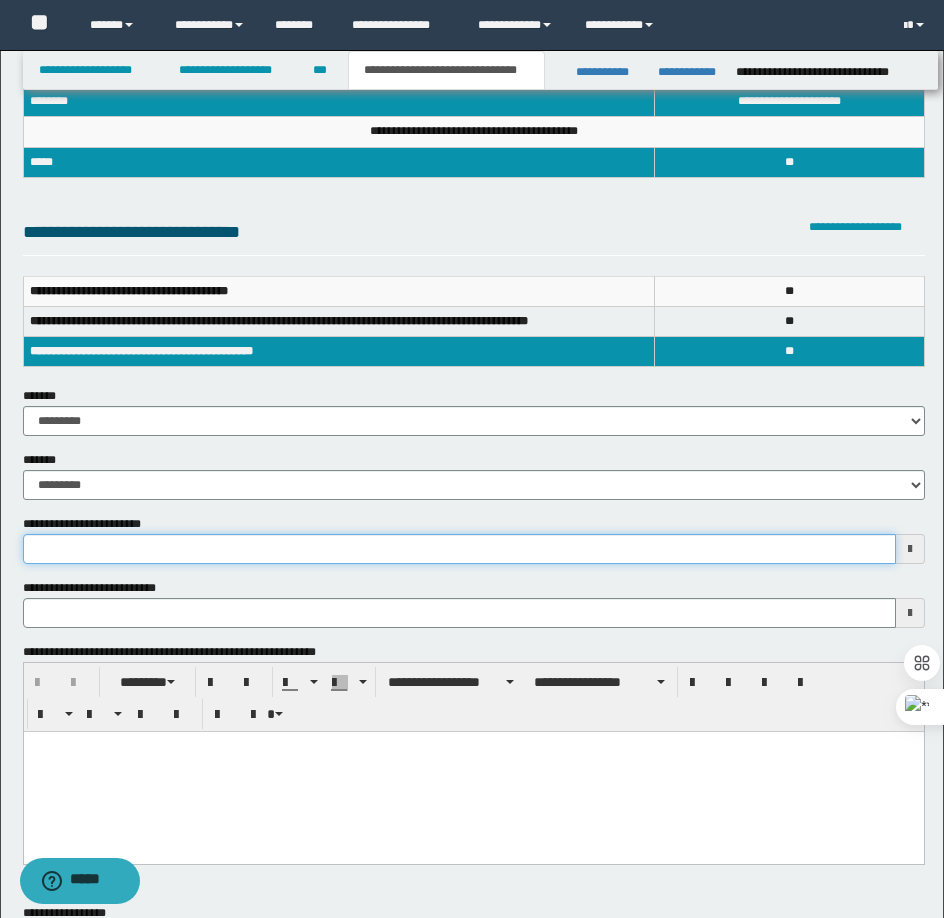 click on "**********" at bounding box center (459, 549) 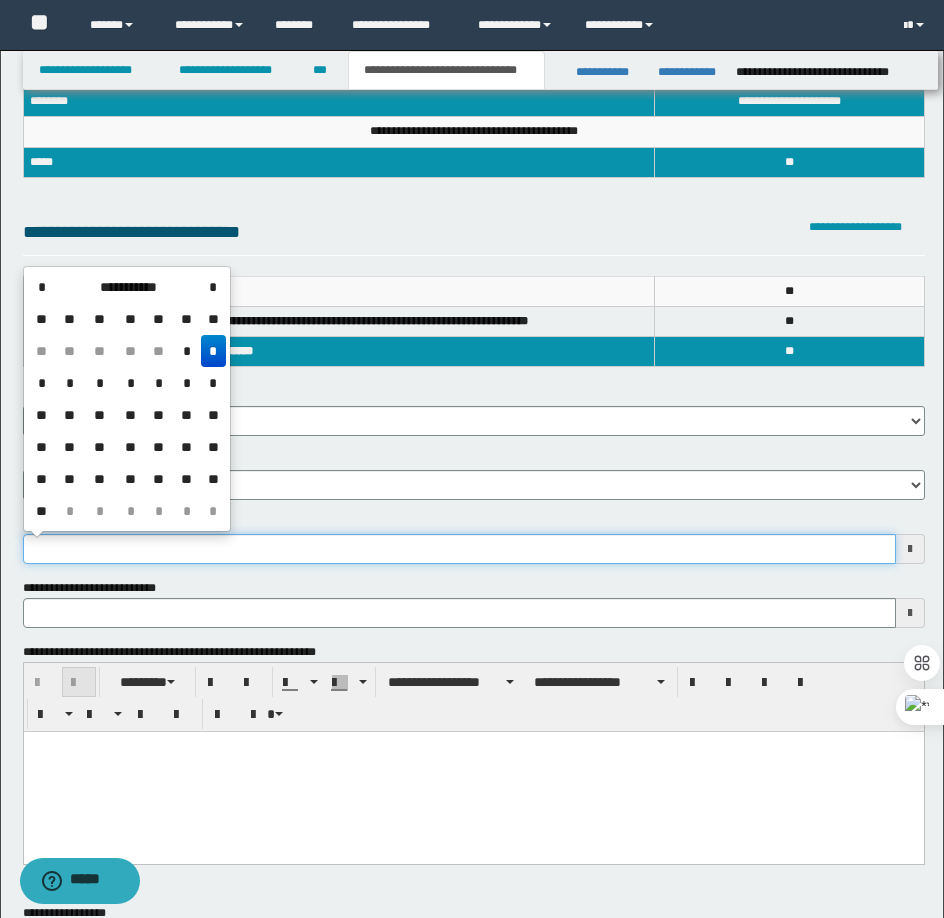 type 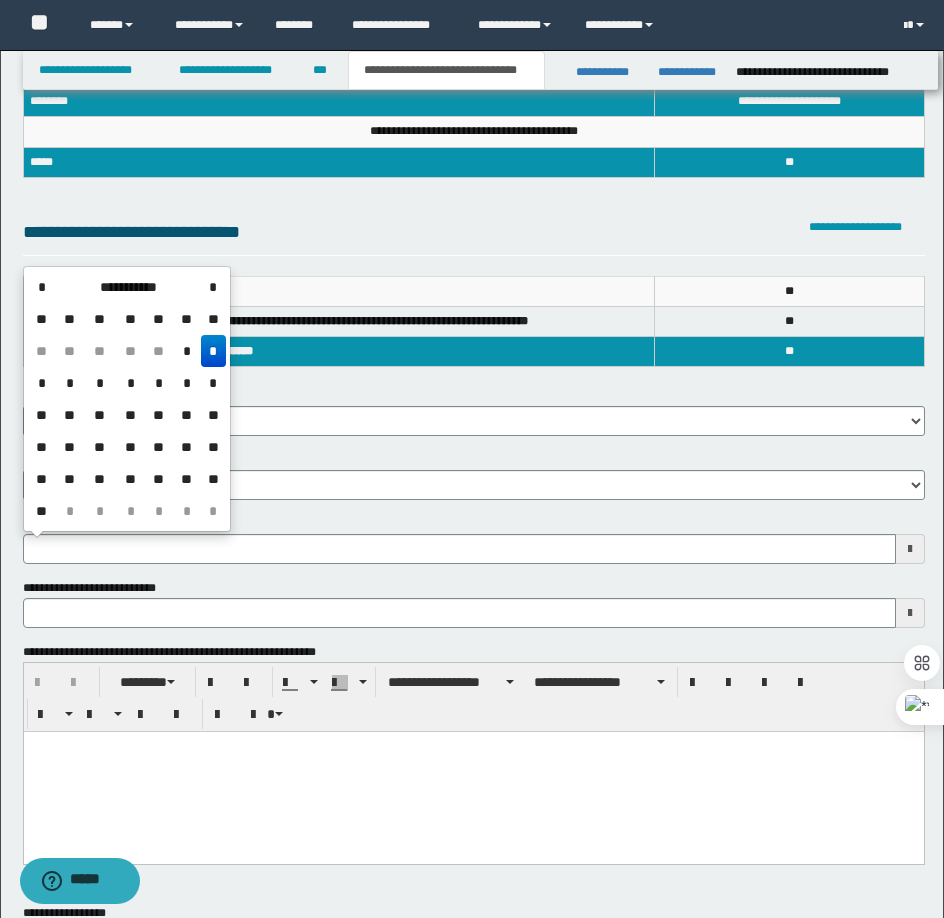 type 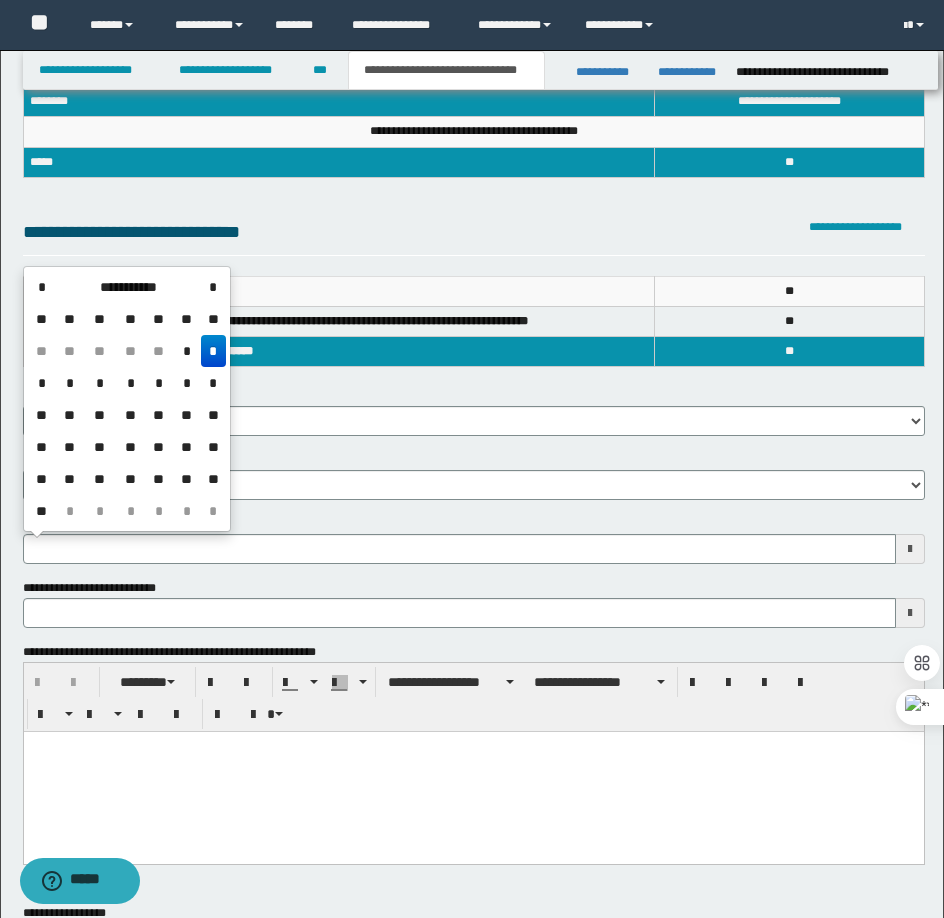 type 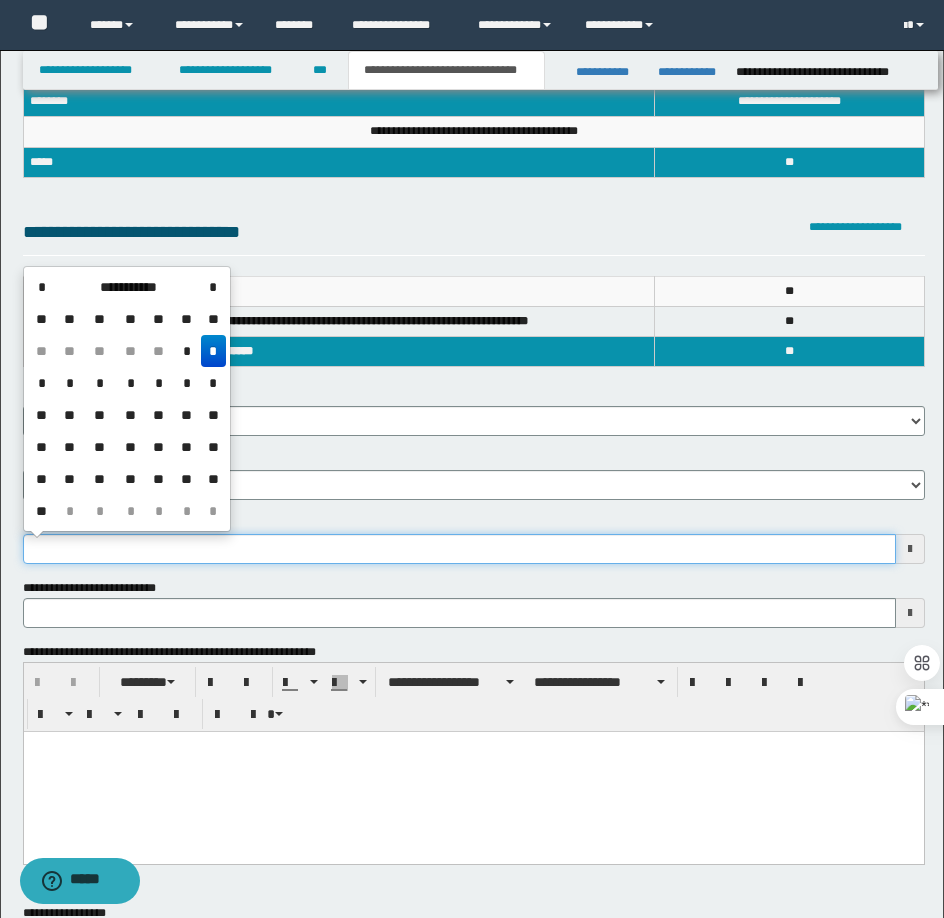 click on "**********" at bounding box center (459, 549) 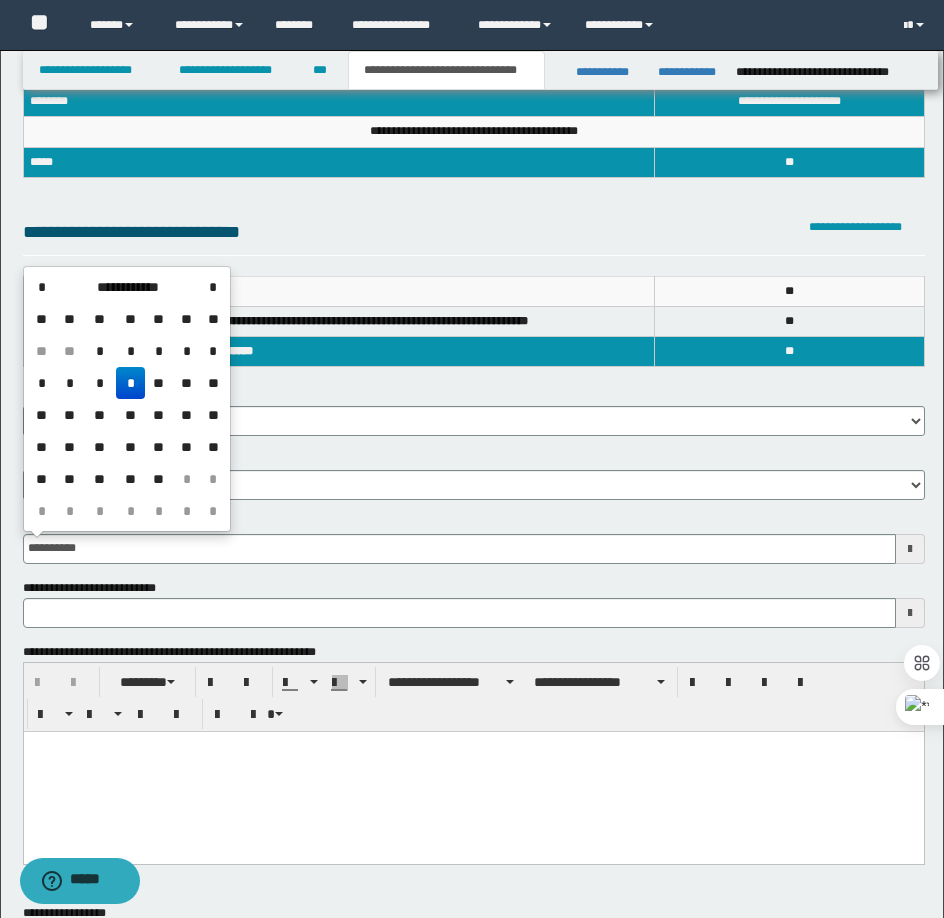 type on "**********" 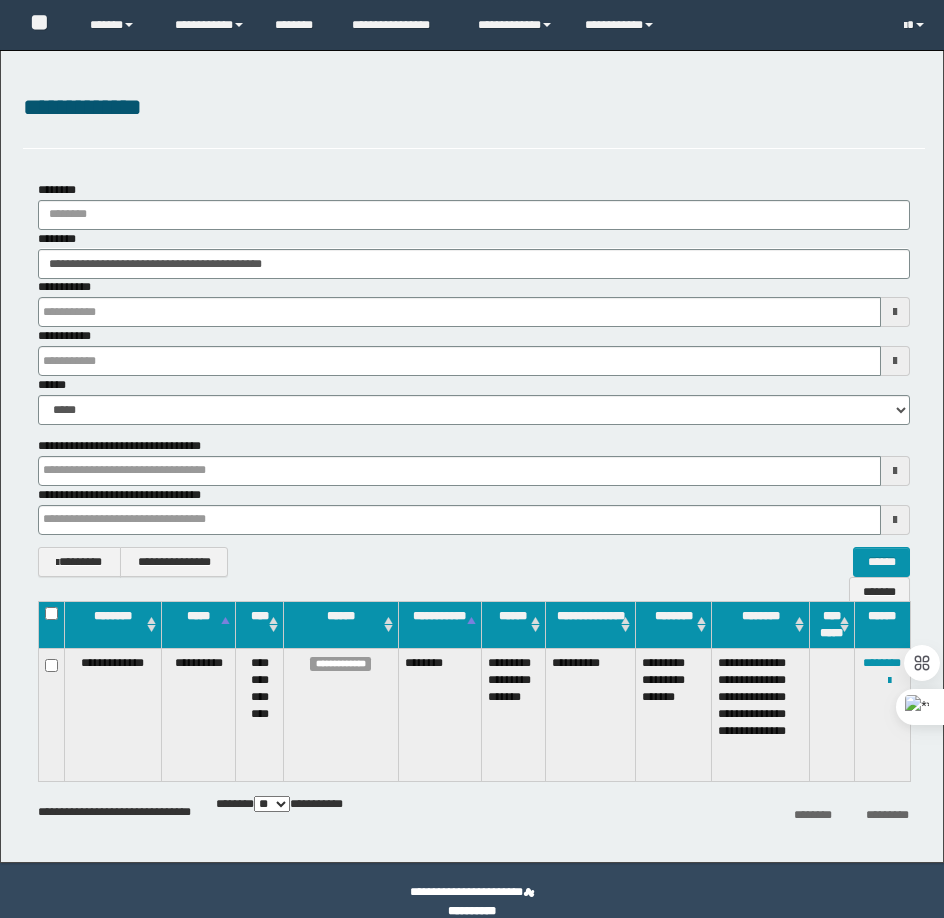 scroll, scrollTop: 0, scrollLeft: 0, axis: both 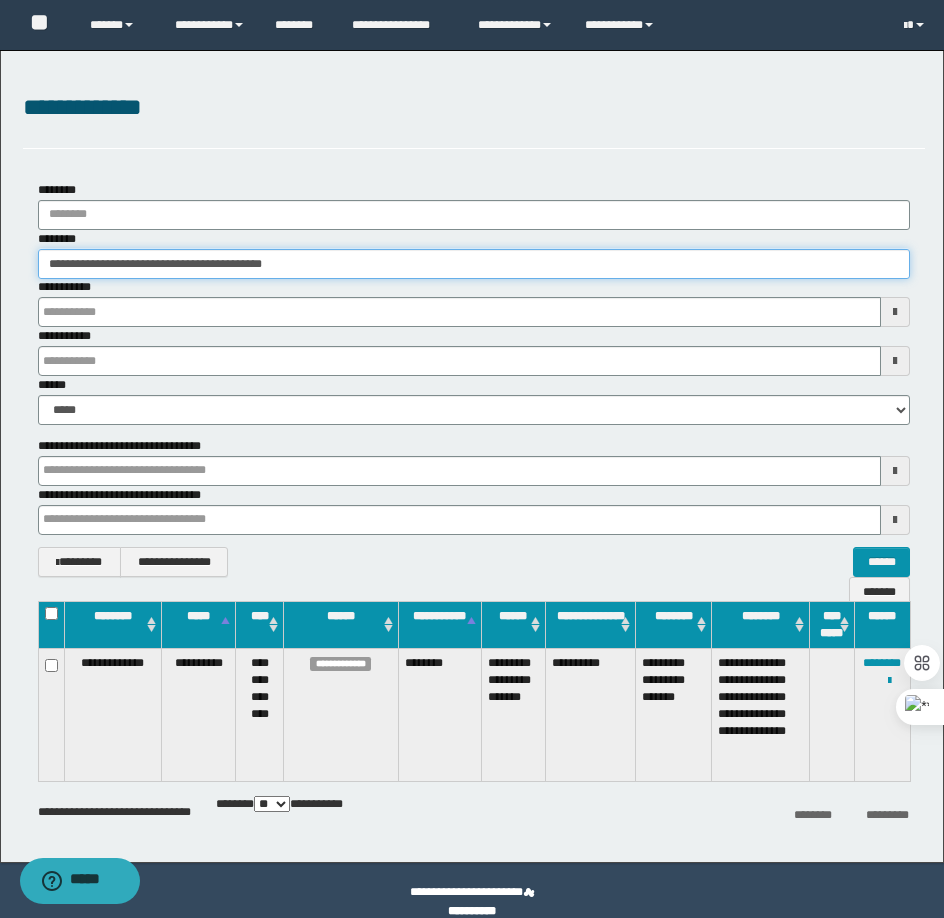 click on "**********" at bounding box center [474, 264] 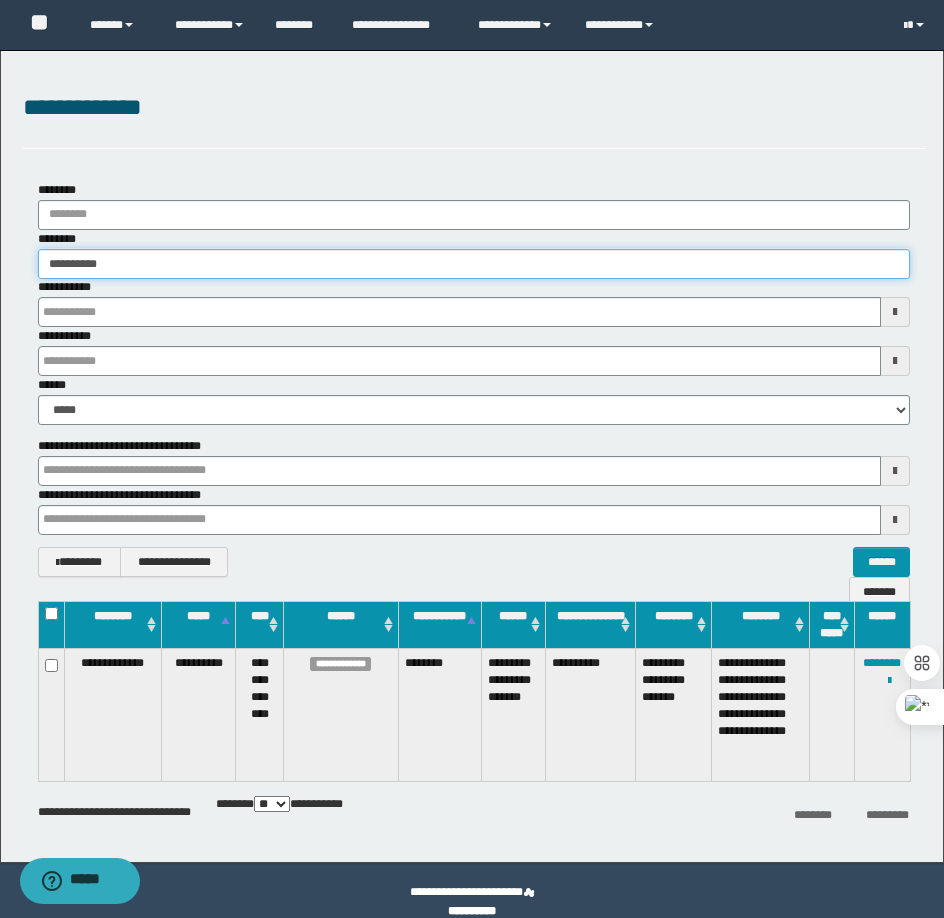 type on "**********" 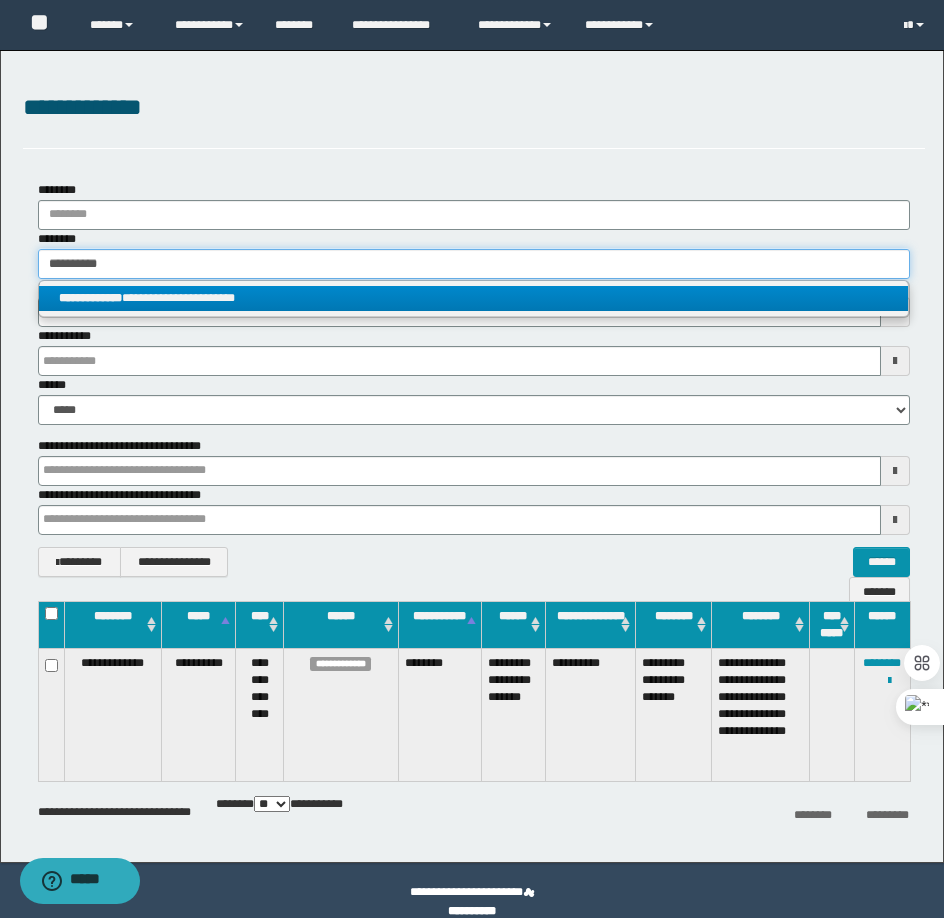 type on "**********" 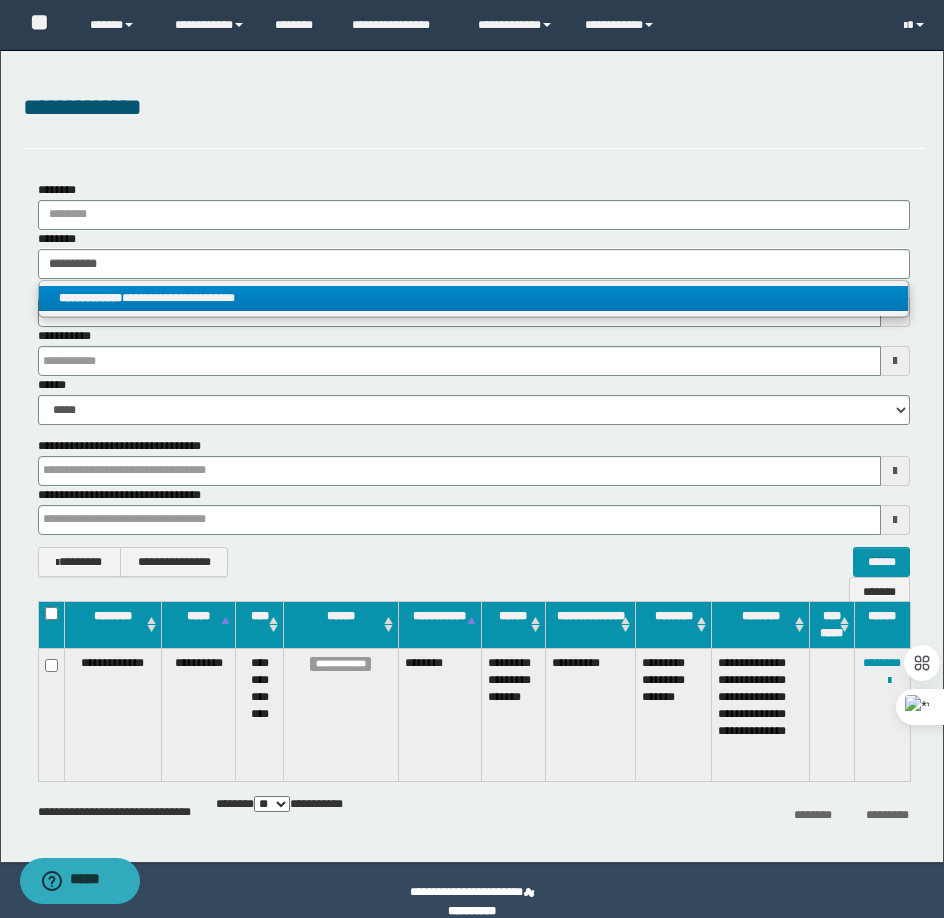 click on "**********" at bounding box center (473, 298) 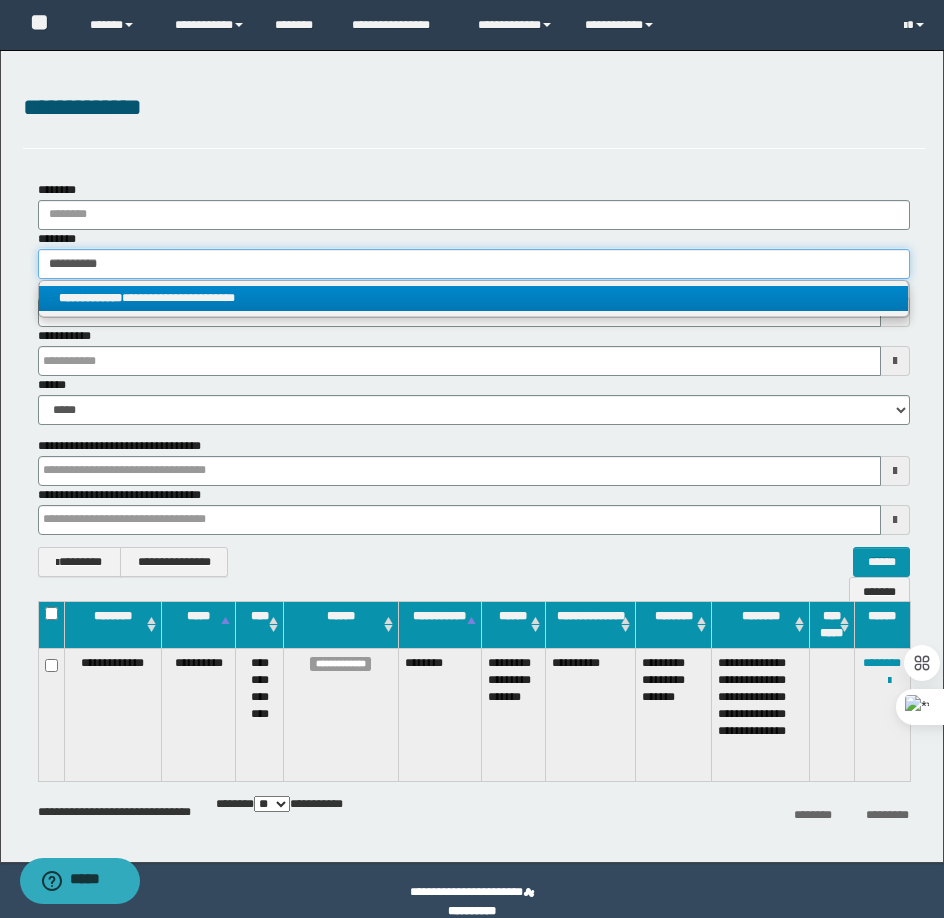 type 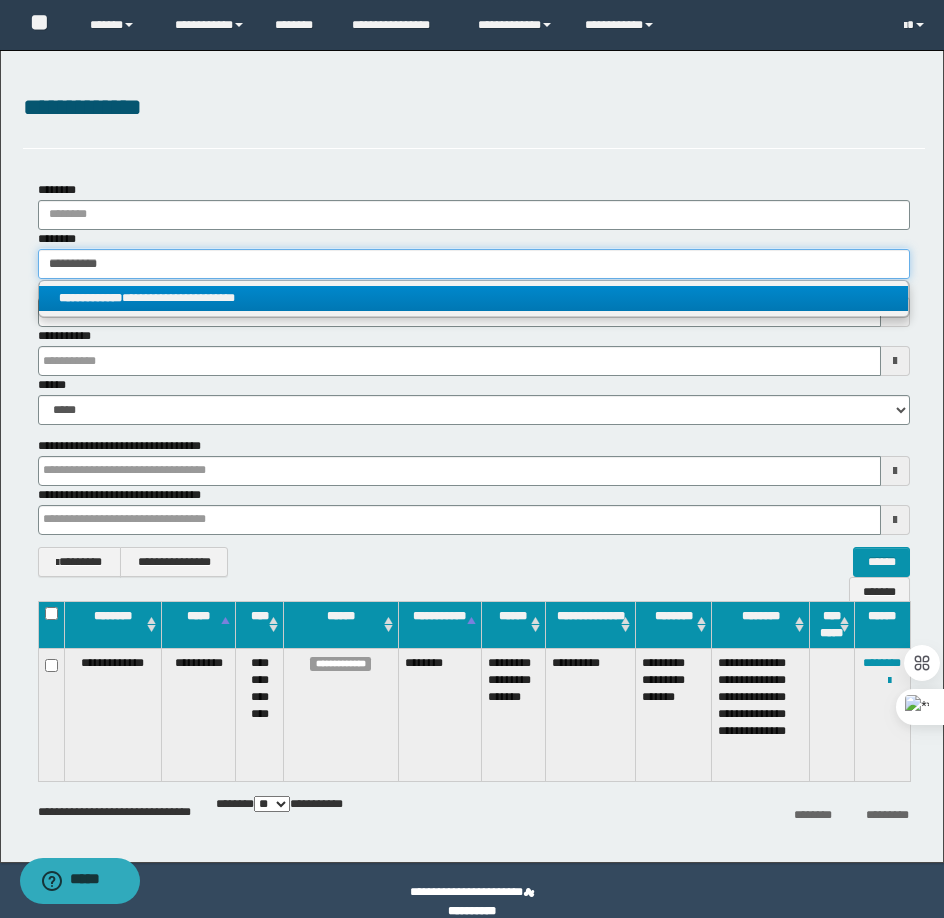 type on "**********" 